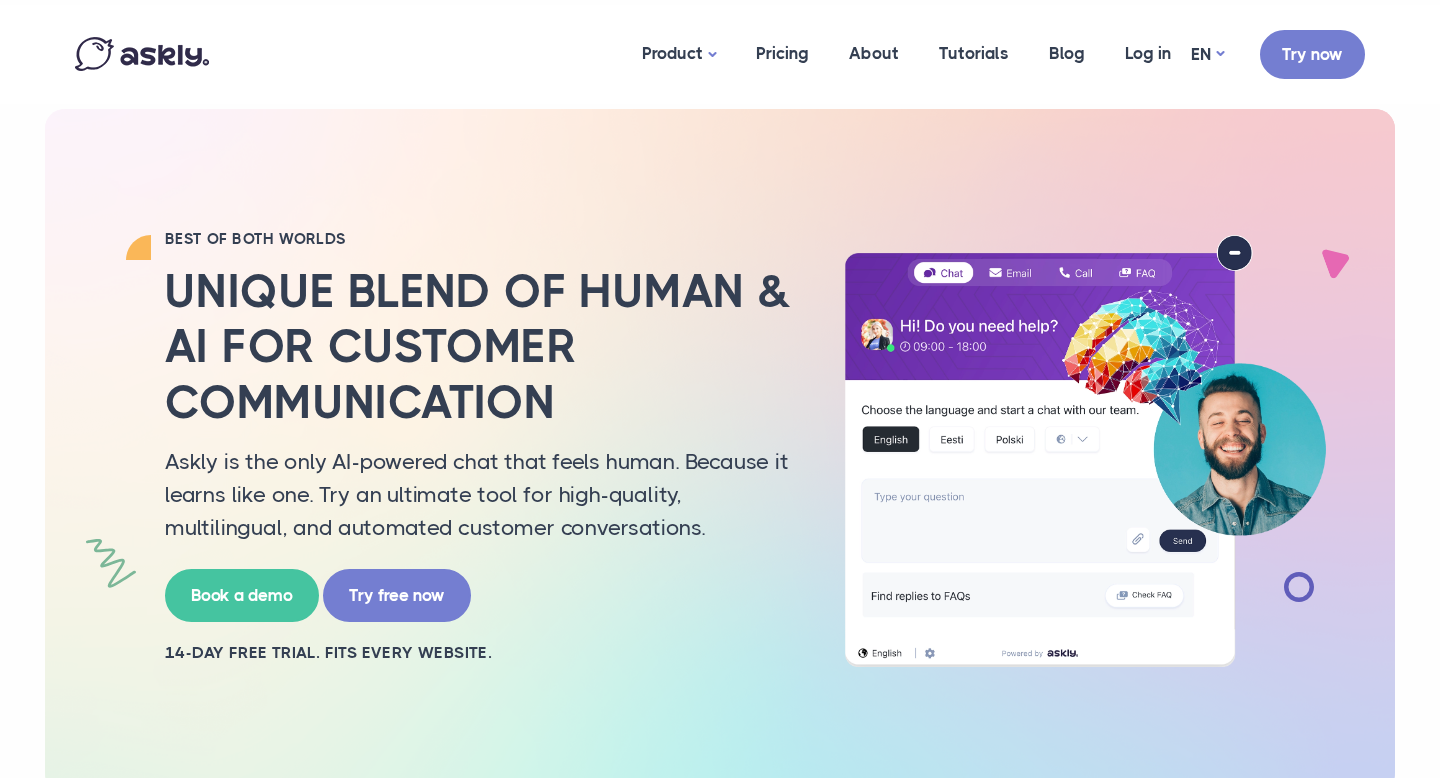 scroll, scrollTop: 0, scrollLeft: 0, axis: both 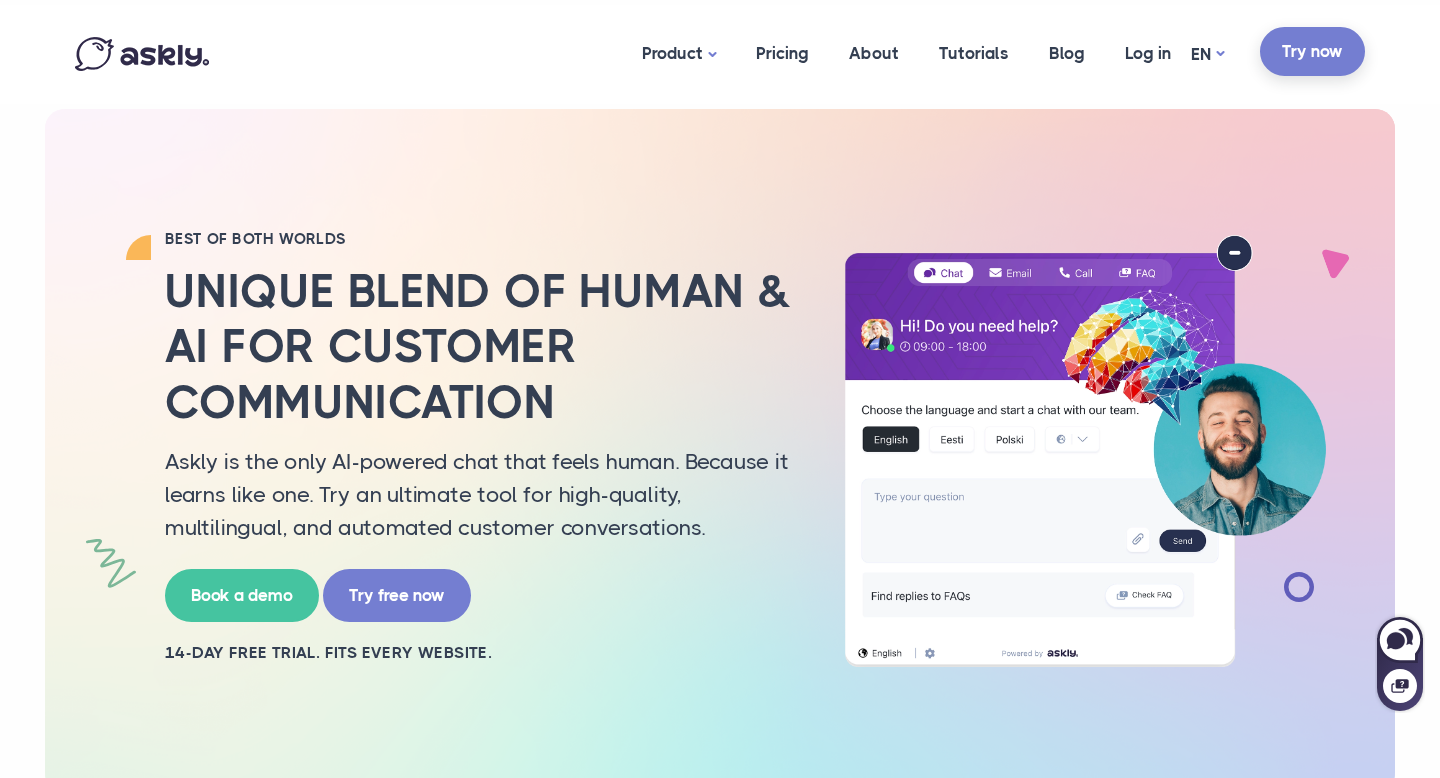 click on "Try now" at bounding box center (1312, 51) 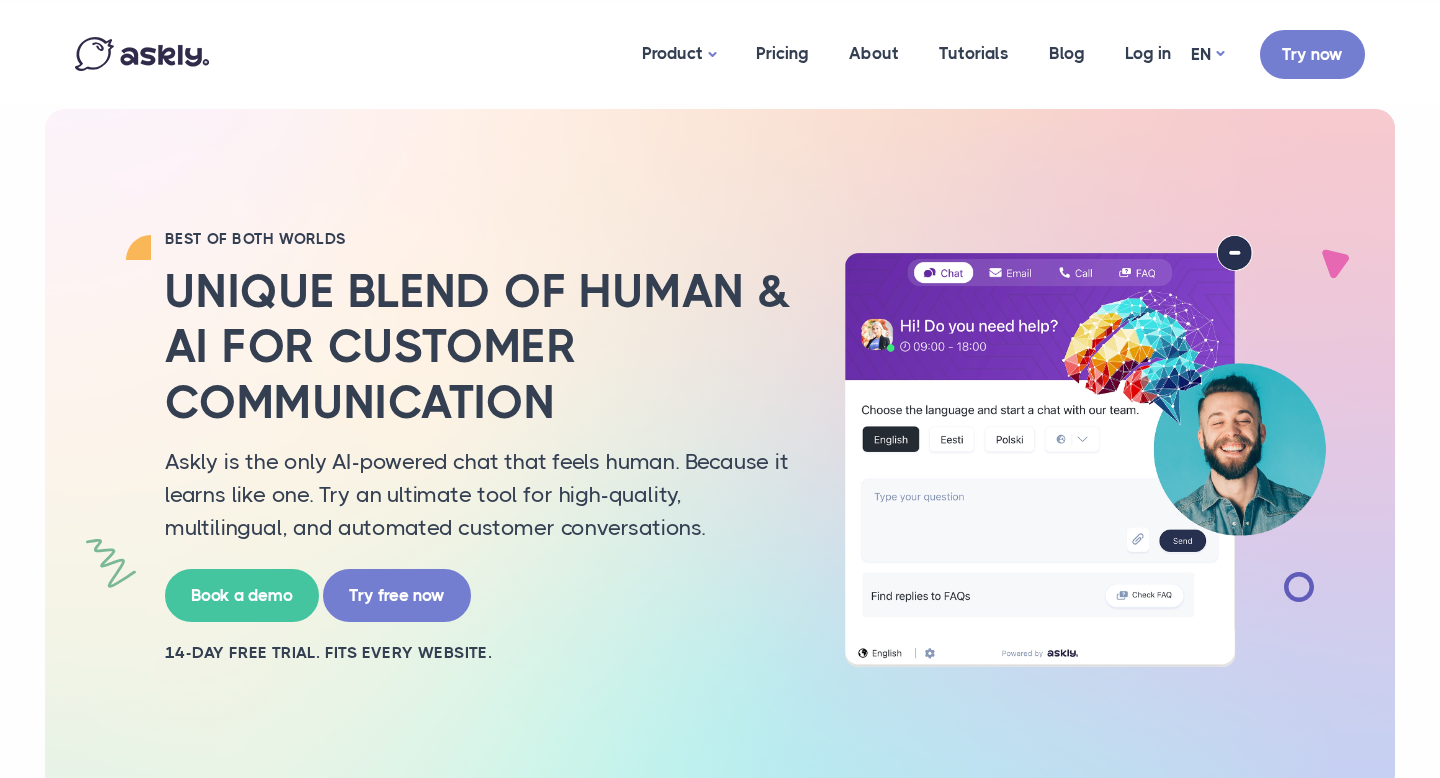 scroll, scrollTop: 0, scrollLeft: 0, axis: both 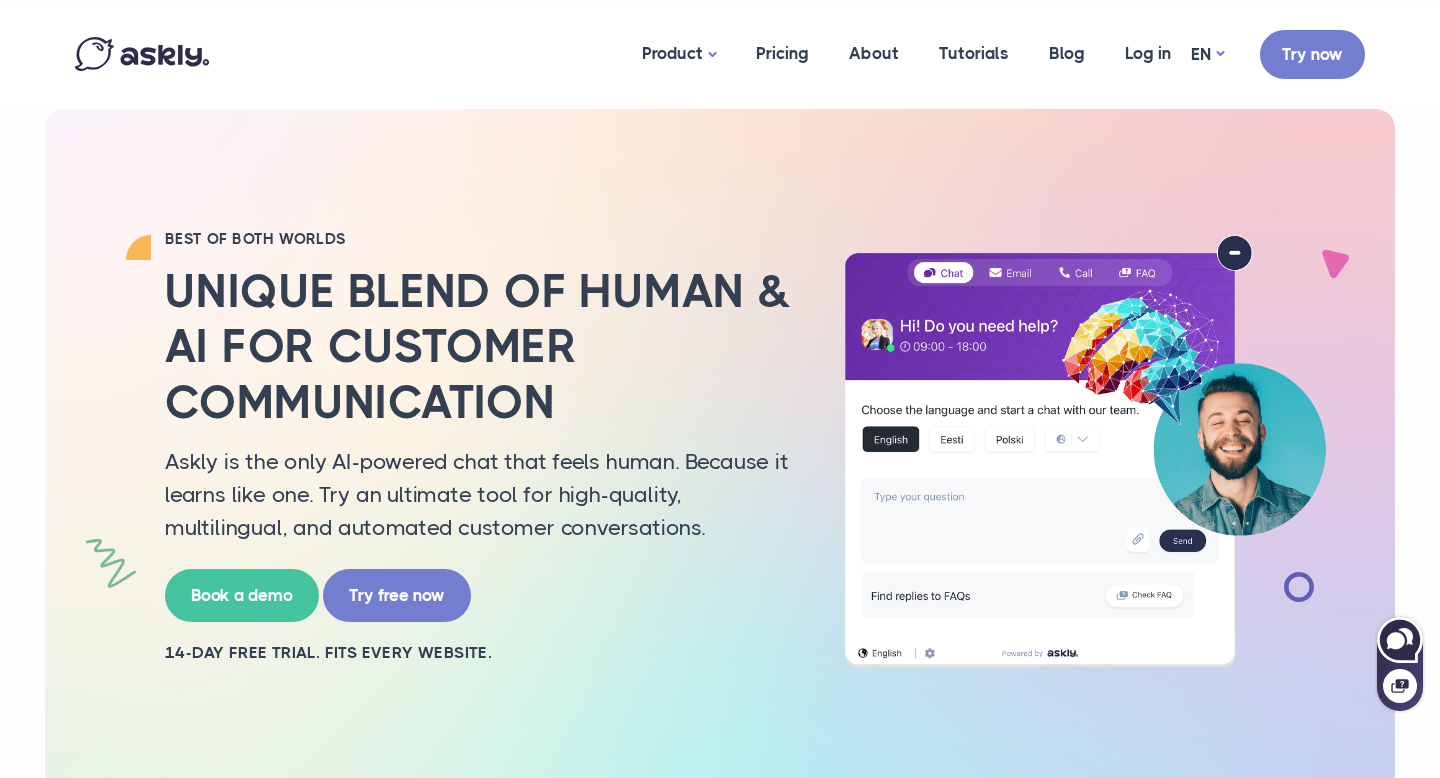 click 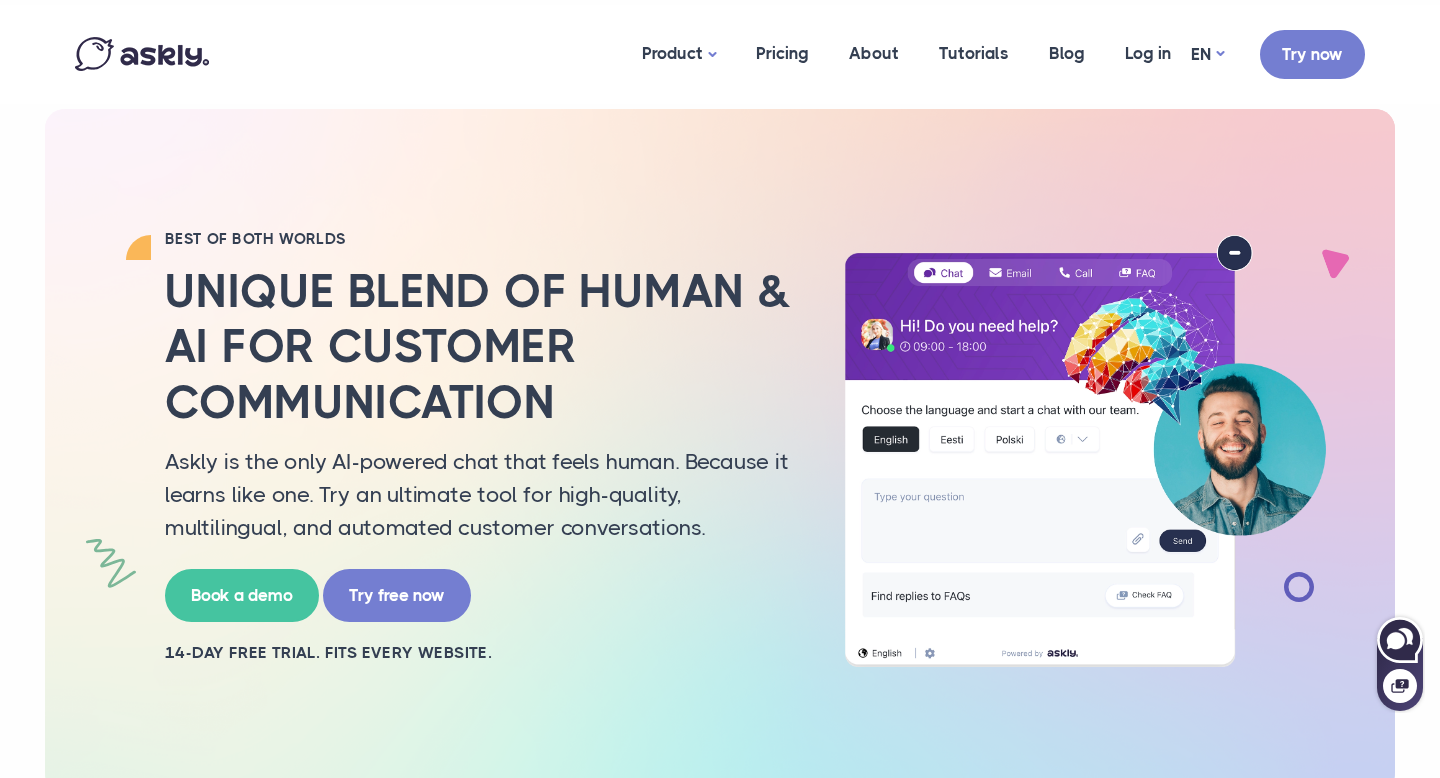 select on "**" 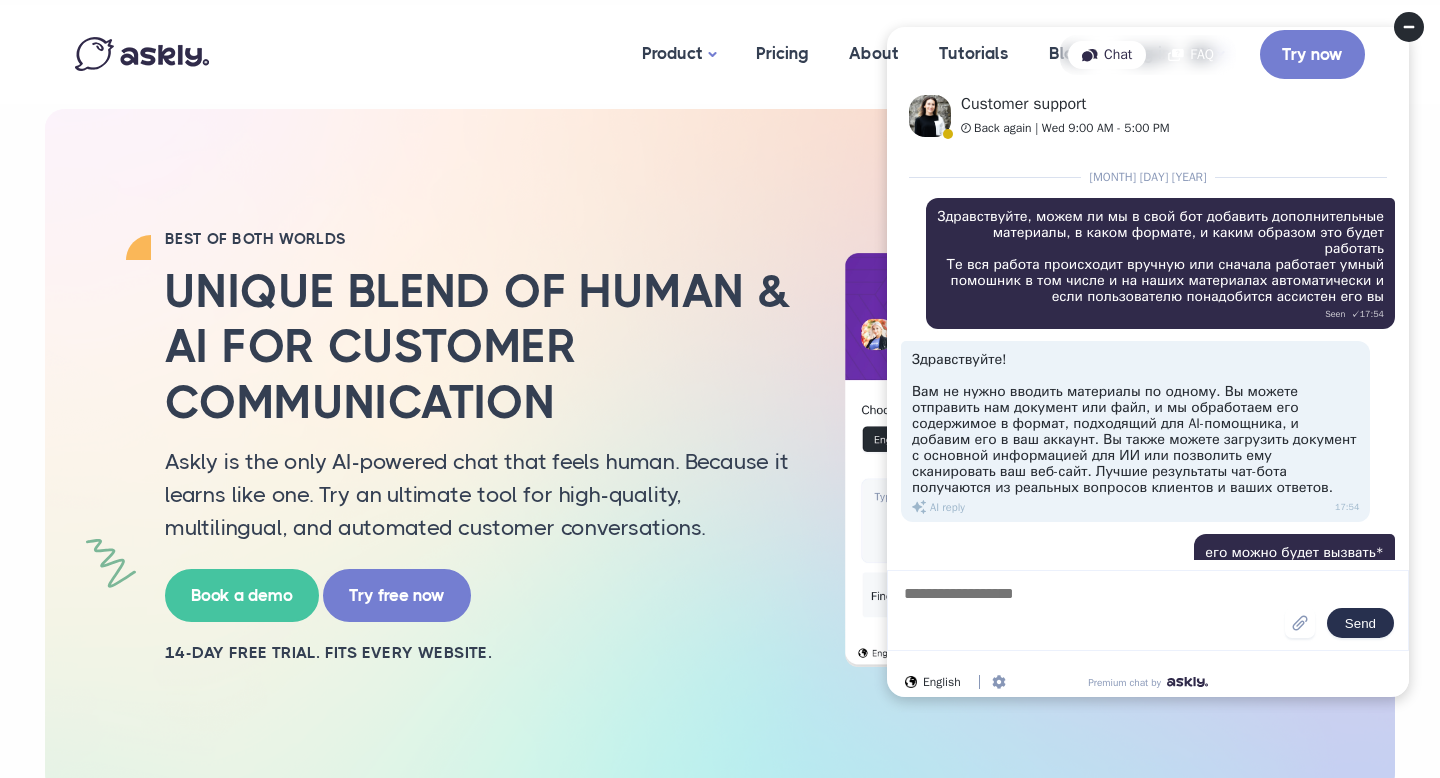 scroll, scrollTop: 0, scrollLeft: 0, axis: both 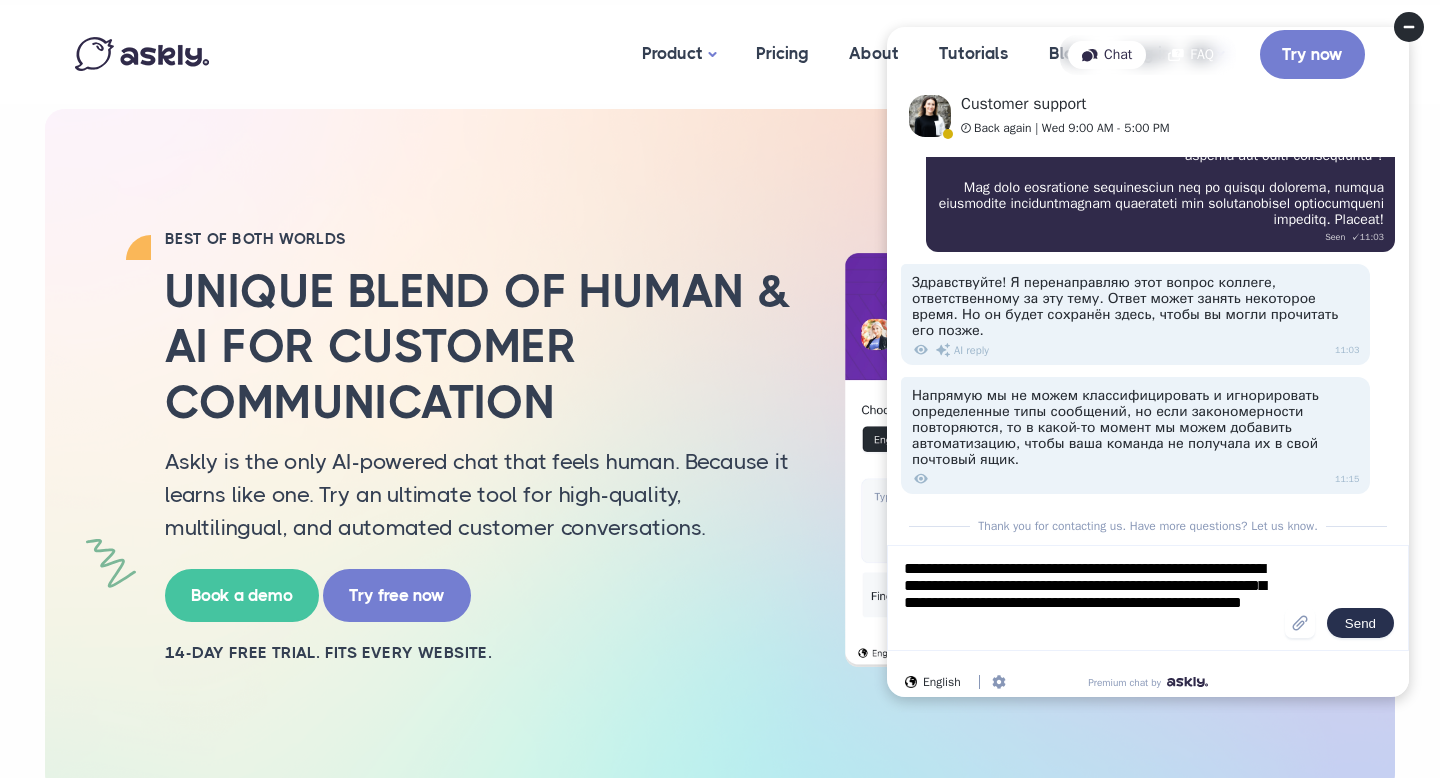 type on "**********" 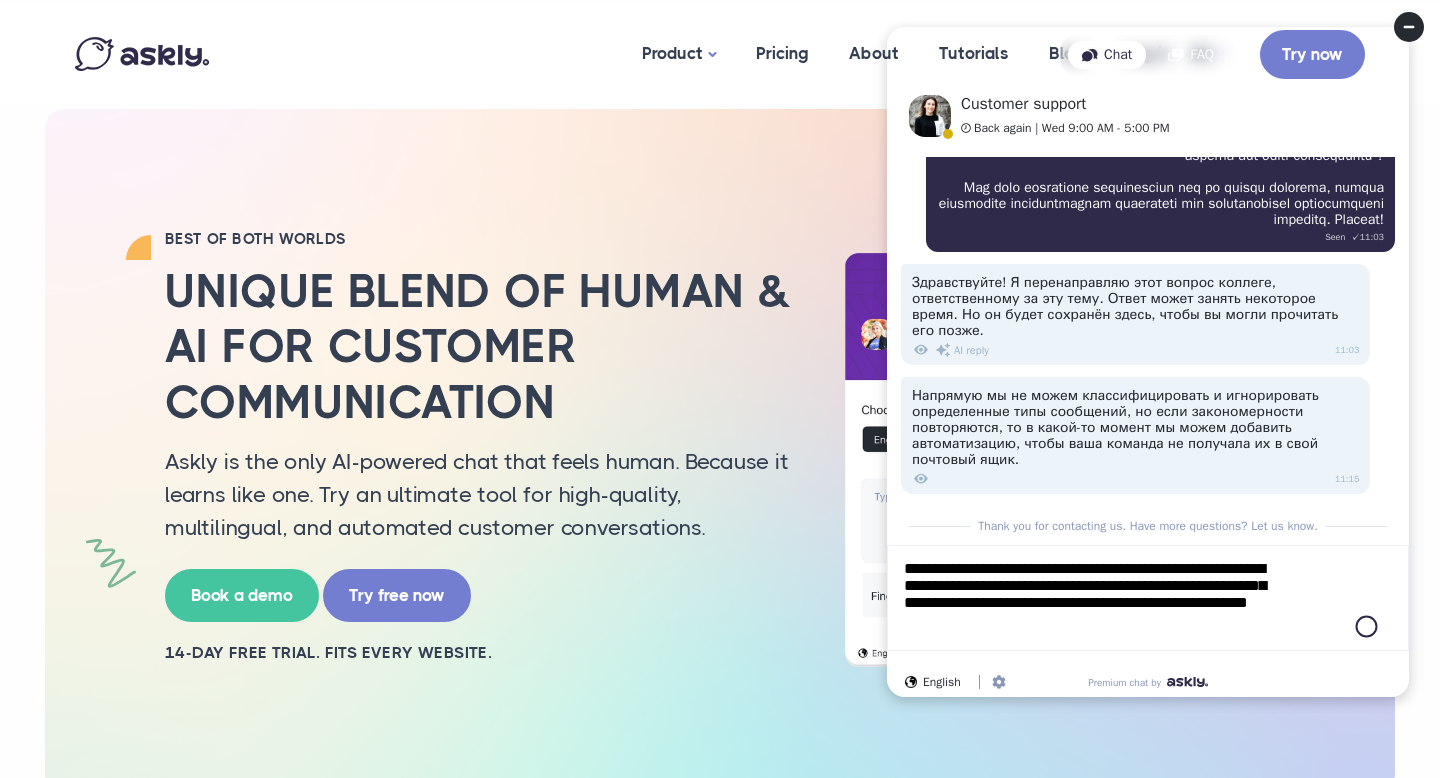 type 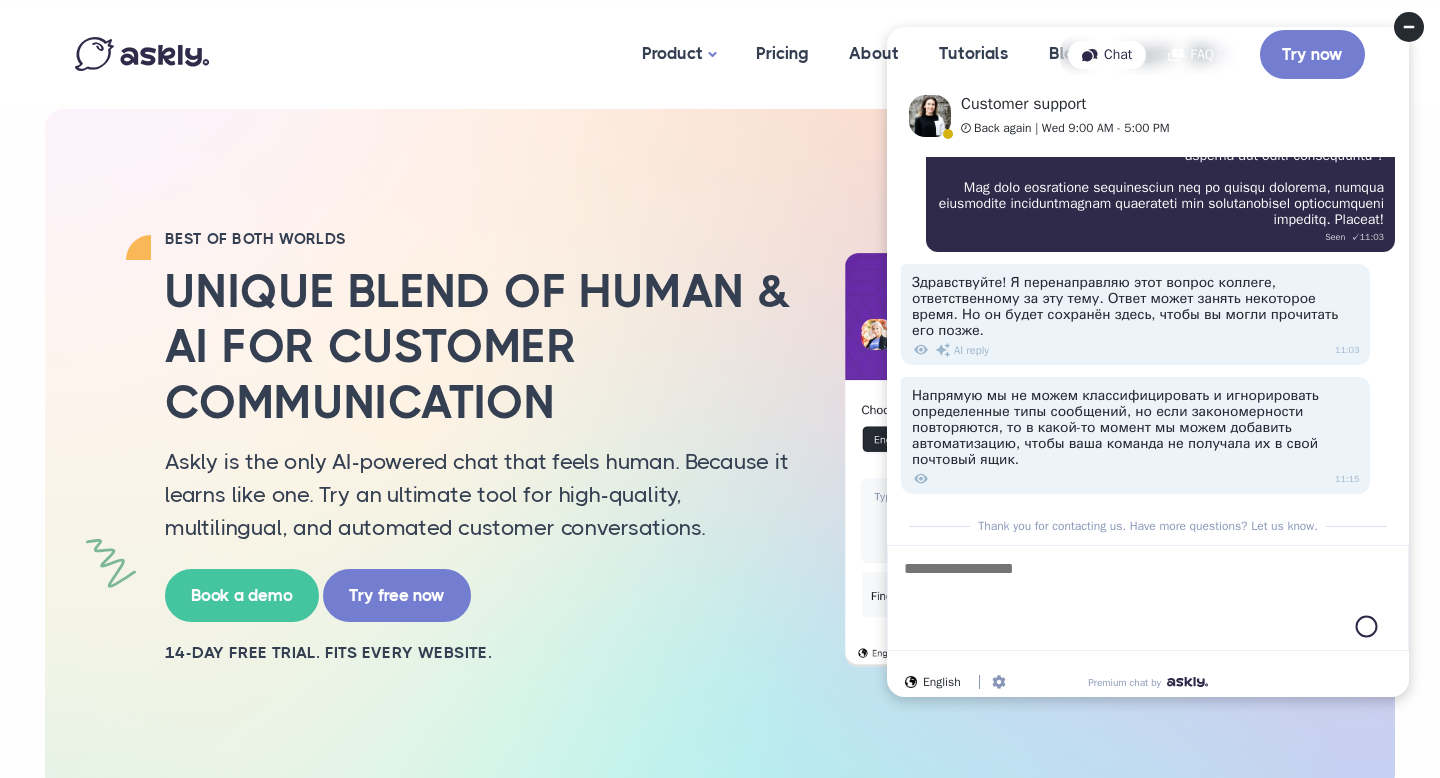 scroll, scrollTop: 917, scrollLeft: 0, axis: vertical 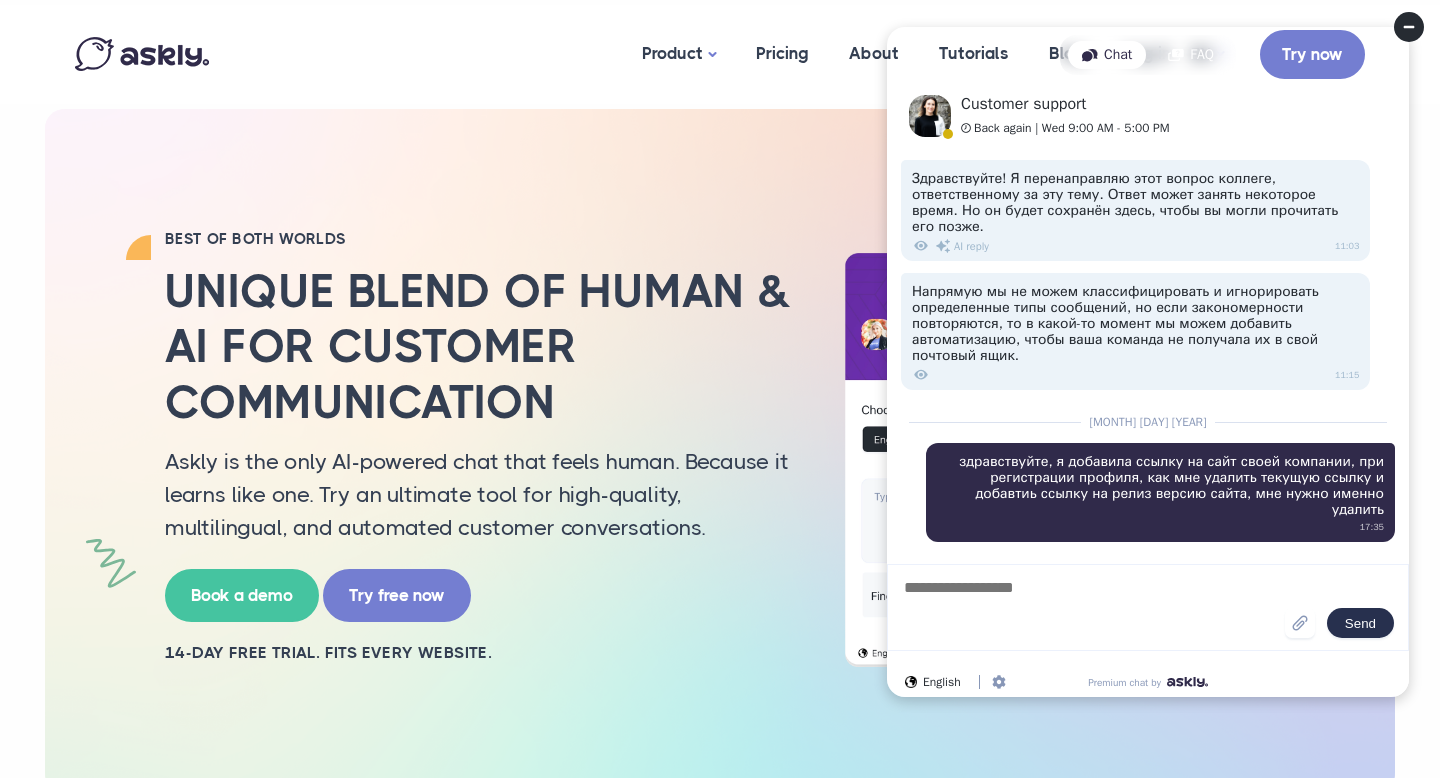 click on "Product
Live chat
AI chat
Pricing
About
Tutorials
Blog
Log in
EN" at bounding box center [720, 3477] 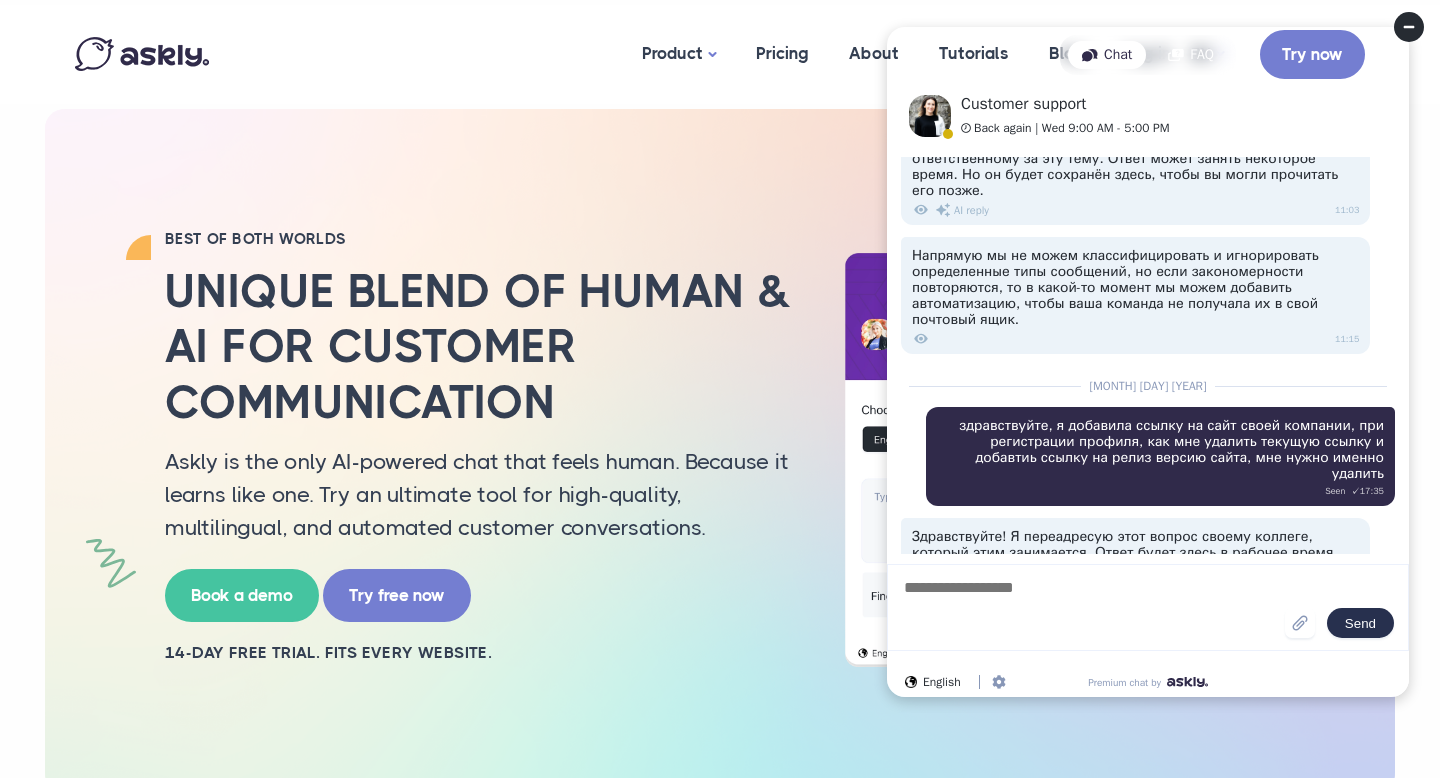scroll, scrollTop: 998, scrollLeft: 0, axis: vertical 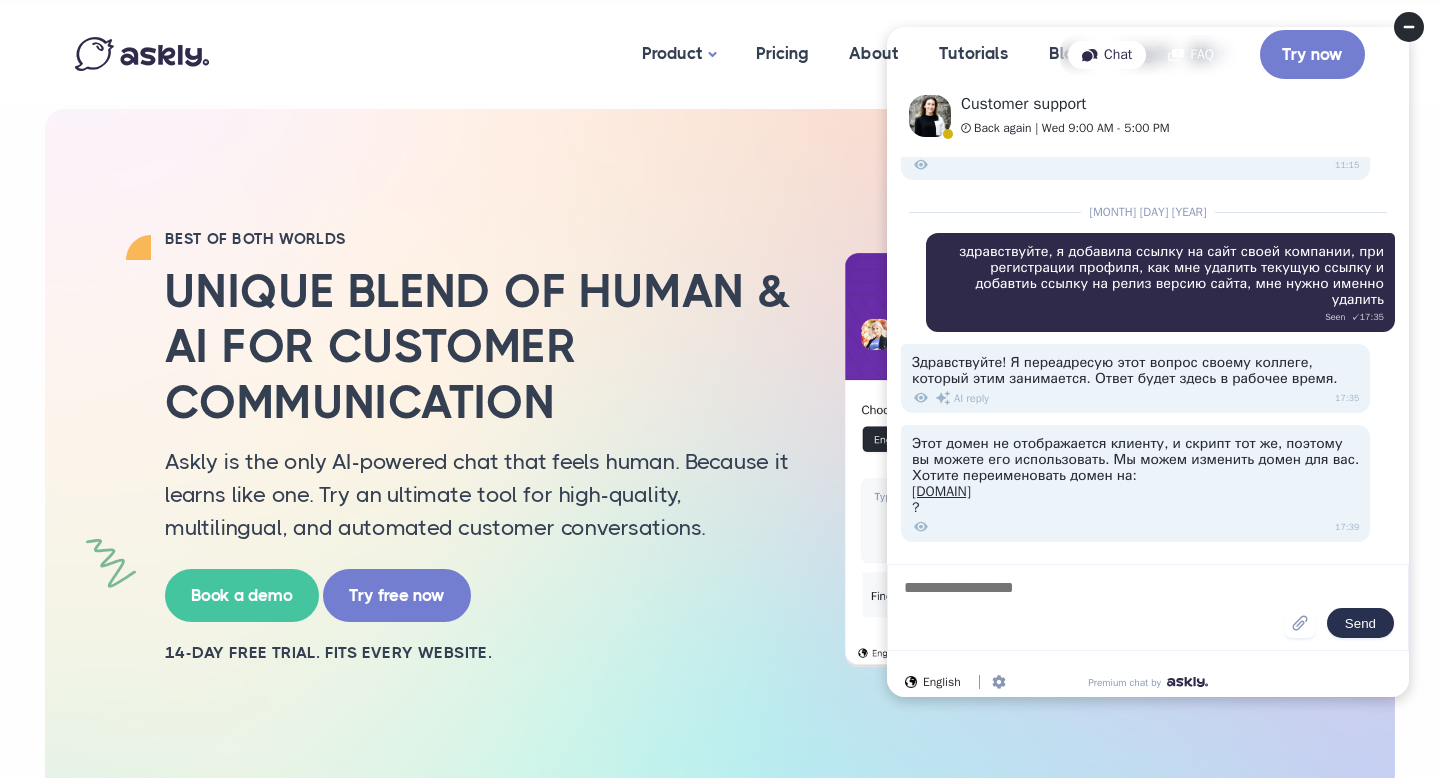 type on "*" 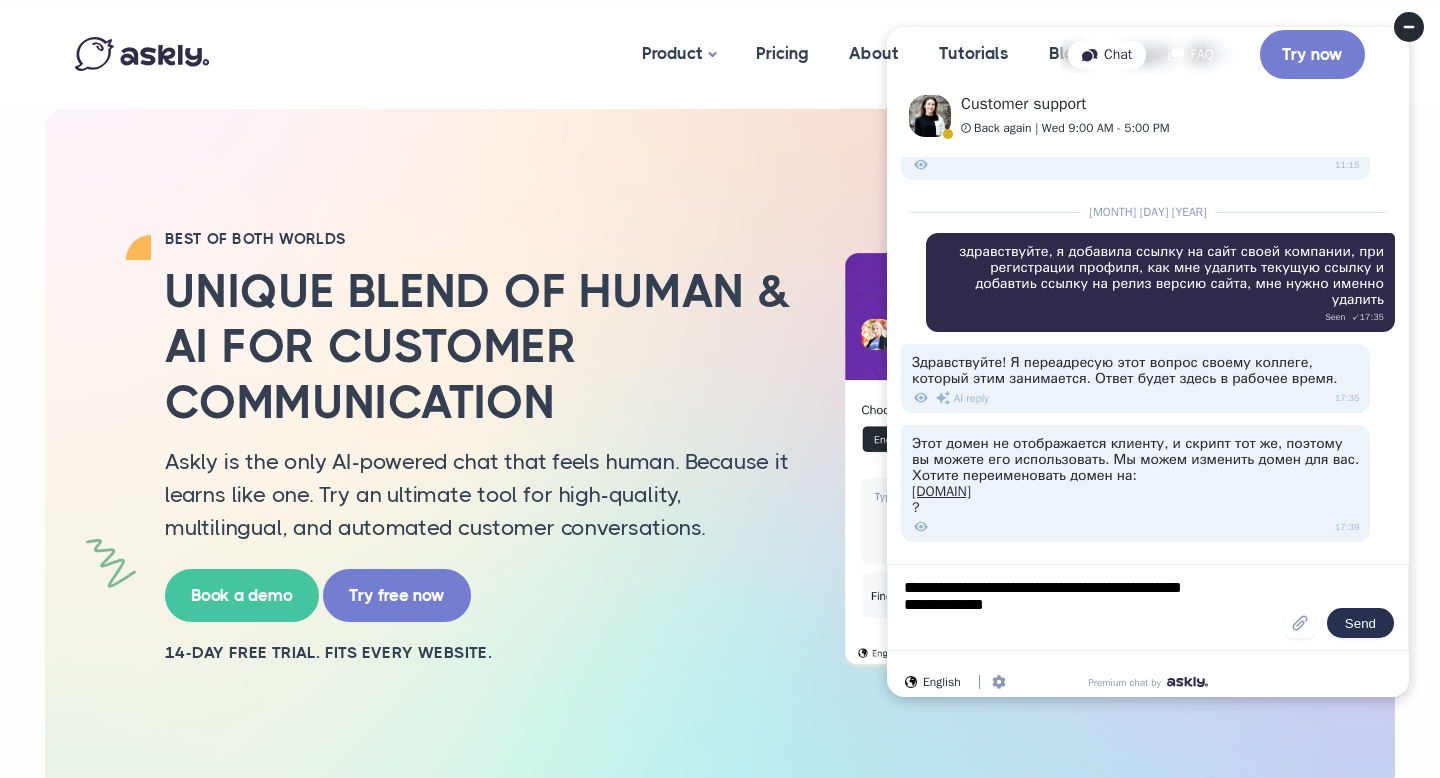 type on "**********" 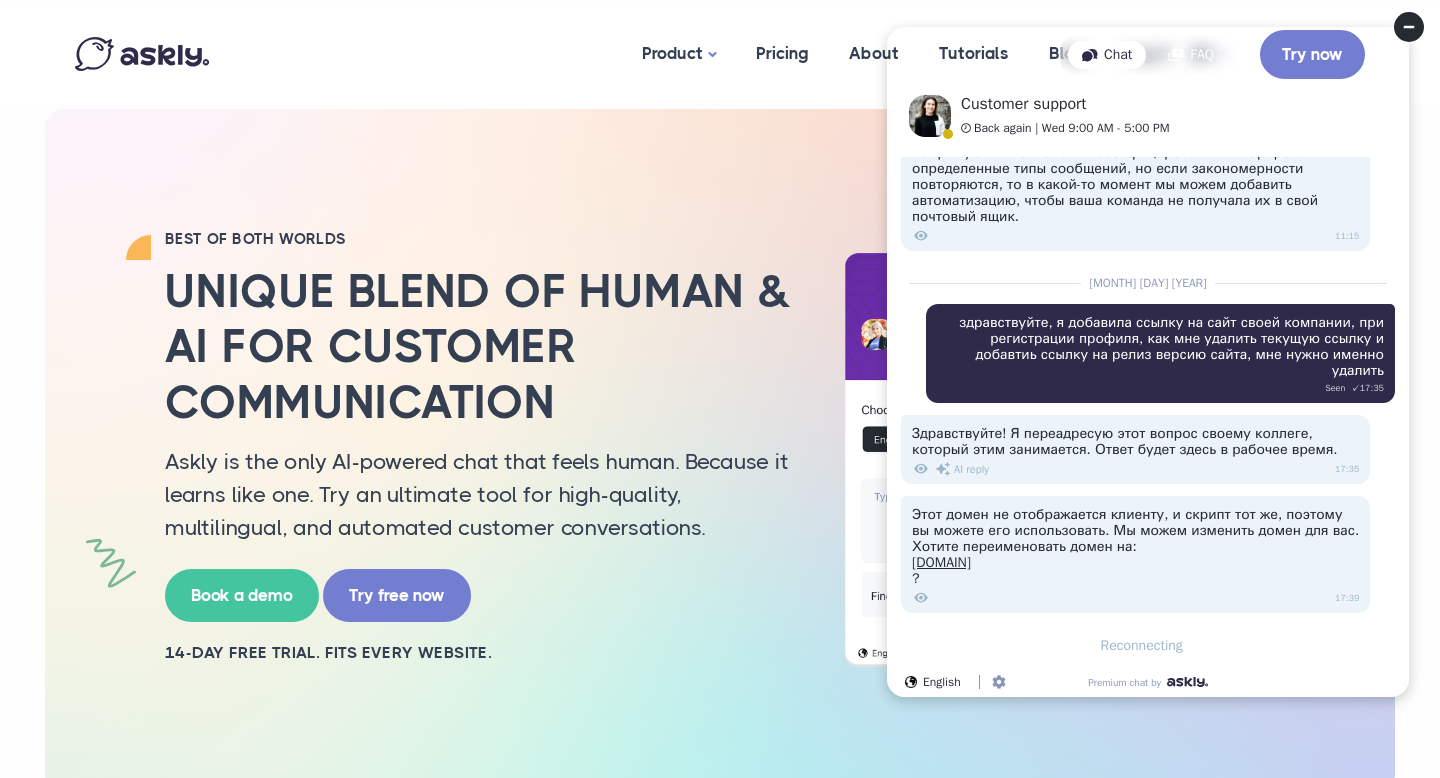 scroll, scrollTop: 1070, scrollLeft: 0, axis: vertical 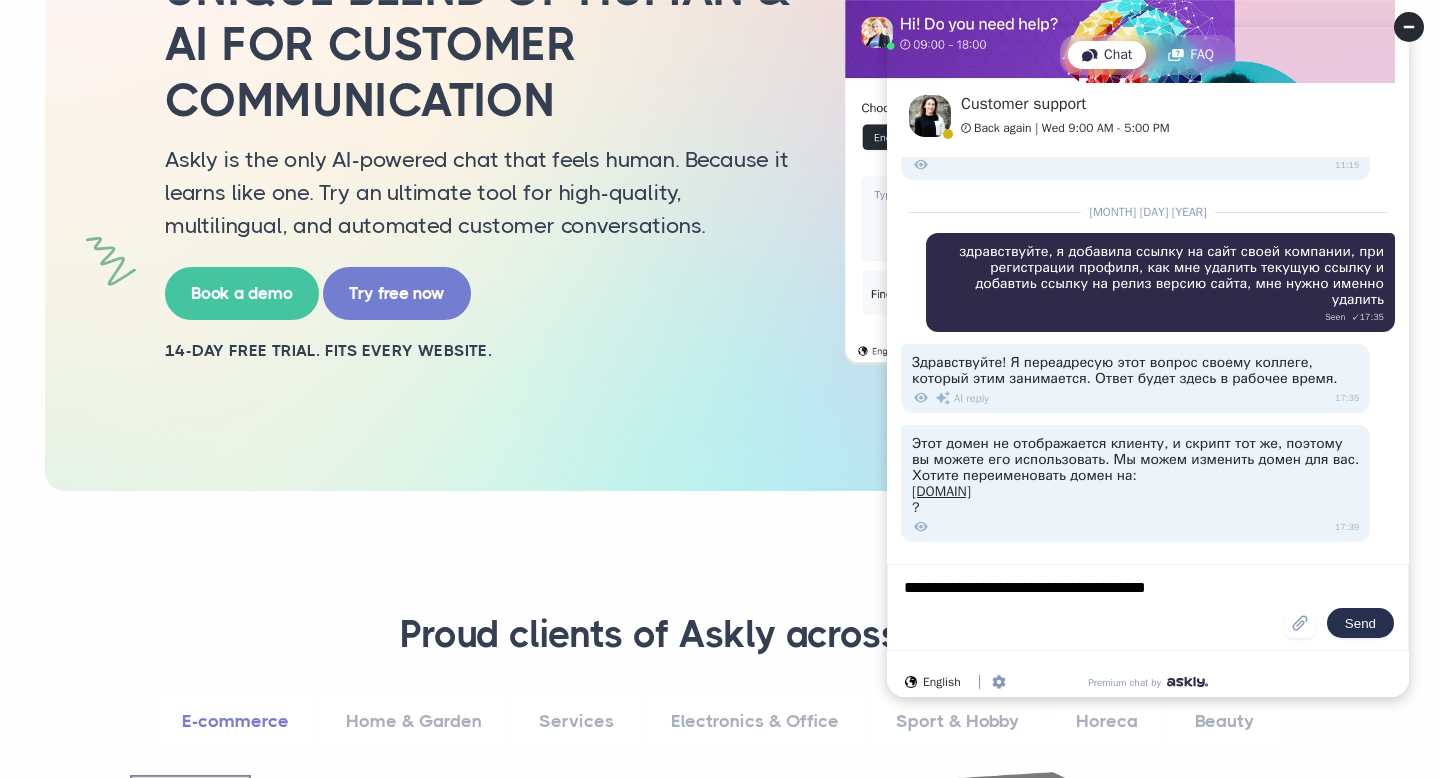click on "**********" at bounding box center (1093, 607) 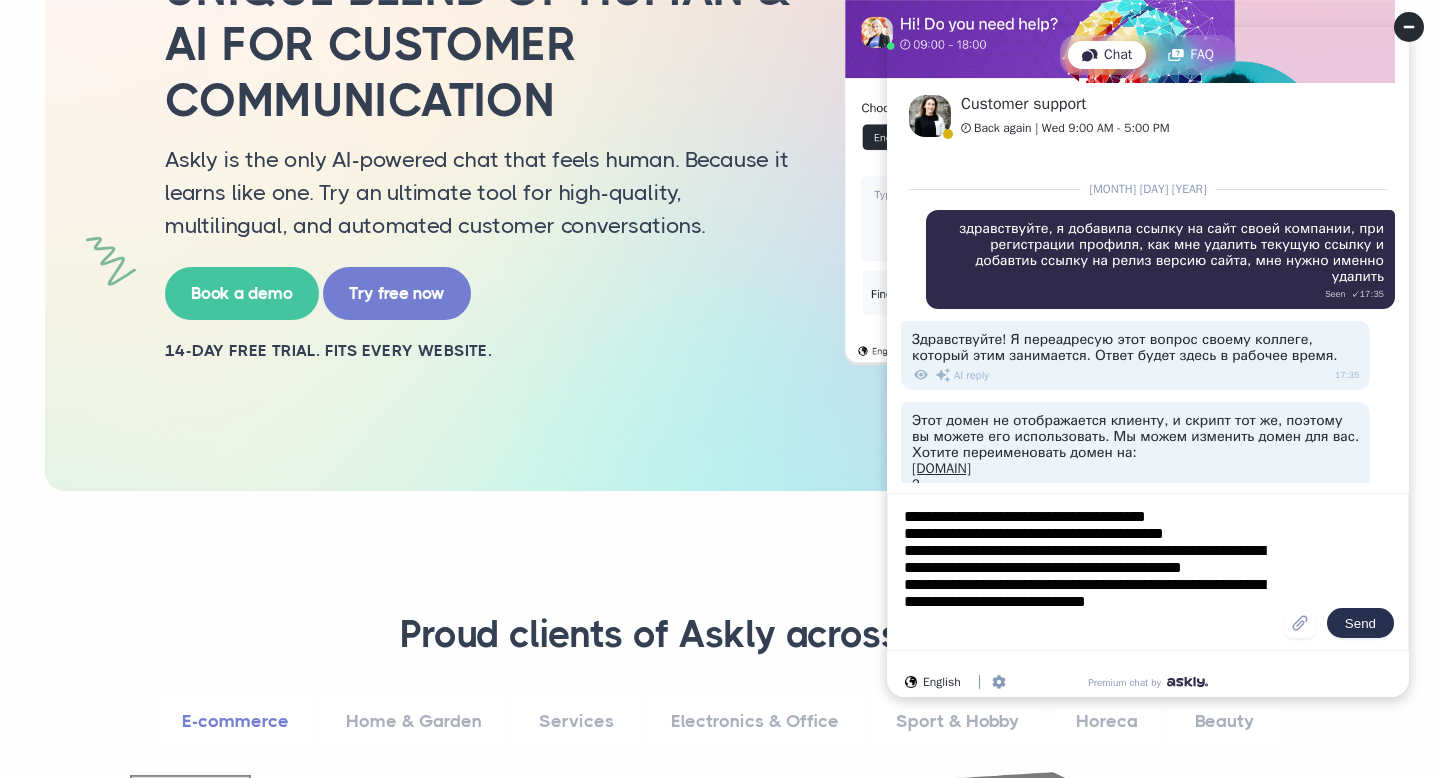 scroll, scrollTop: 22, scrollLeft: 0, axis: vertical 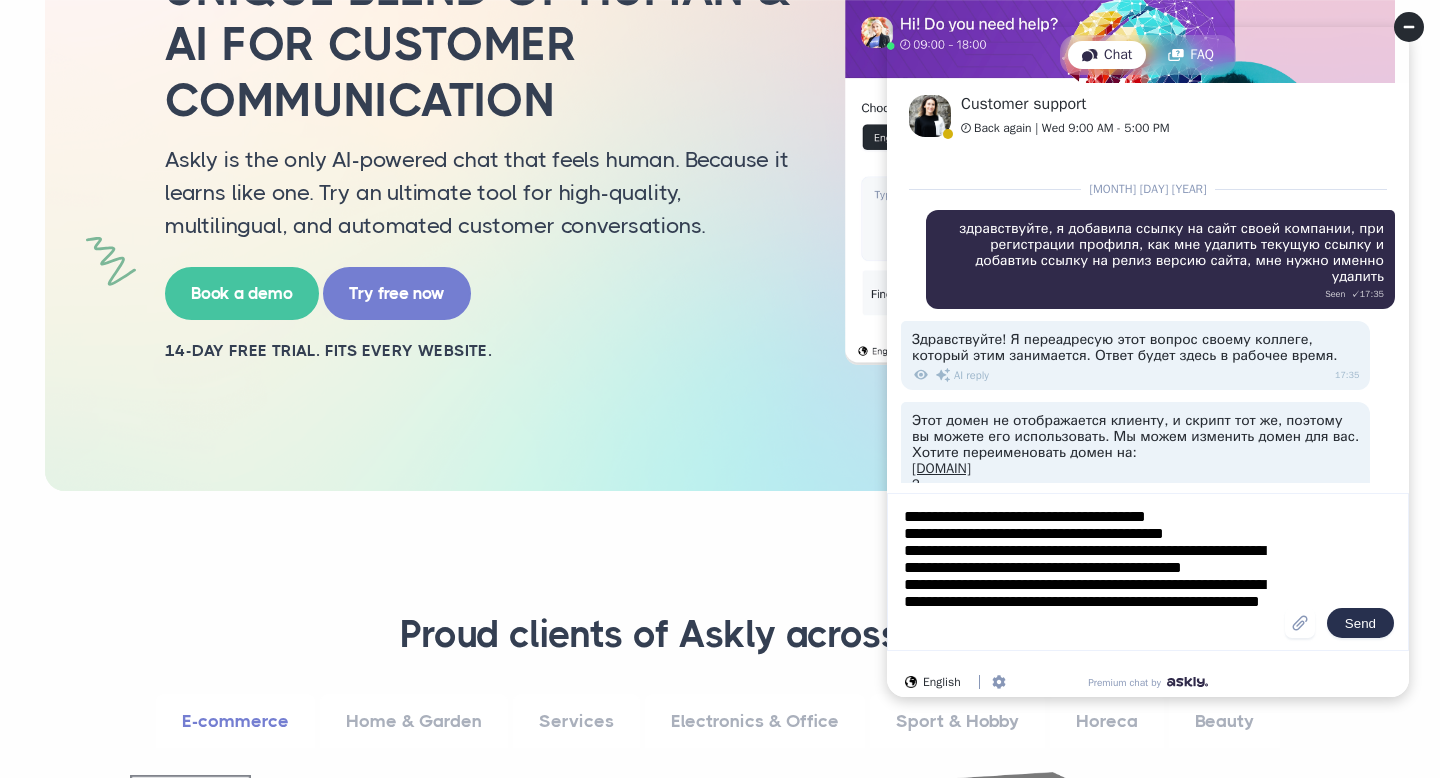 click on "**********" at bounding box center (1093, 572) 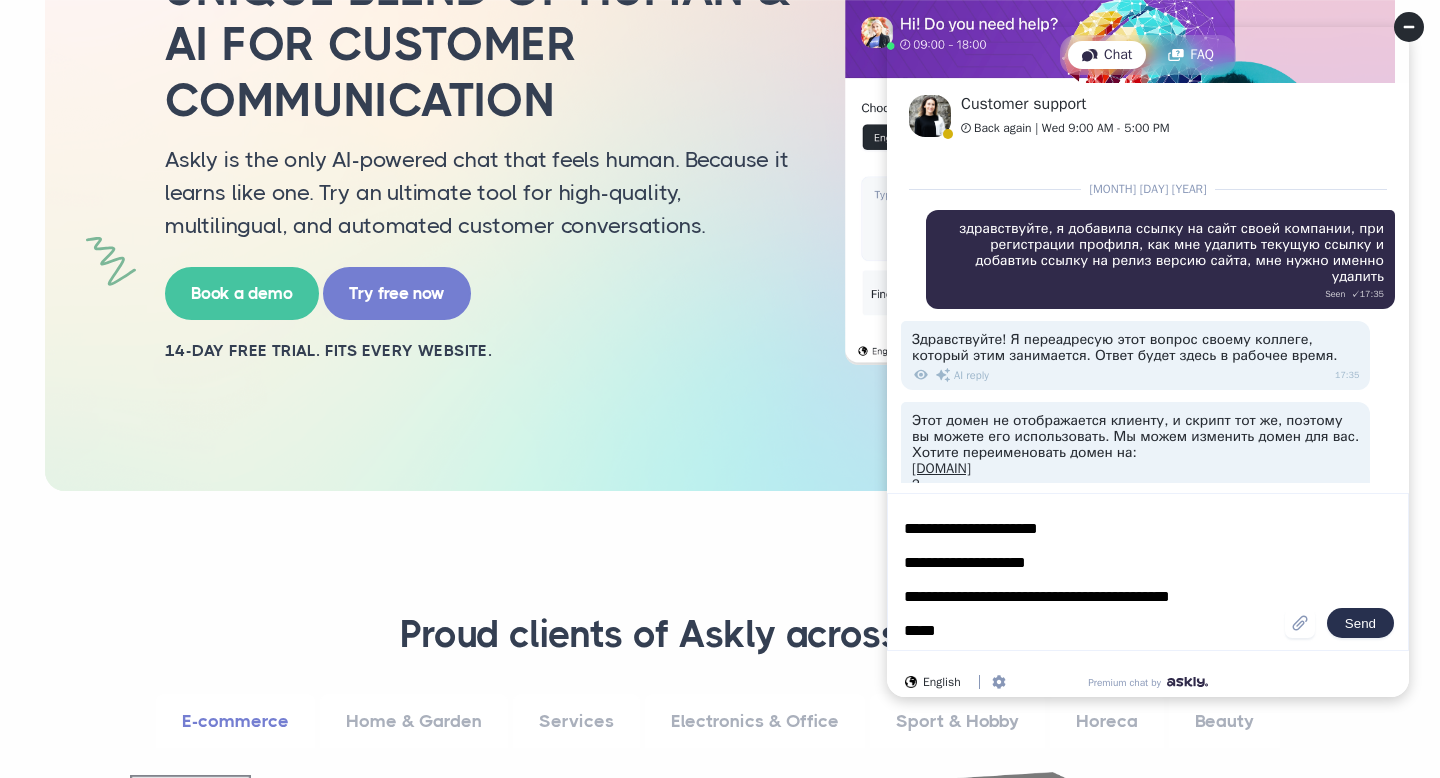 scroll, scrollTop: 345, scrollLeft: 0, axis: vertical 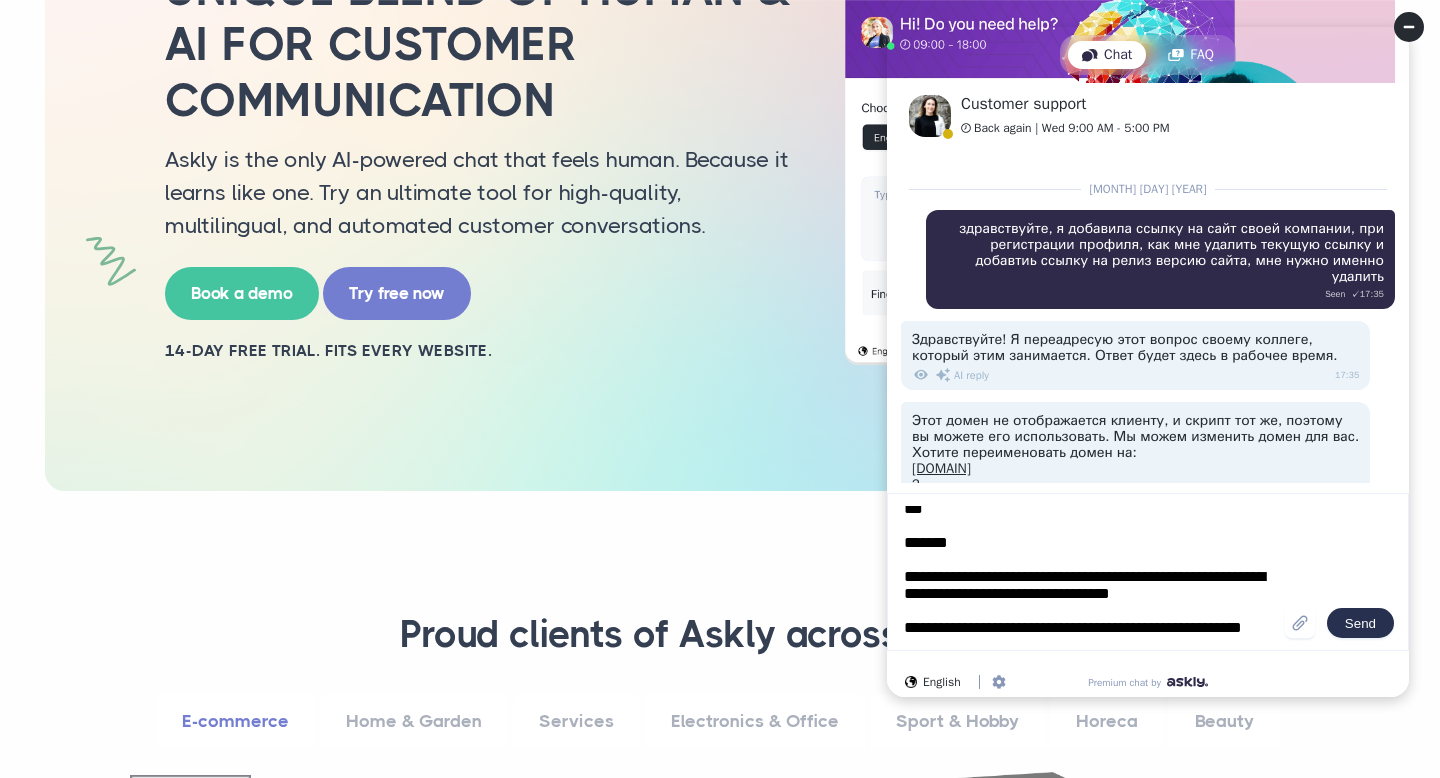 click on "**********" at bounding box center [1093, 572] 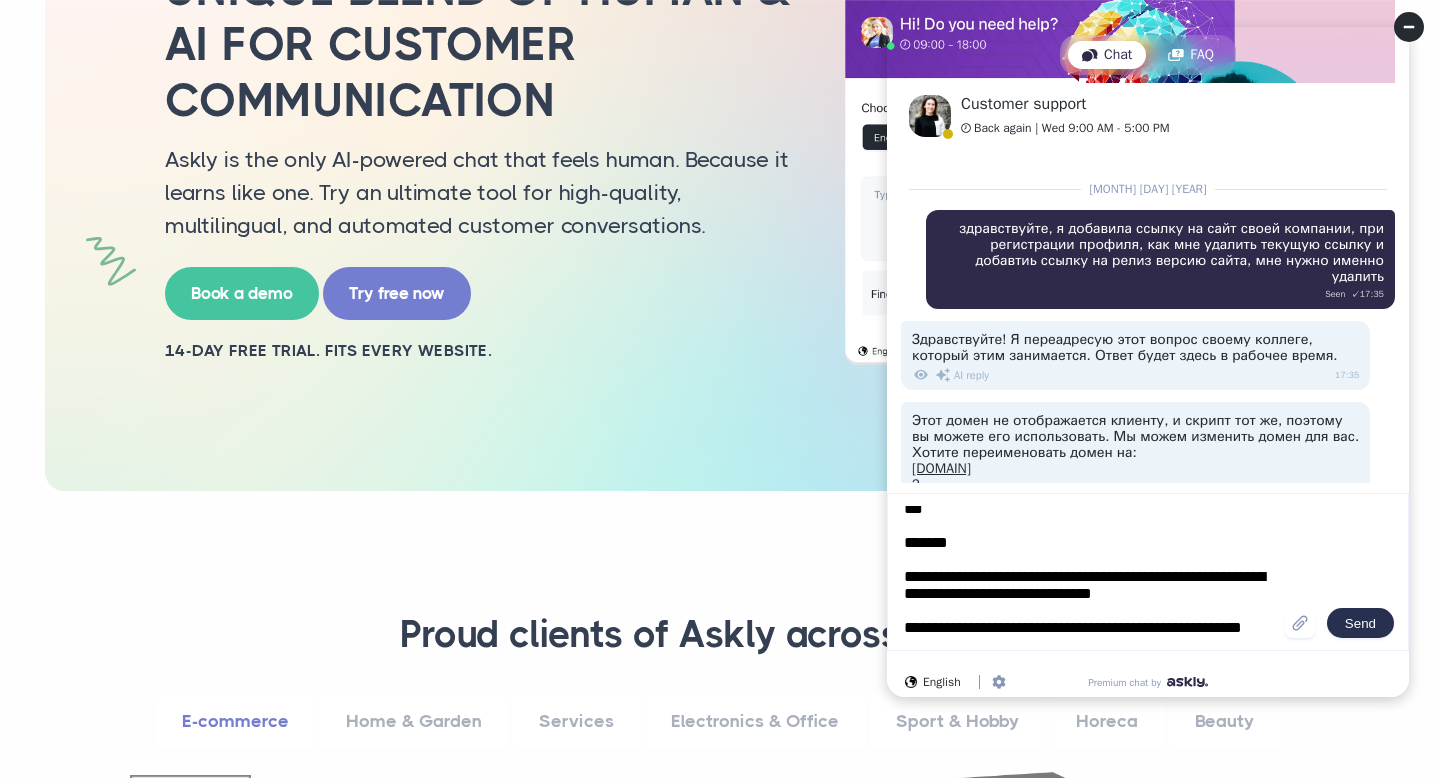 scroll, scrollTop: 328, scrollLeft: 0, axis: vertical 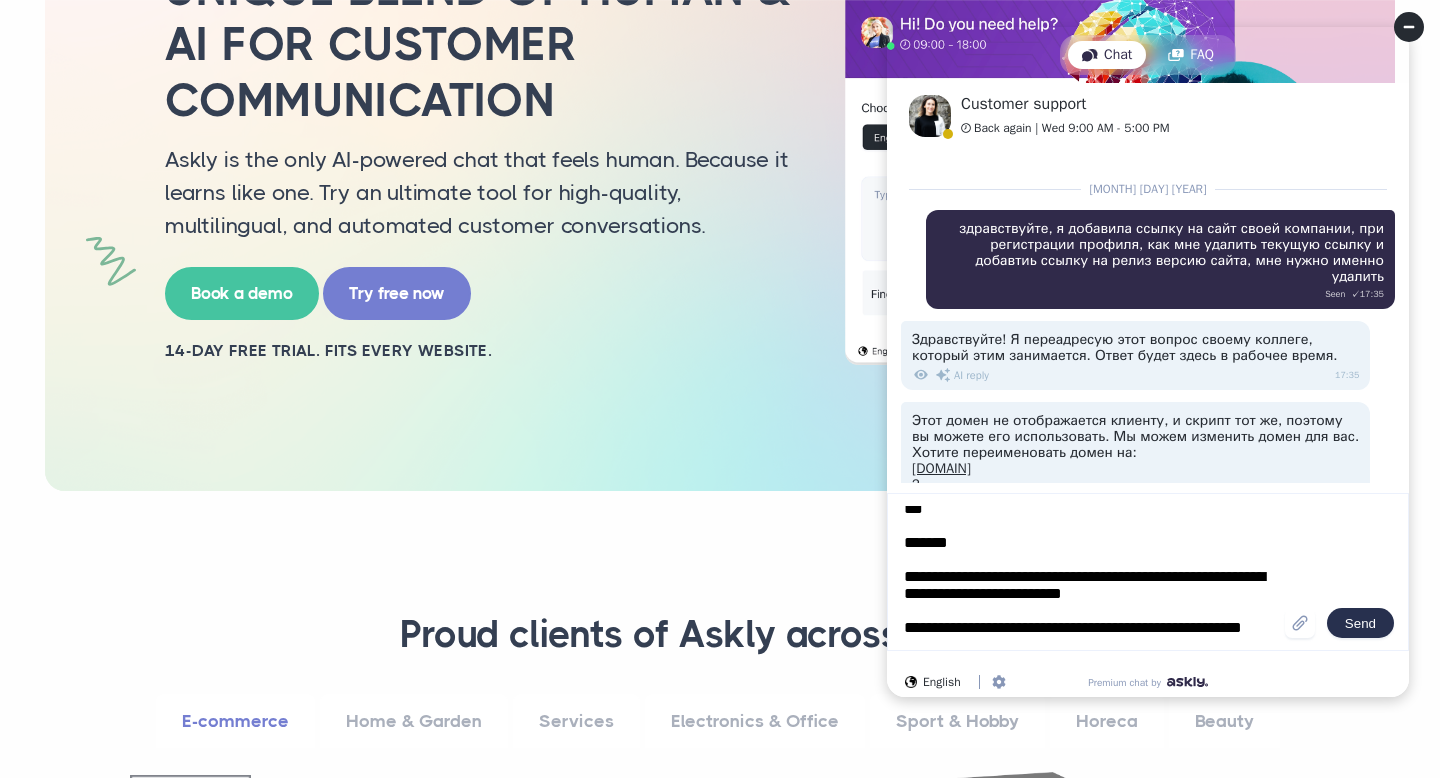drag, startPoint x: 1071, startPoint y: 575, endPoint x: 945, endPoint y: 575, distance: 126 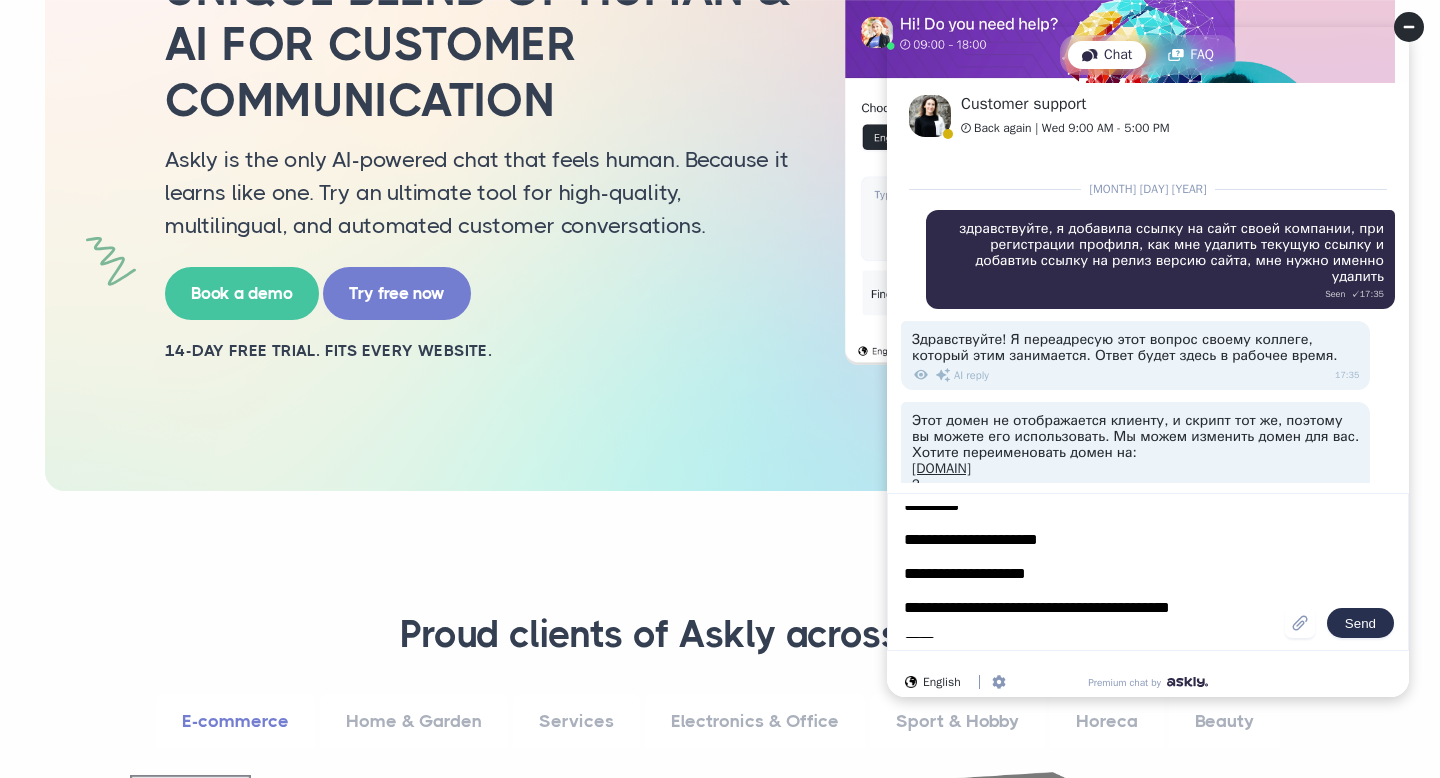 scroll, scrollTop: 0, scrollLeft: 0, axis: both 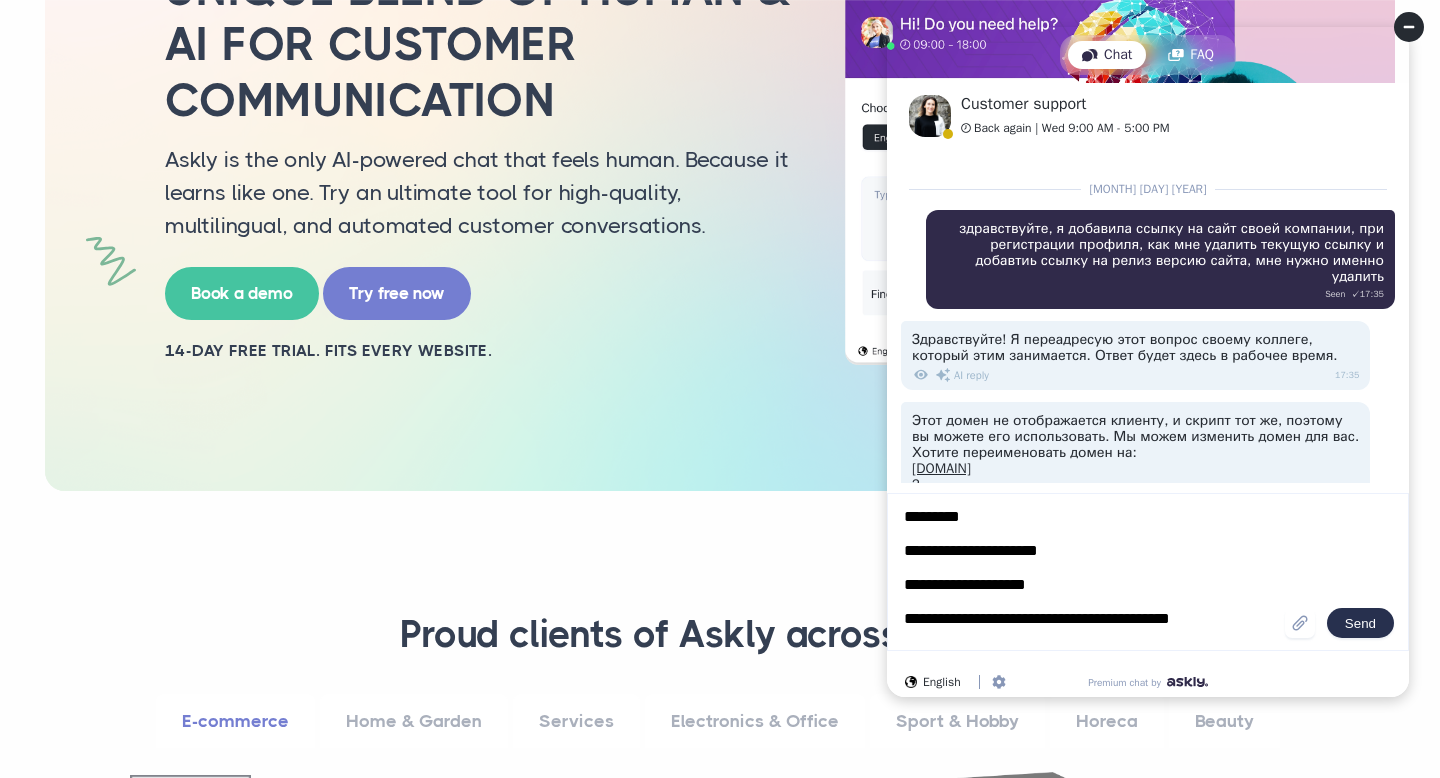 click on "**********" at bounding box center [1093, 572] 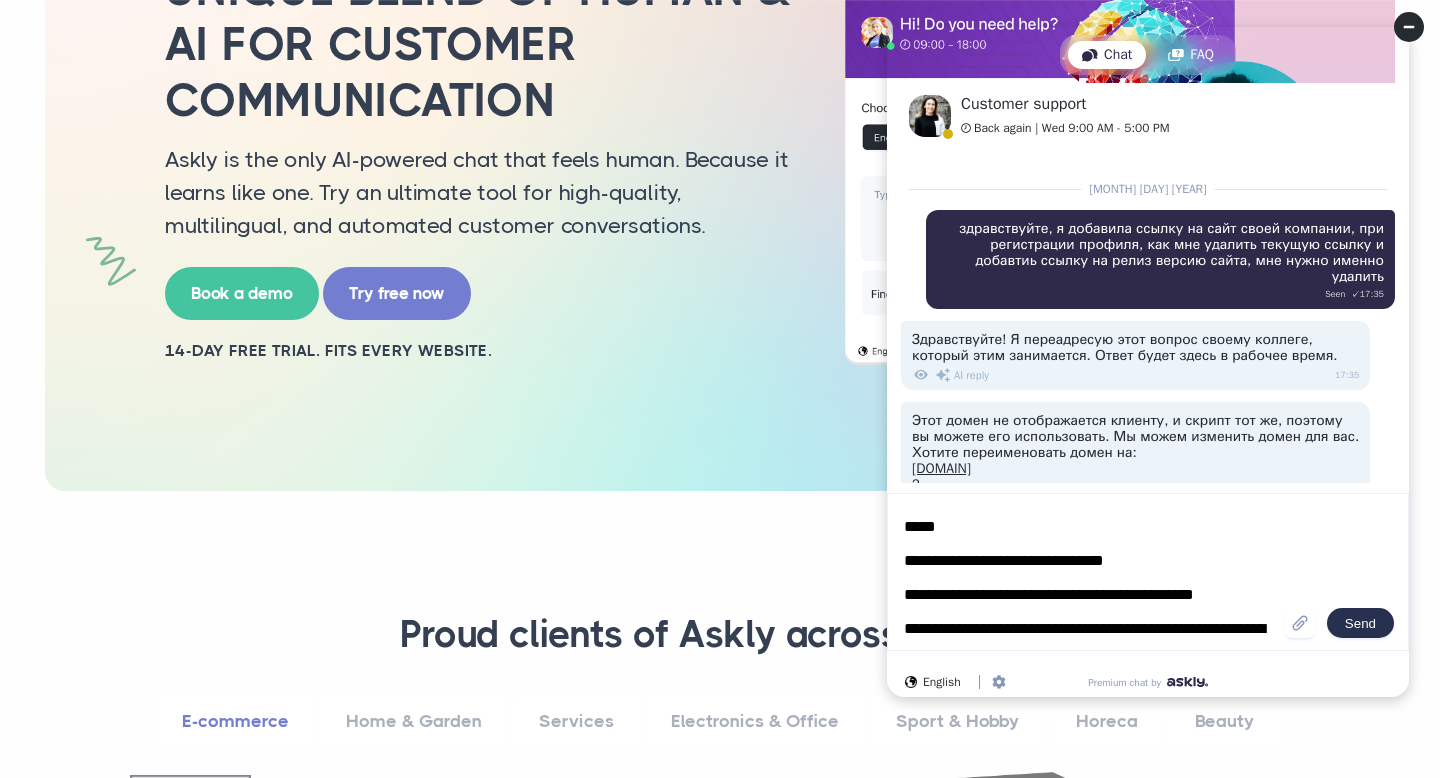 scroll, scrollTop: 101, scrollLeft: 0, axis: vertical 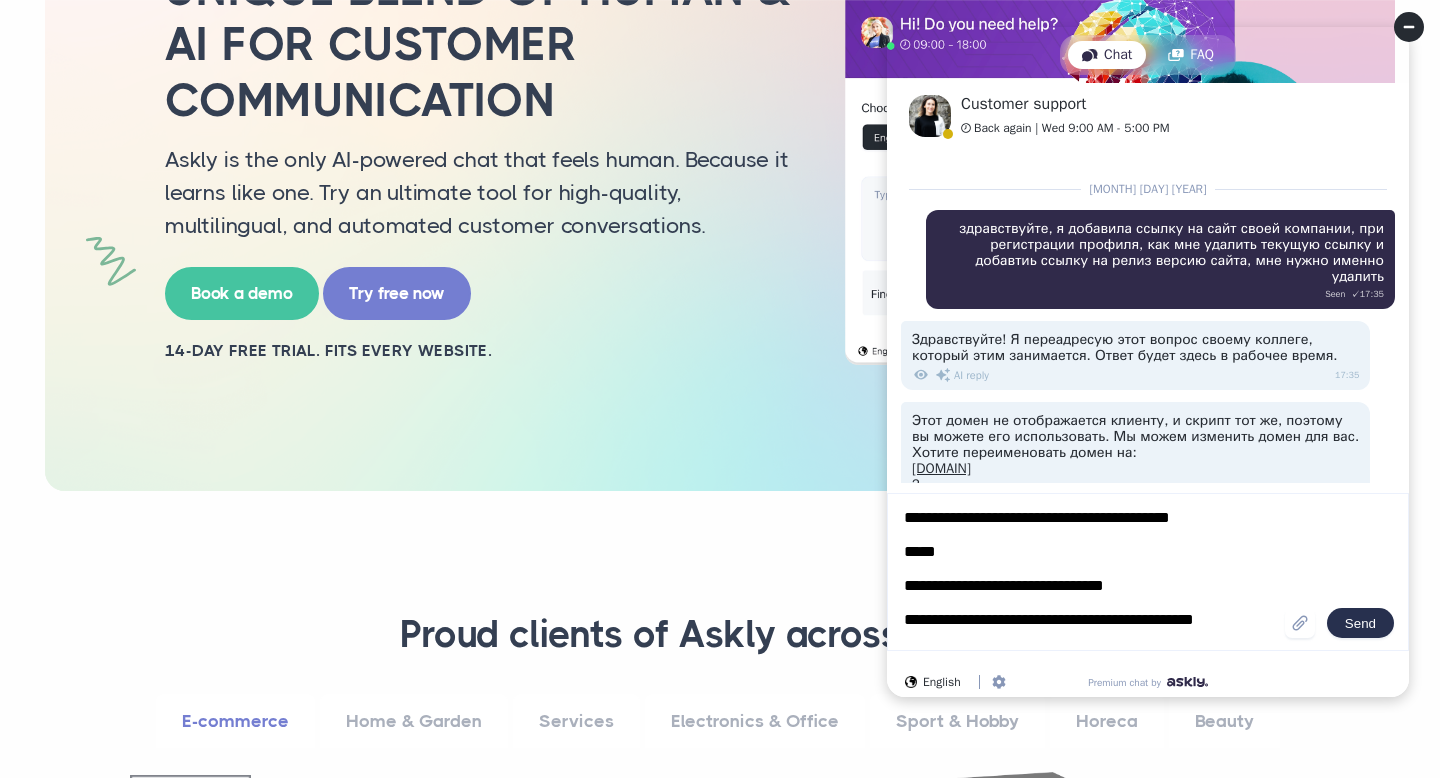 click on "**********" at bounding box center [1093, 572] 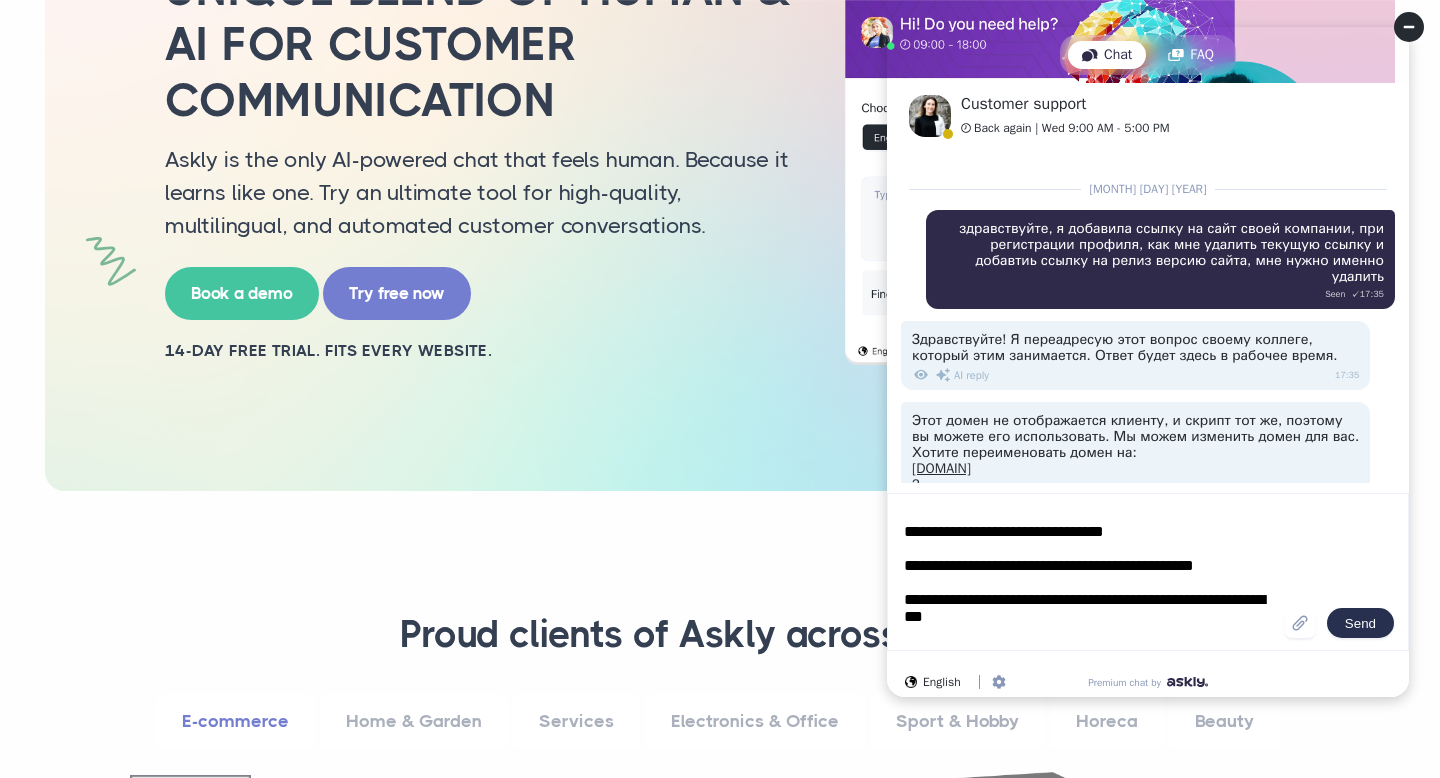 scroll, scrollTop: 178, scrollLeft: 0, axis: vertical 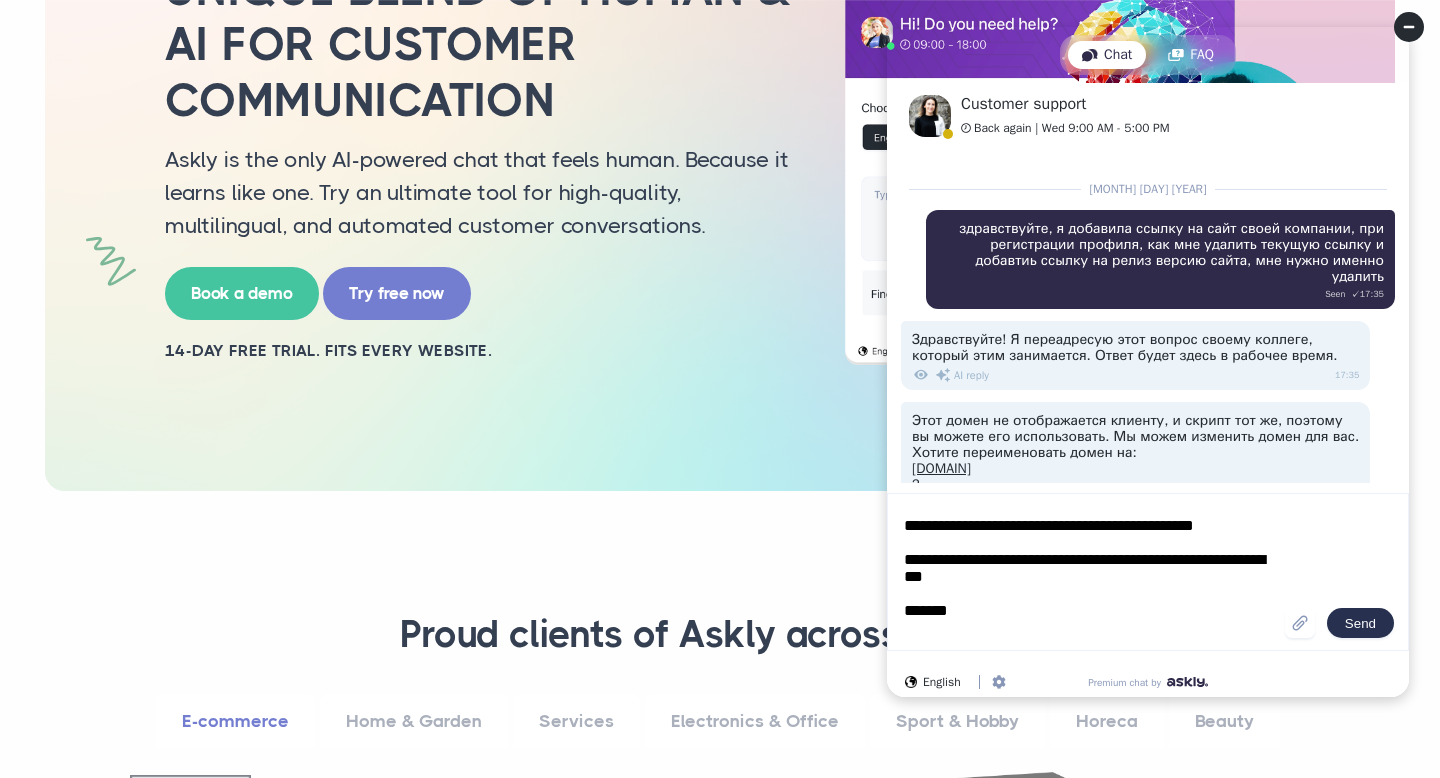 click on "**********" at bounding box center [1093, 572] 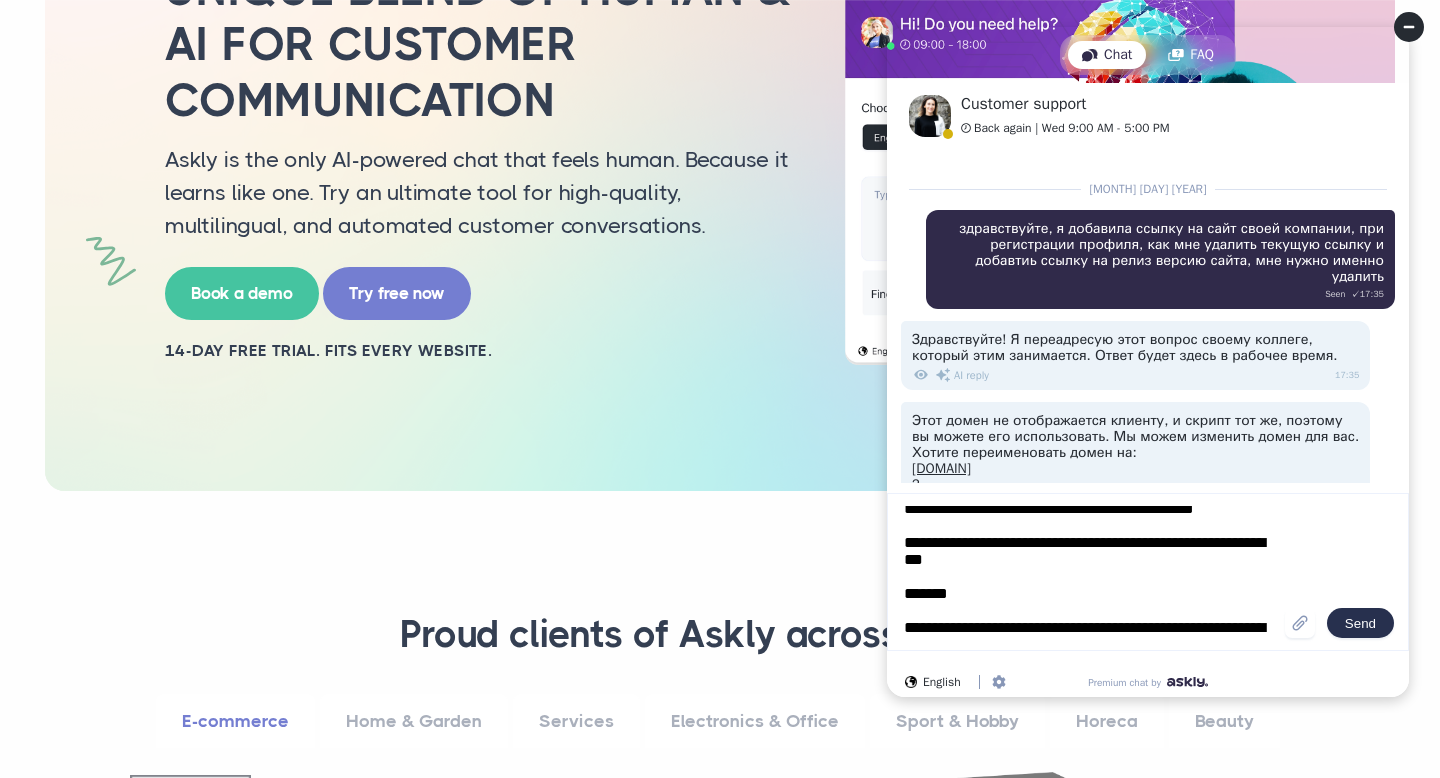 click on "**********" at bounding box center (1093, 572) 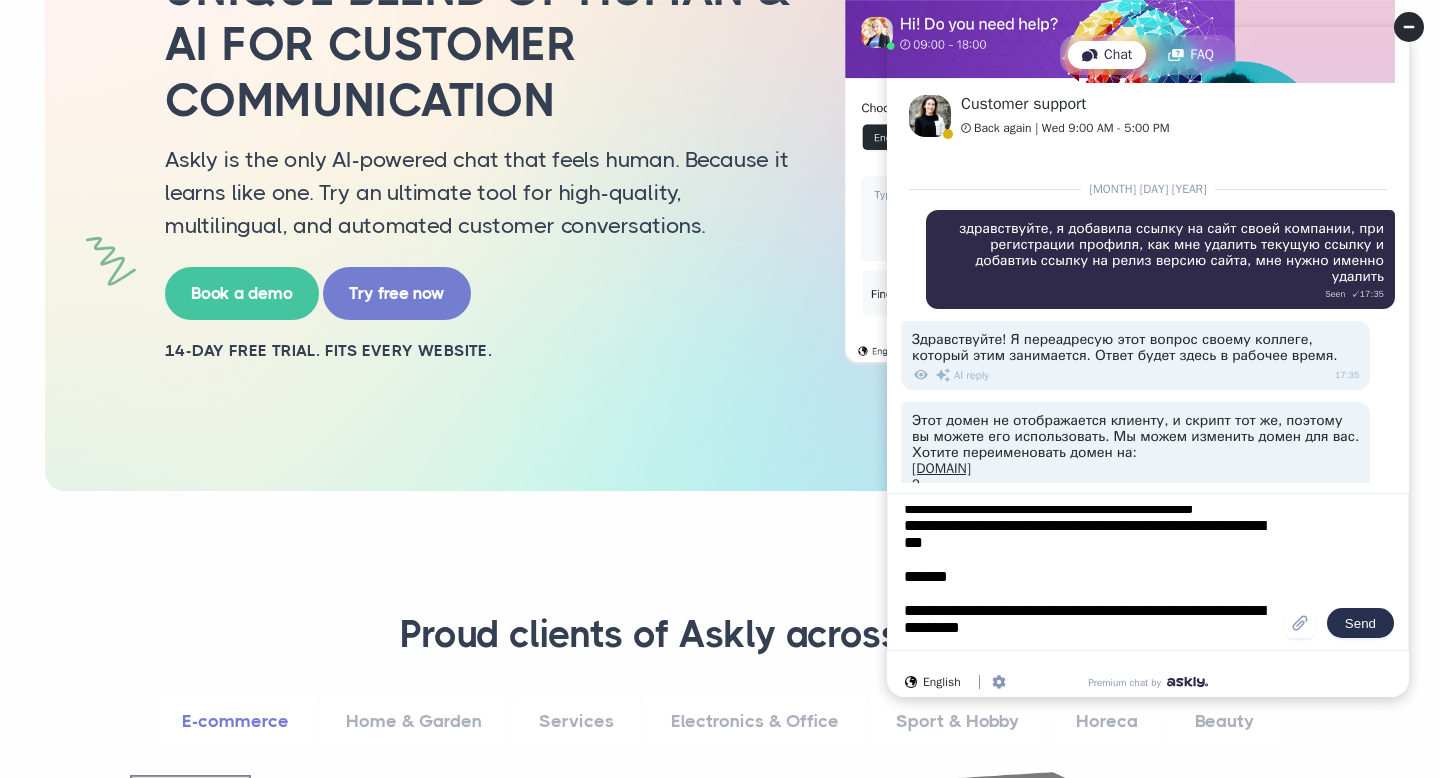 drag, startPoint x: 936, startPoint y: 549, endPoint x: 901, endPoint y: 548, distance: 35.014282 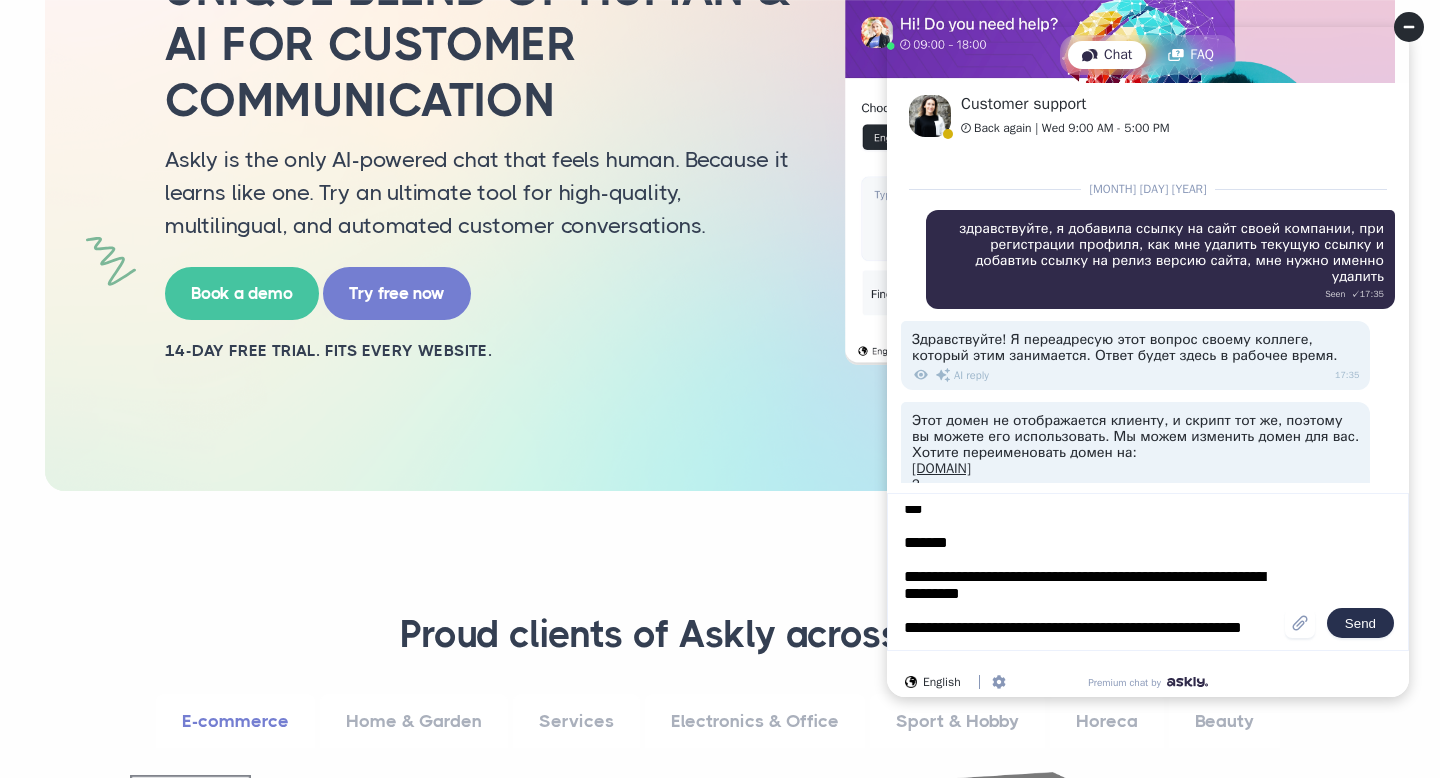 scroll, scrollTop: 290, scrollLeft: 0, axis: vertical 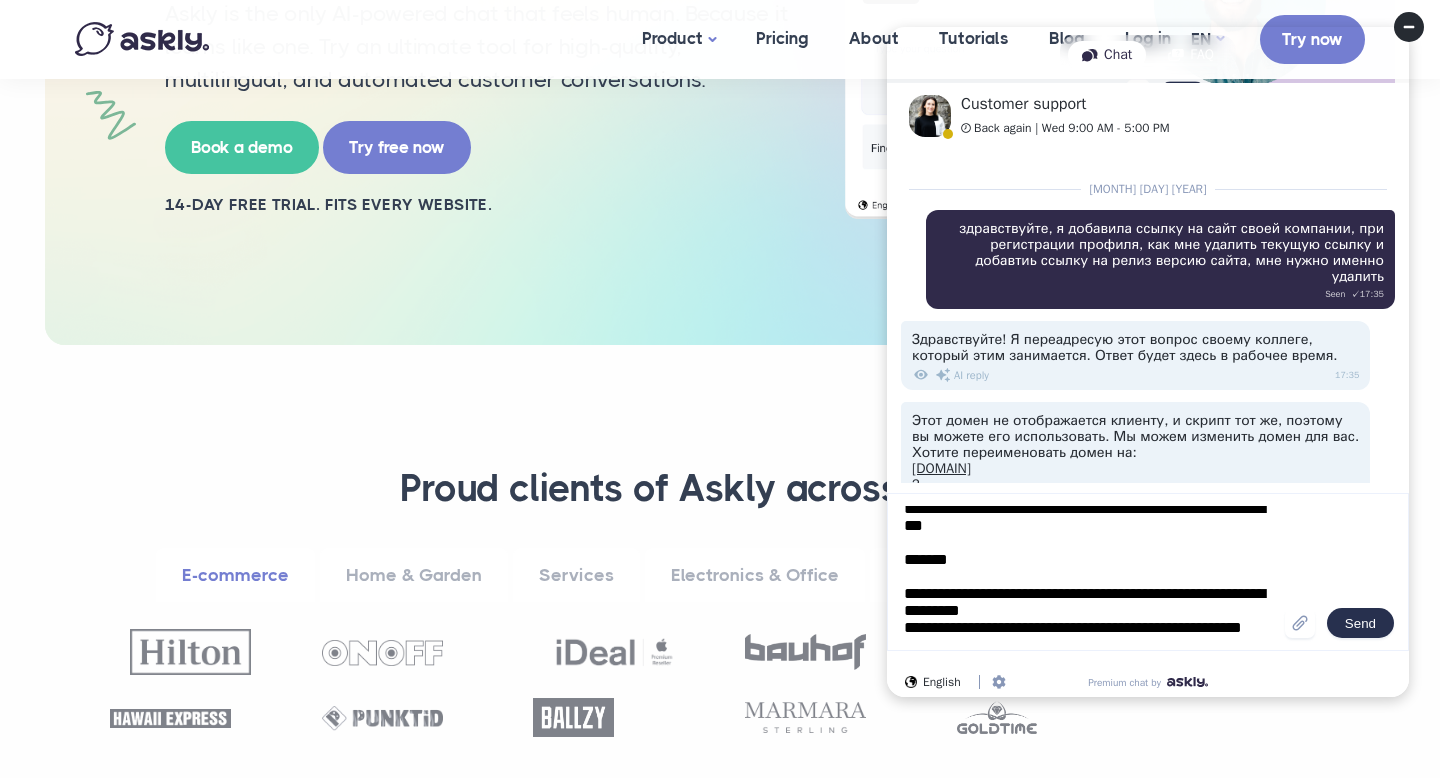 type on "**********" 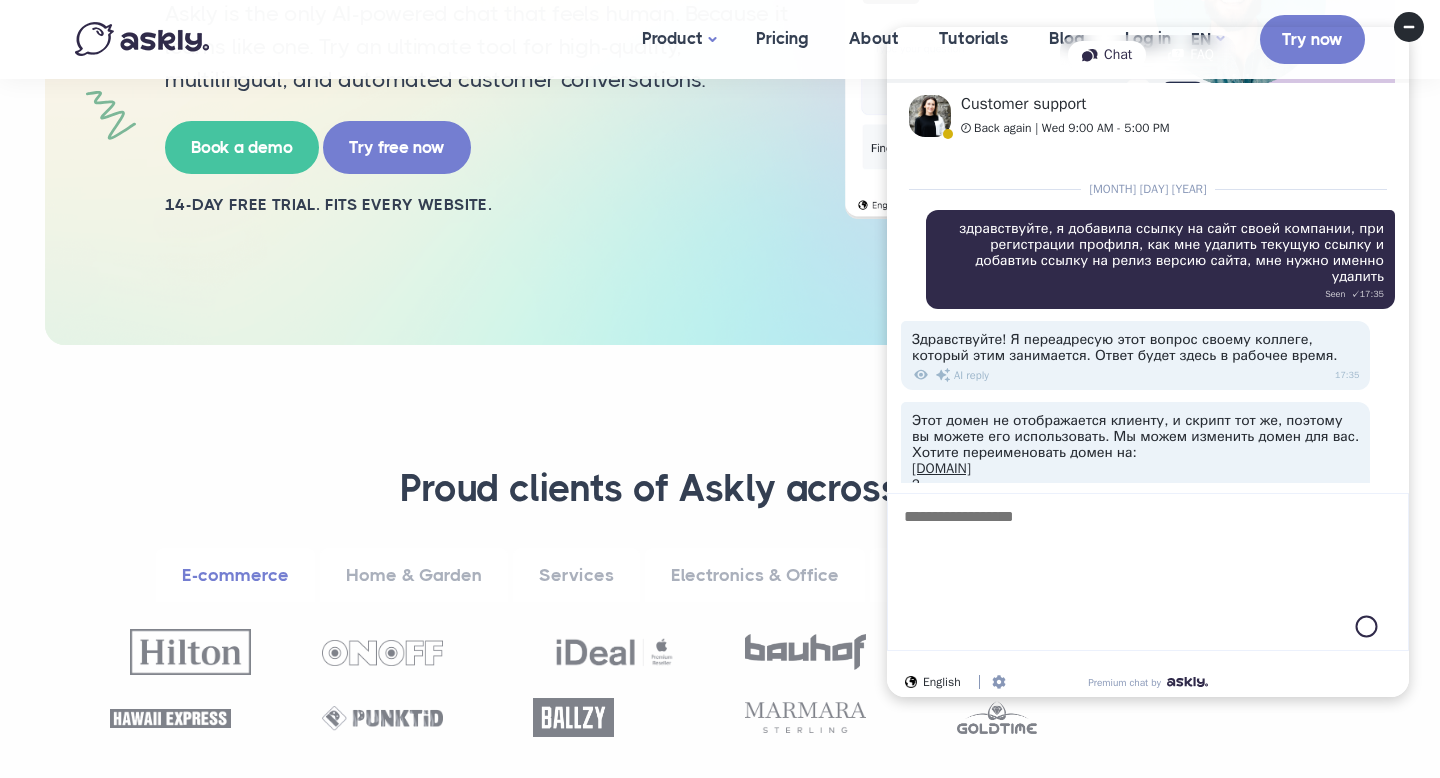 scroll, scrollTop: 1494, scrollLeft: 0, axis: vertical 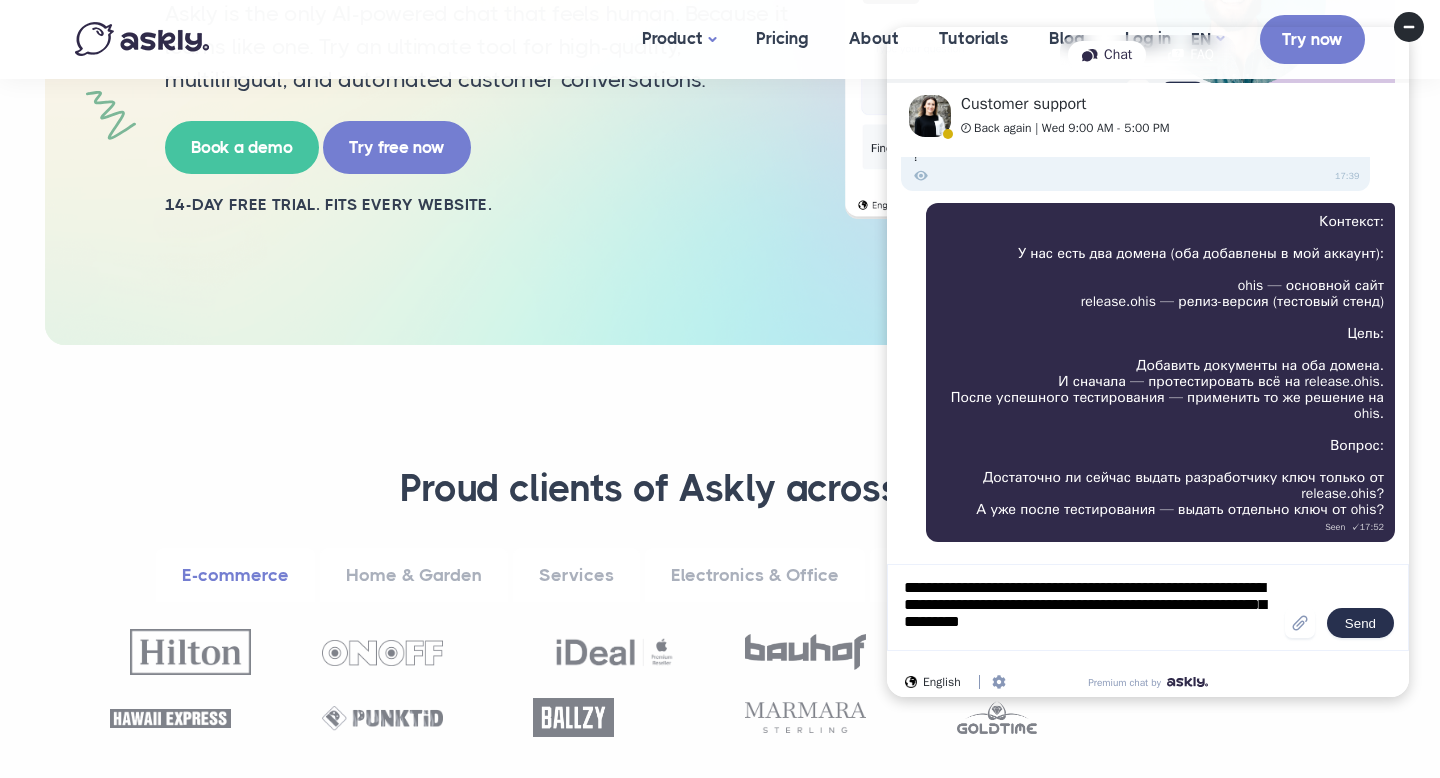 type on "**********" 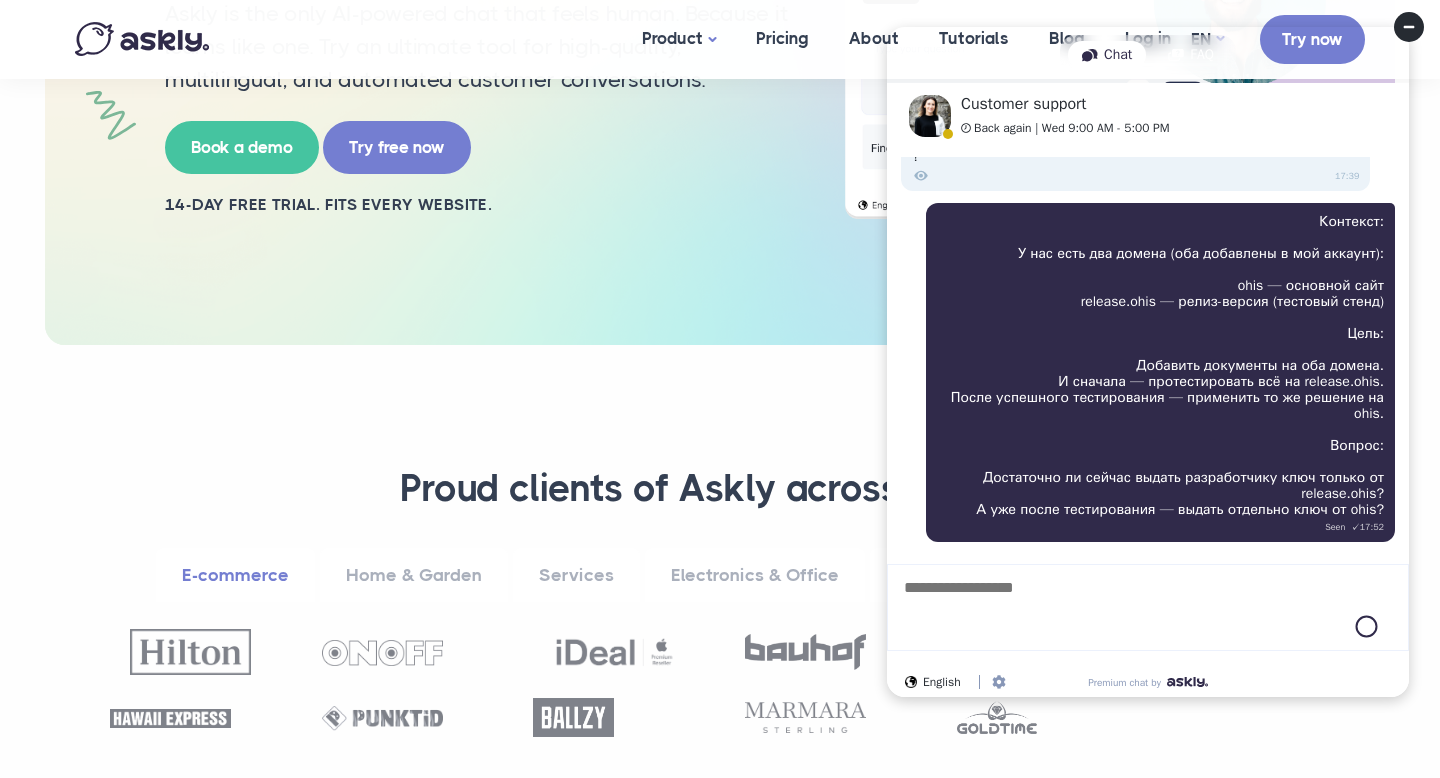 scroll, scrollTop: 1589, scrollLeft: 0, axis: vertical 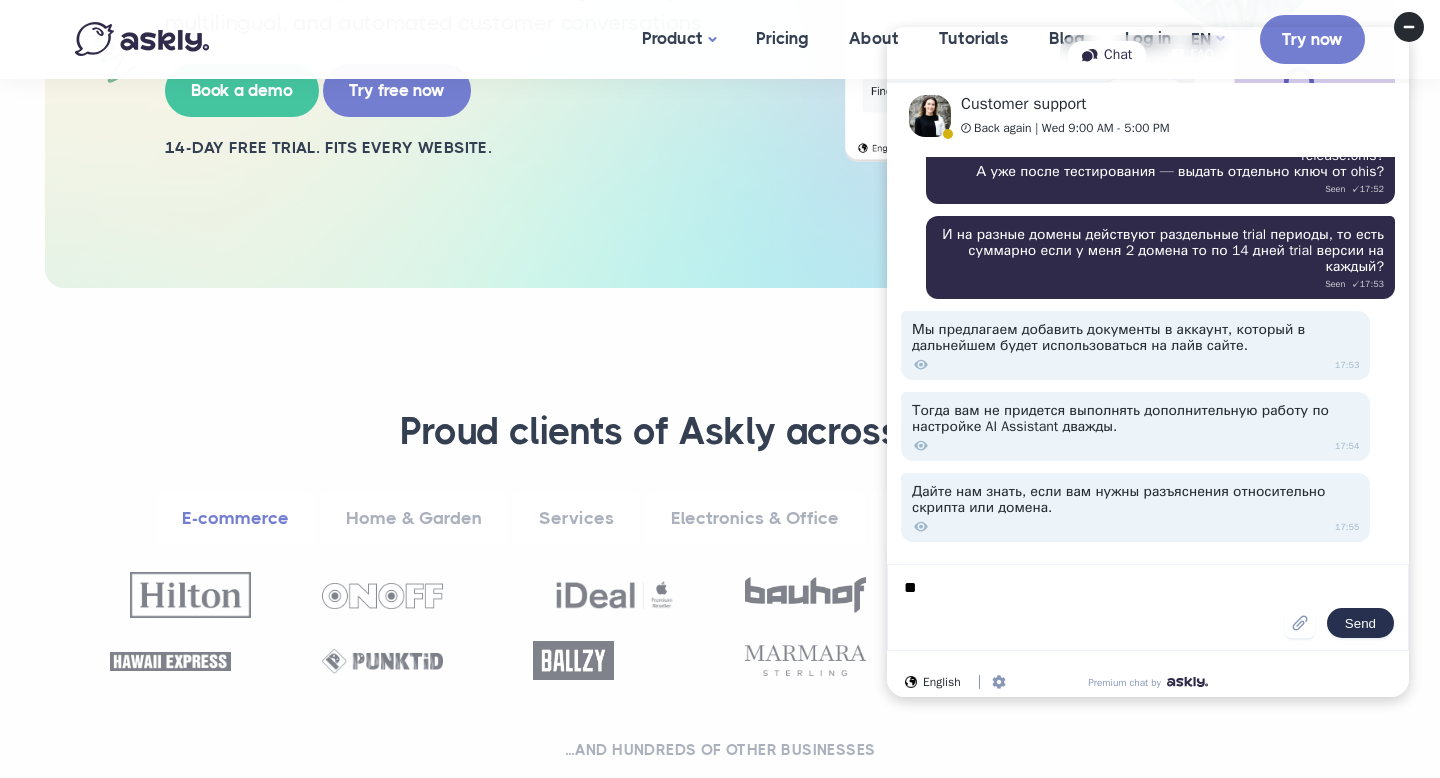 type on "*" 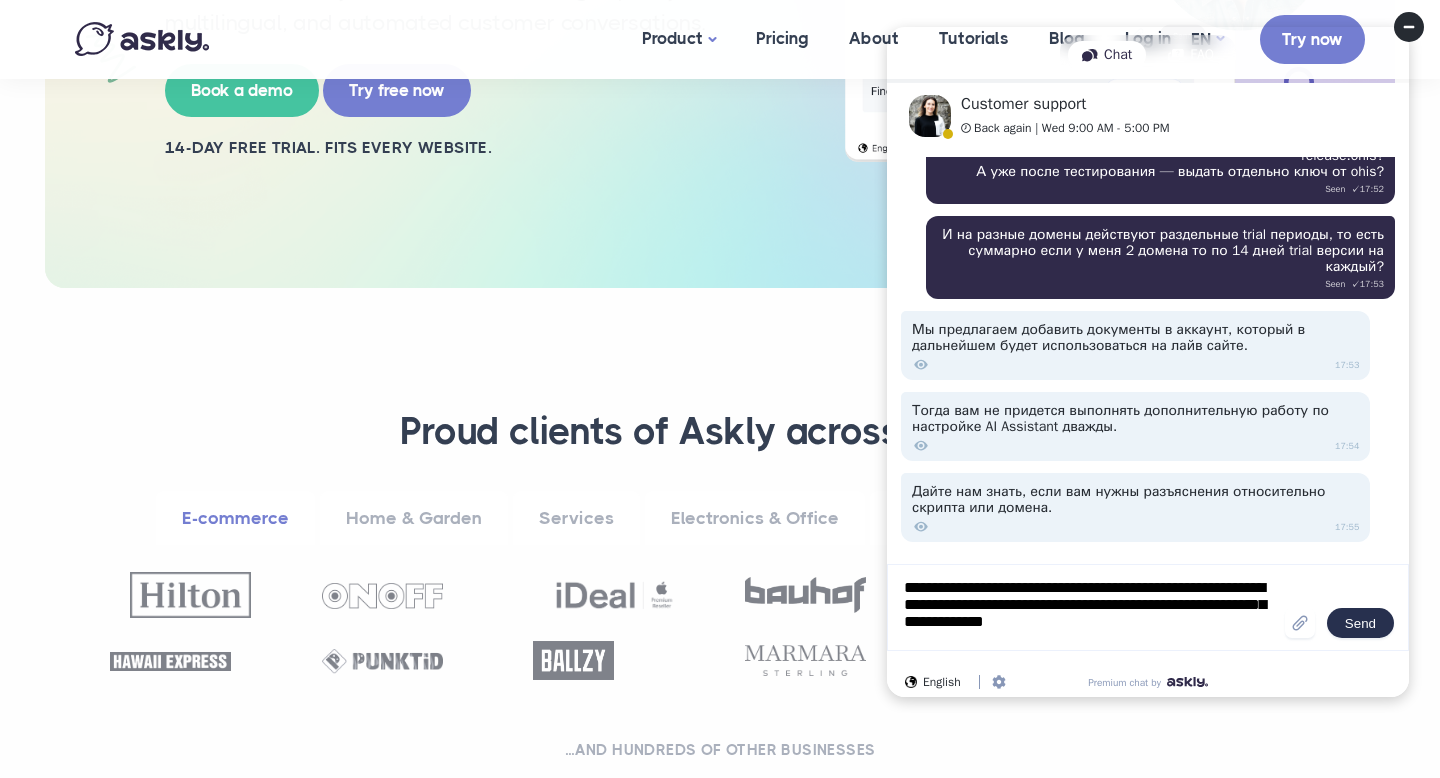 type on "**********" 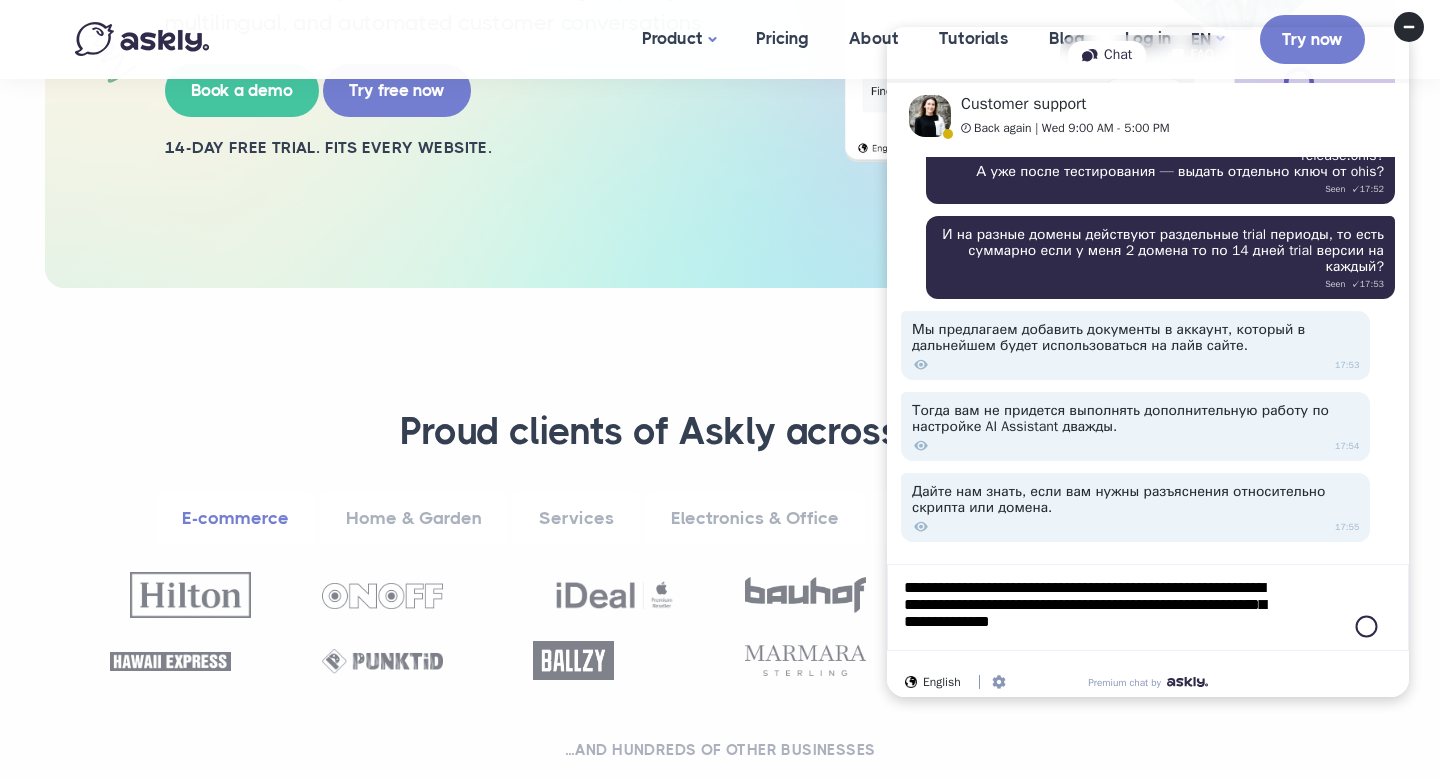 type 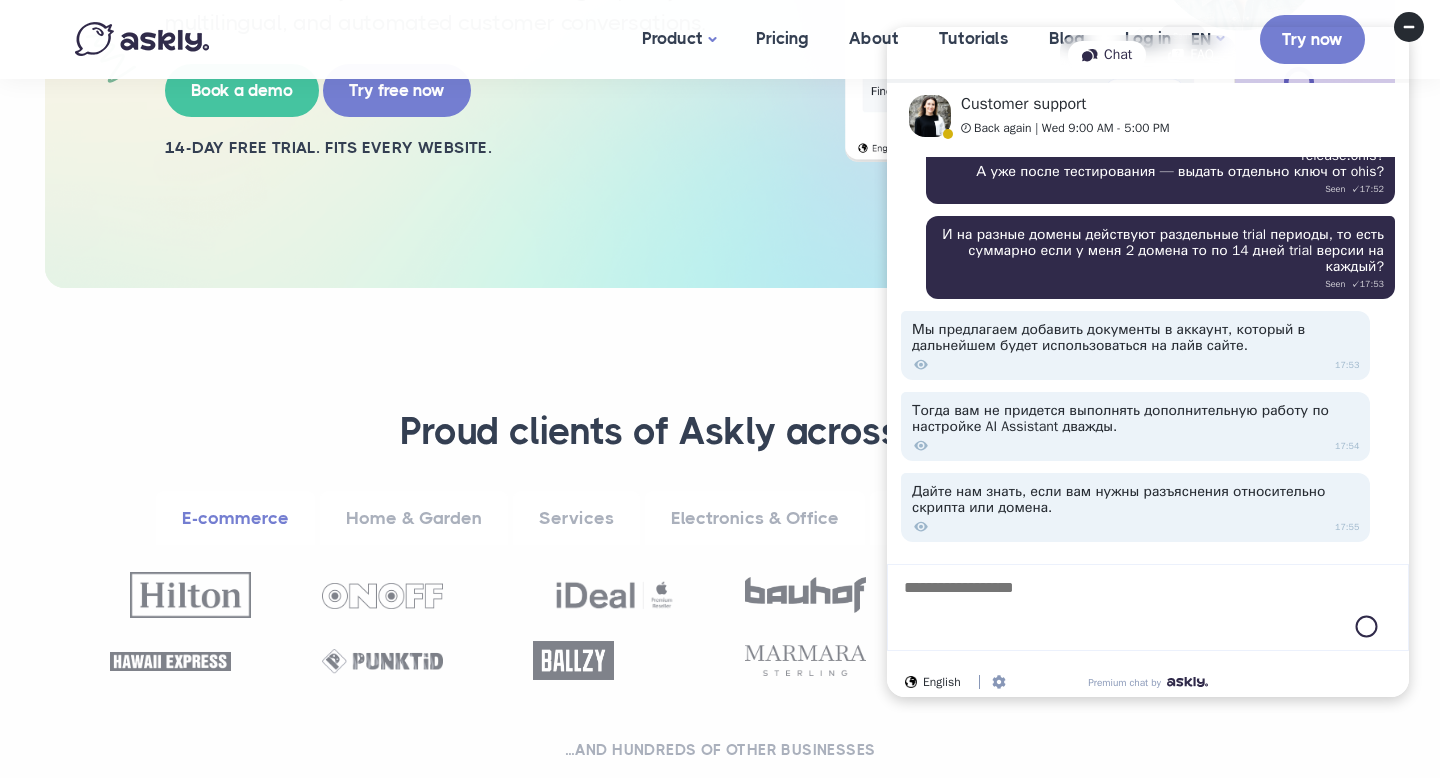 scroll, scrollTop: 1927, scrollLeft: 0, axis: vertical 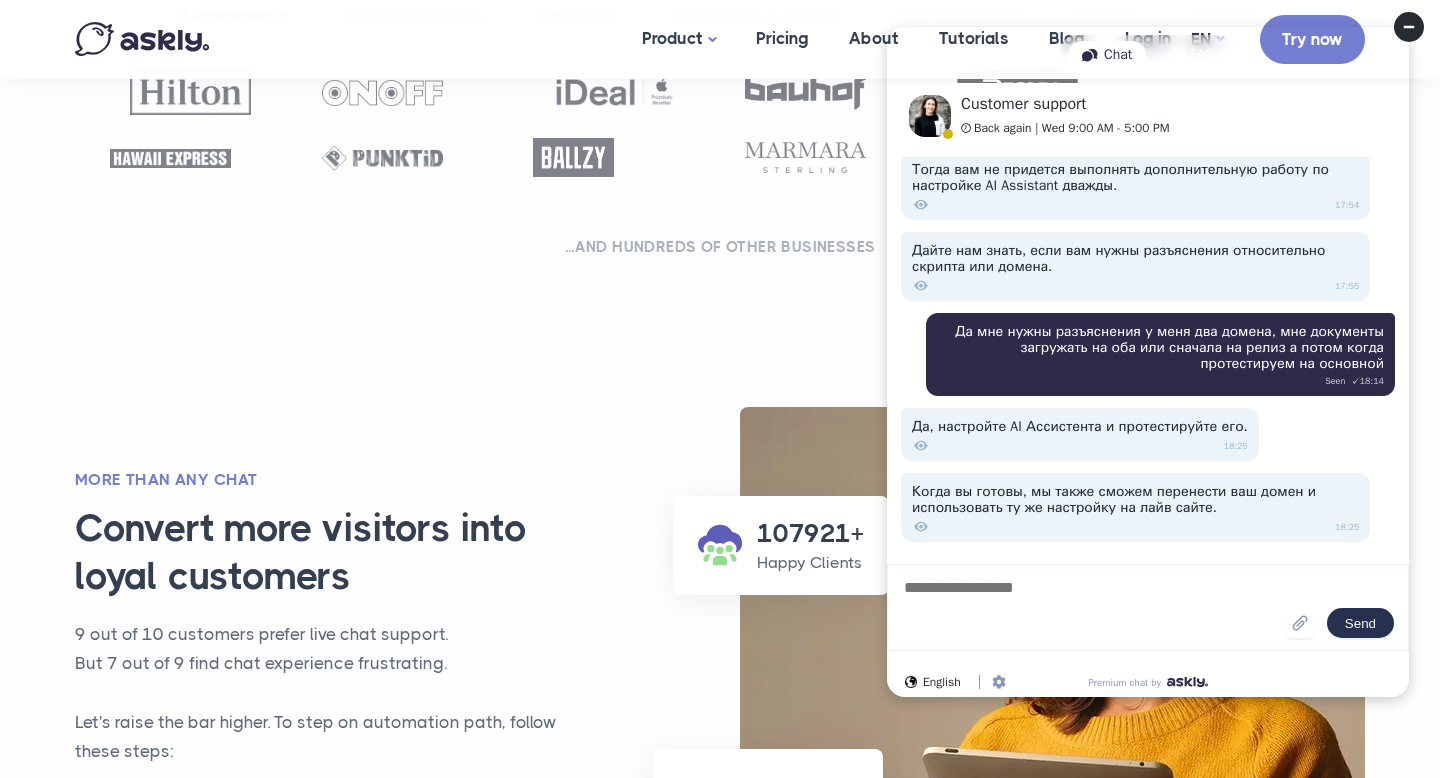 click on "**********" at bounding box center [720, 86] 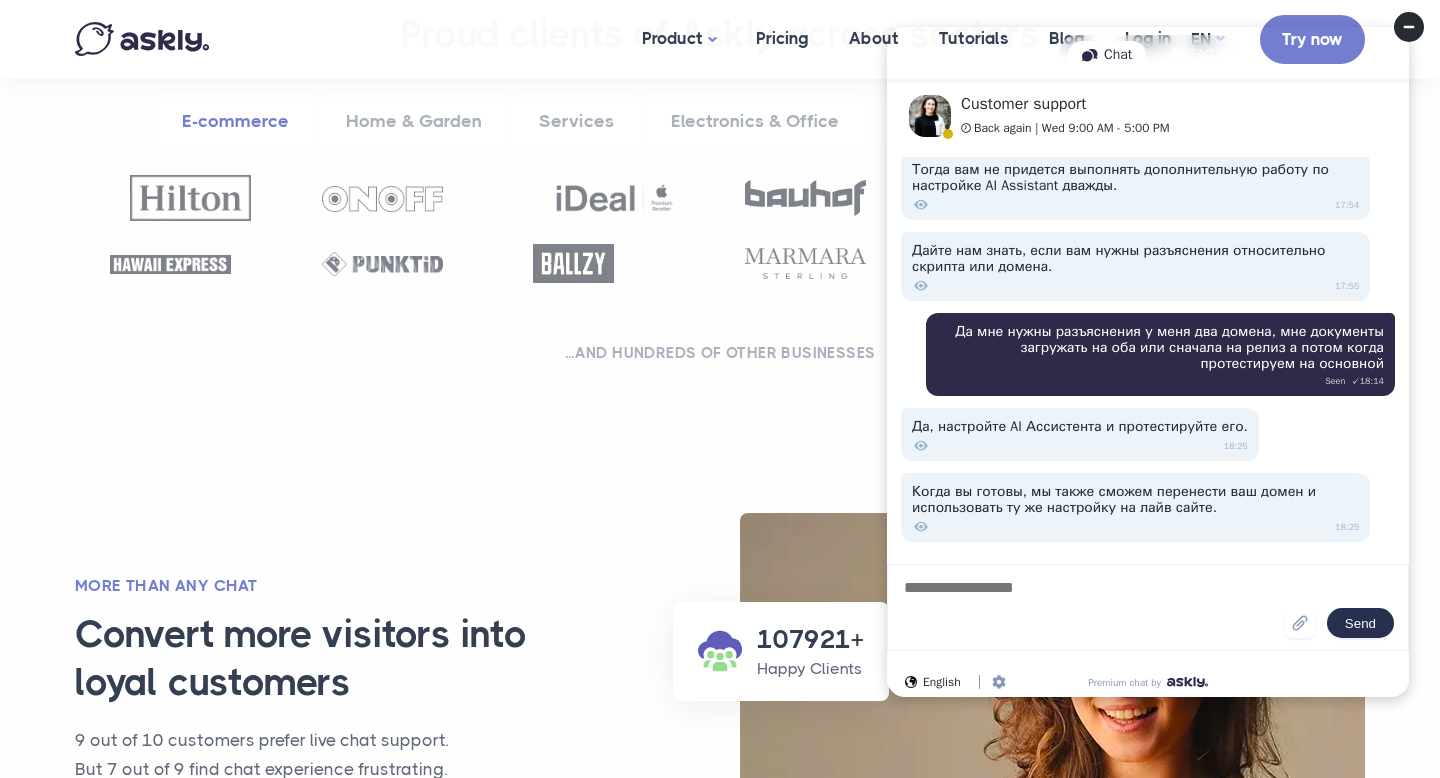 scroll, scrollTop: 882, scrollLeft: 0, axis: vertical 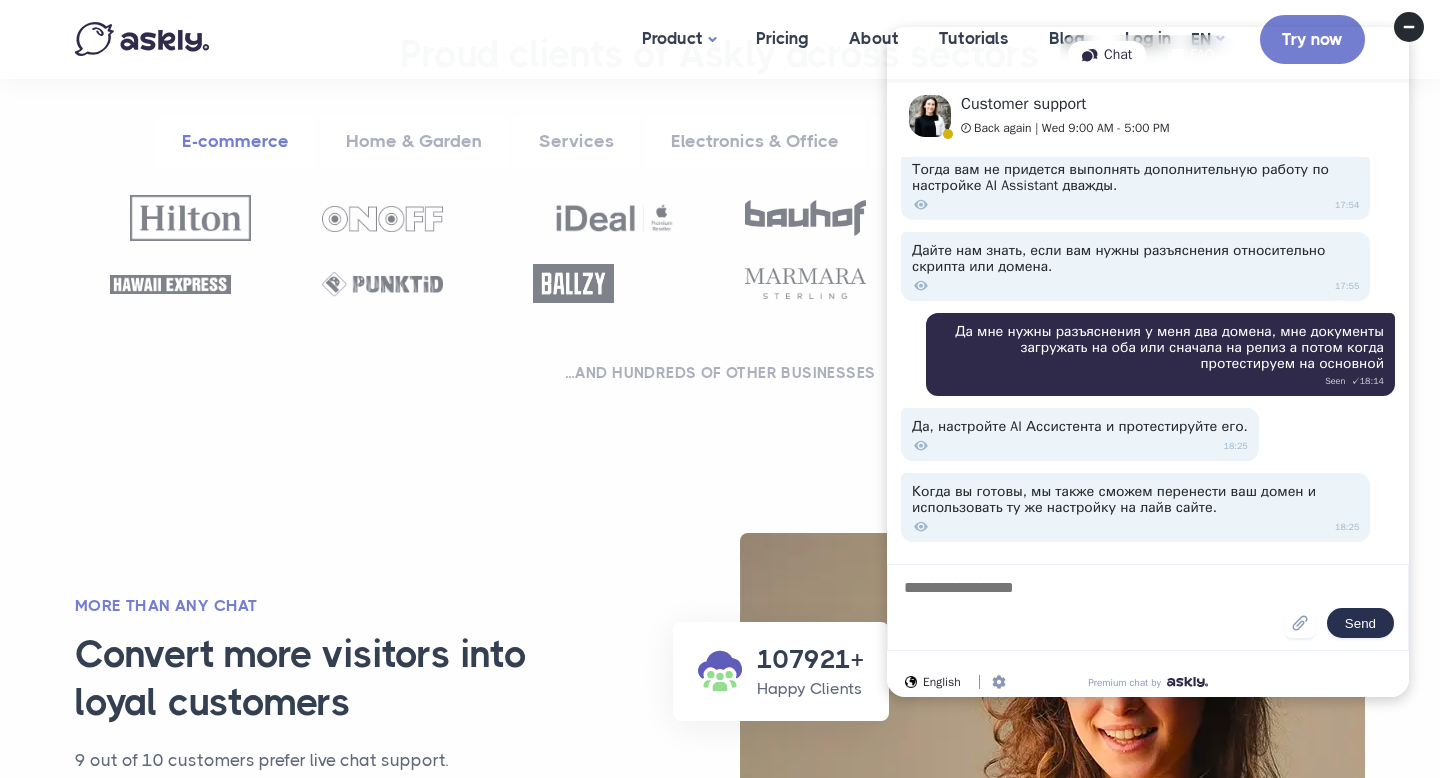 click 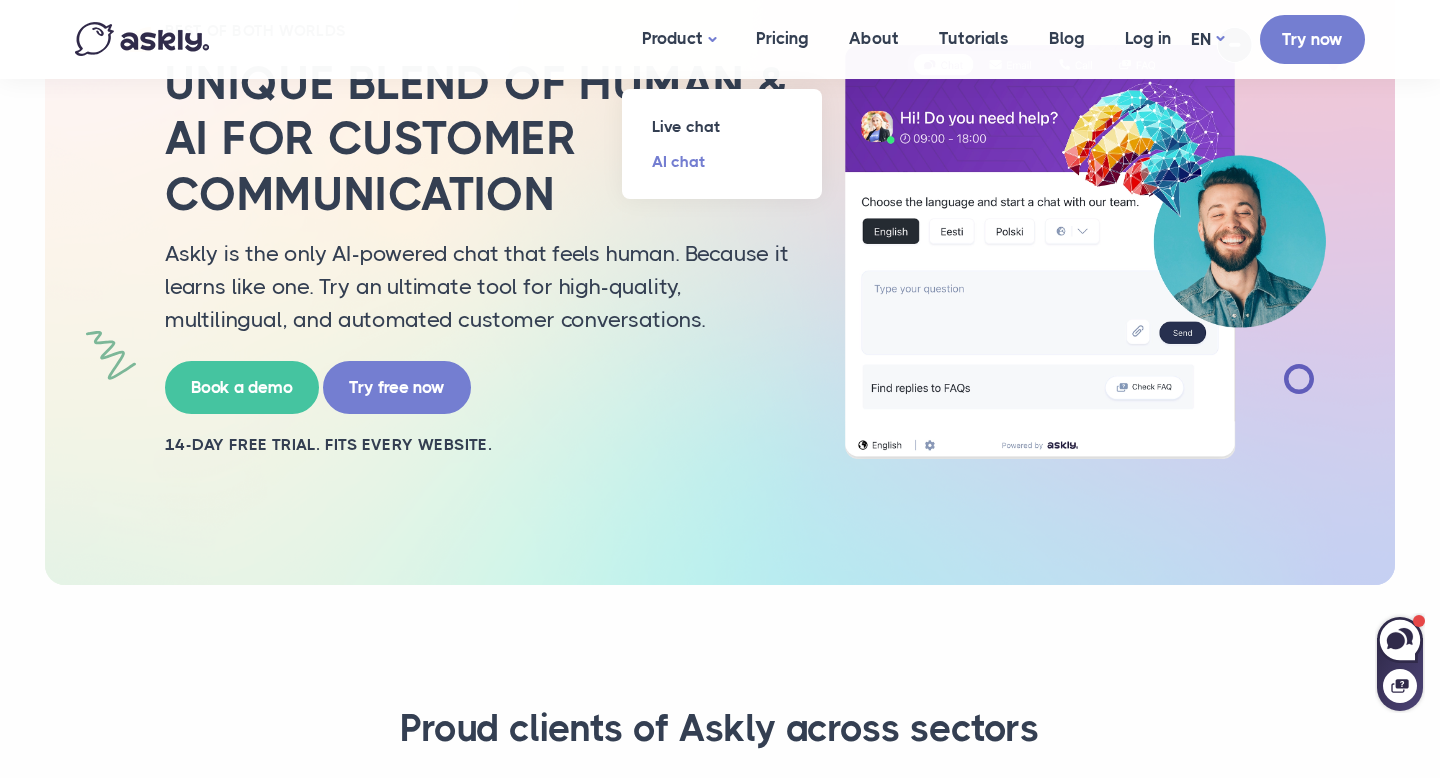 scroll, scrollTop: 0, scrollLeft: 0, axis: both 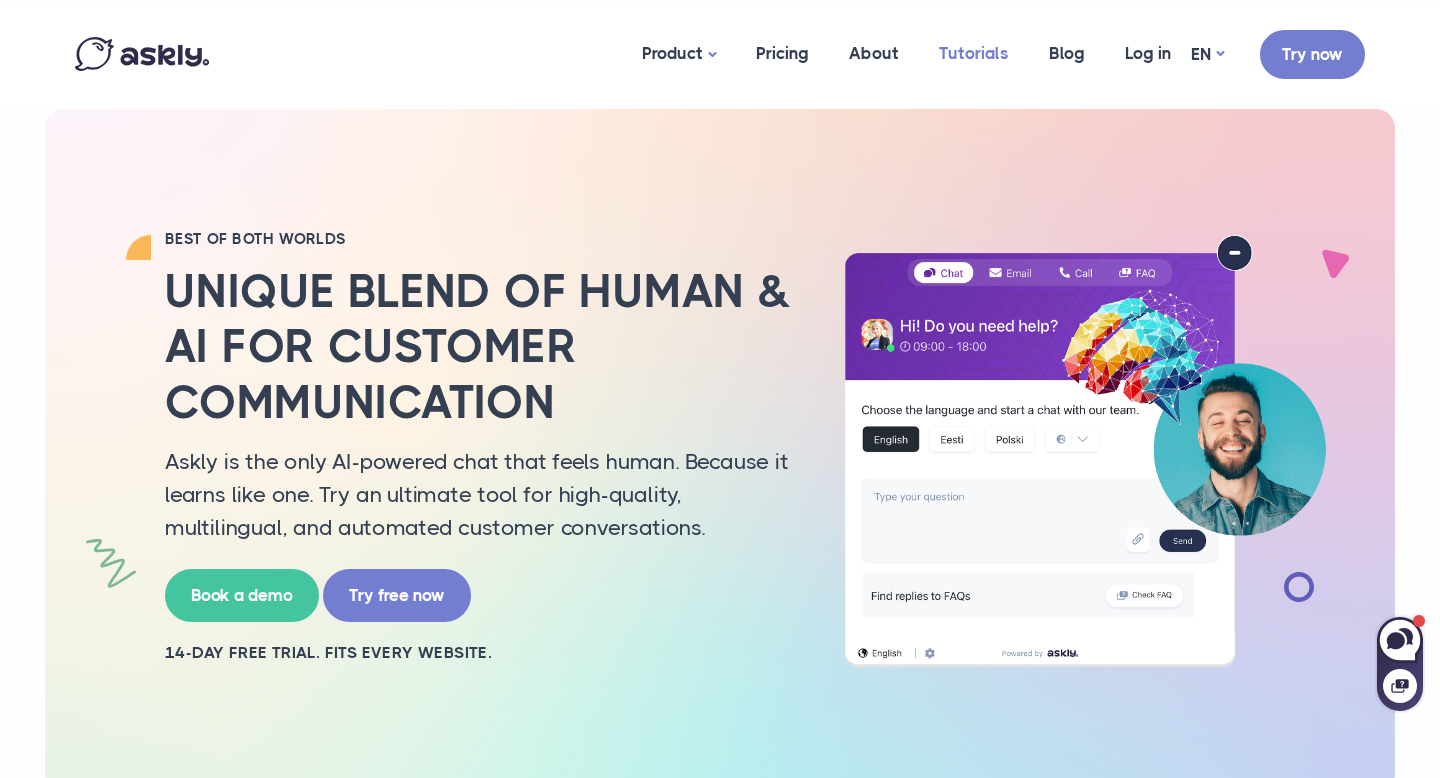 click on "Tutorials" at bounding box center (974, 53) 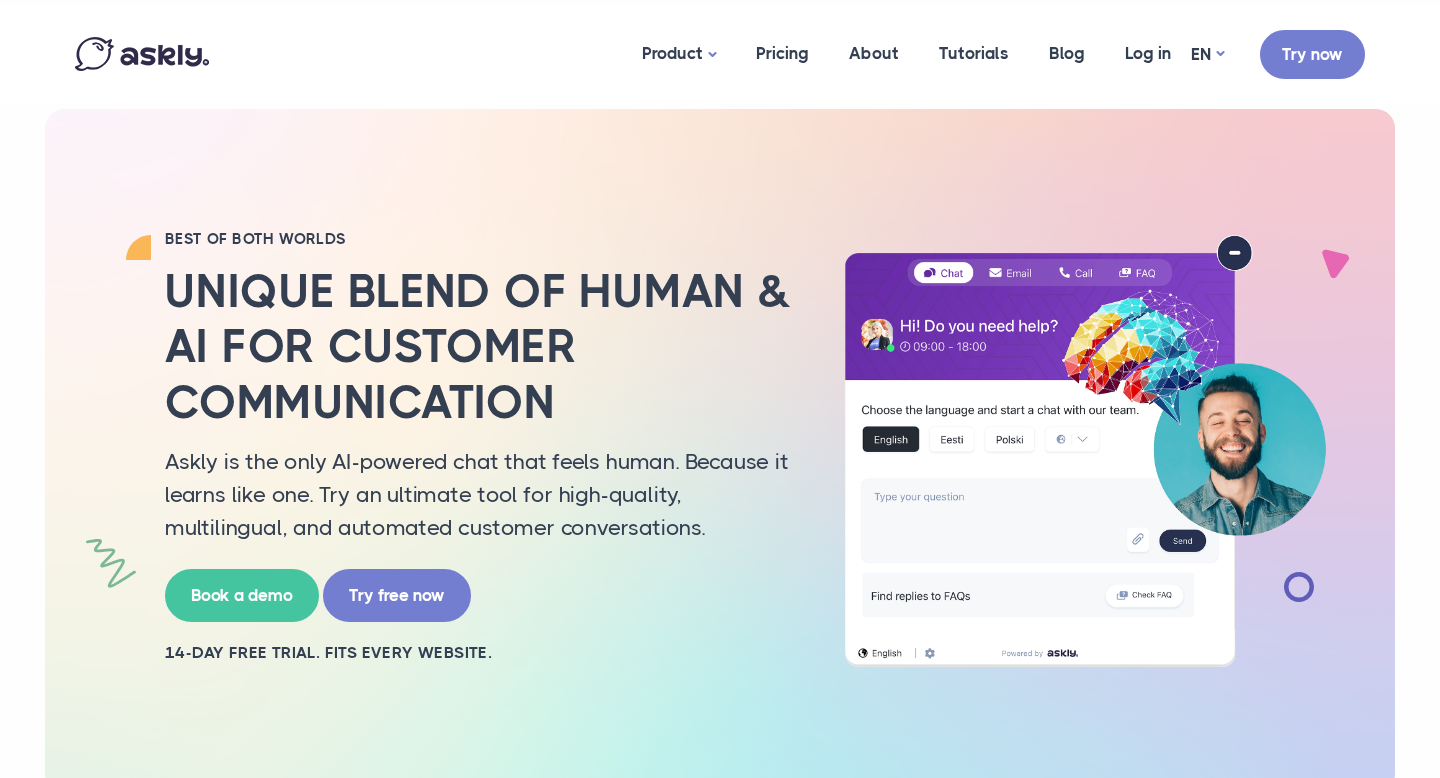 scroll, scrollTop: 0, scrollLeft: 0, axis: both 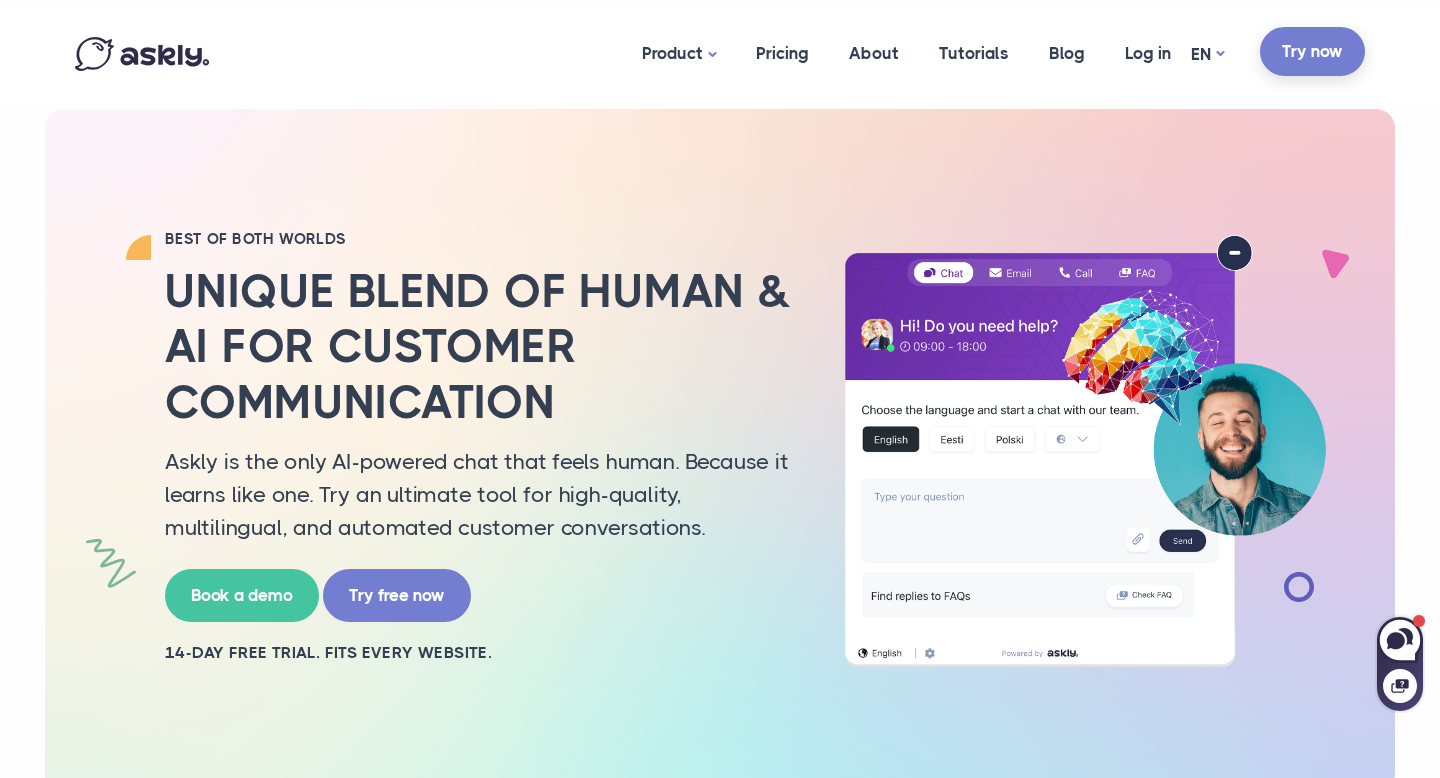 click on "Try now" at bounding box center (1312, 51) 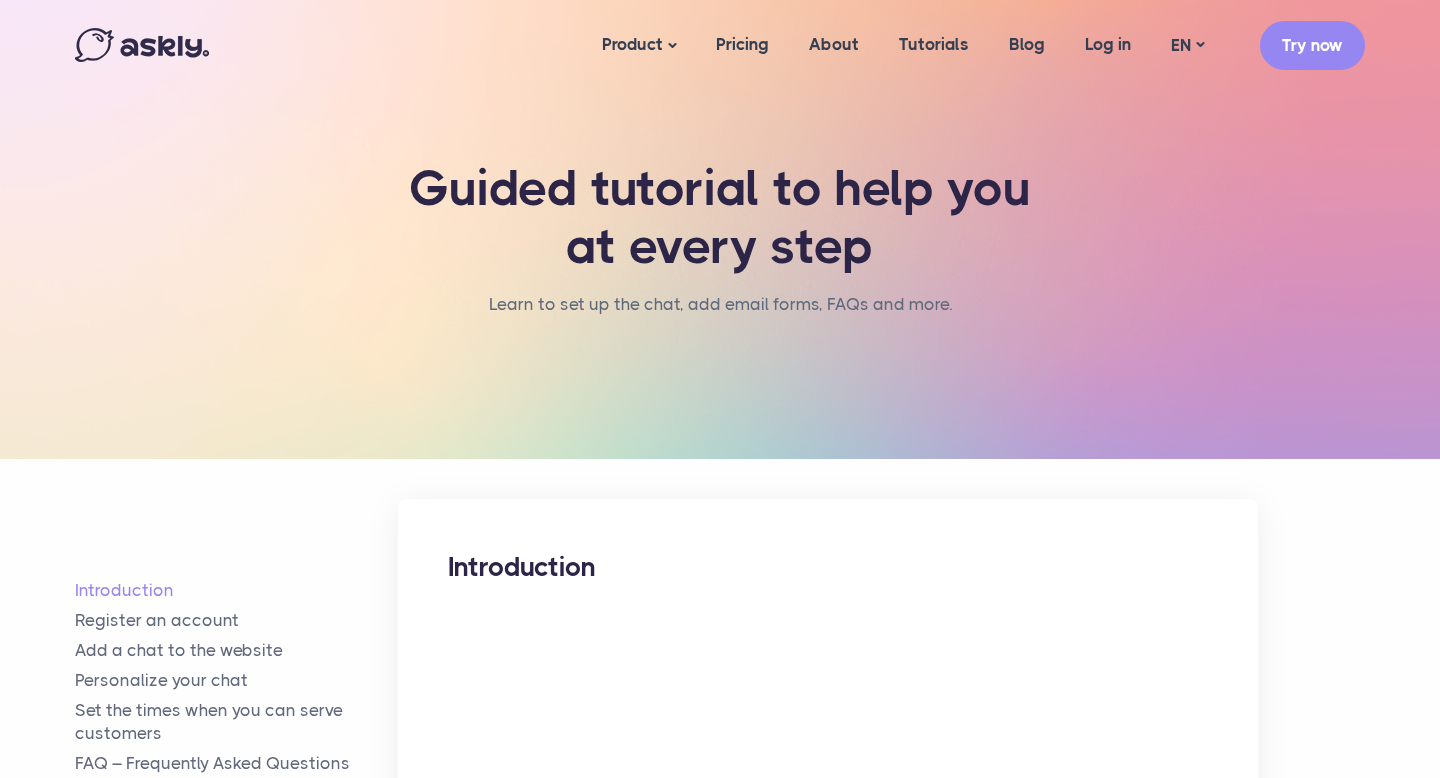 scroll, scrollTop: 0, scrollLeft: 0, axis: both 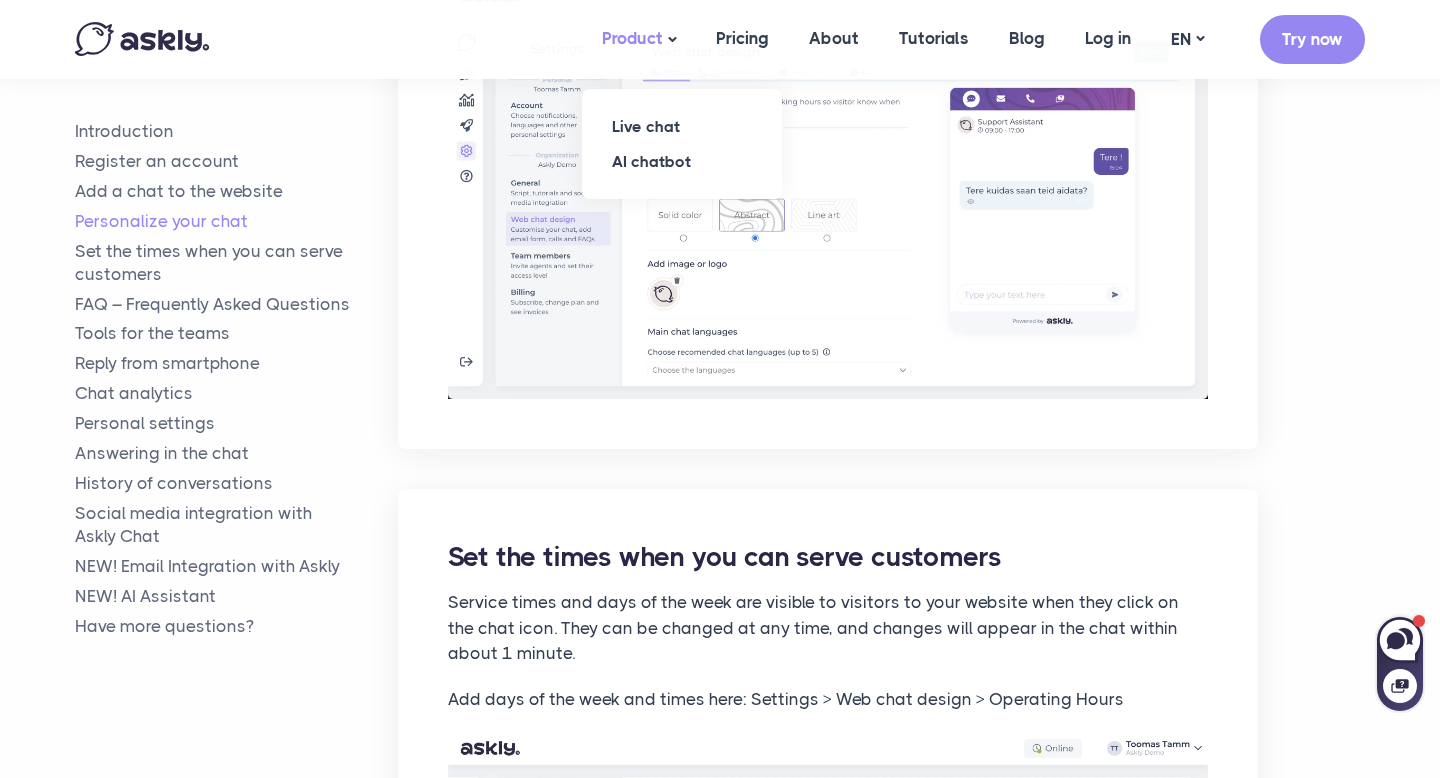 click on "Product" at bounding box center (639, 39) 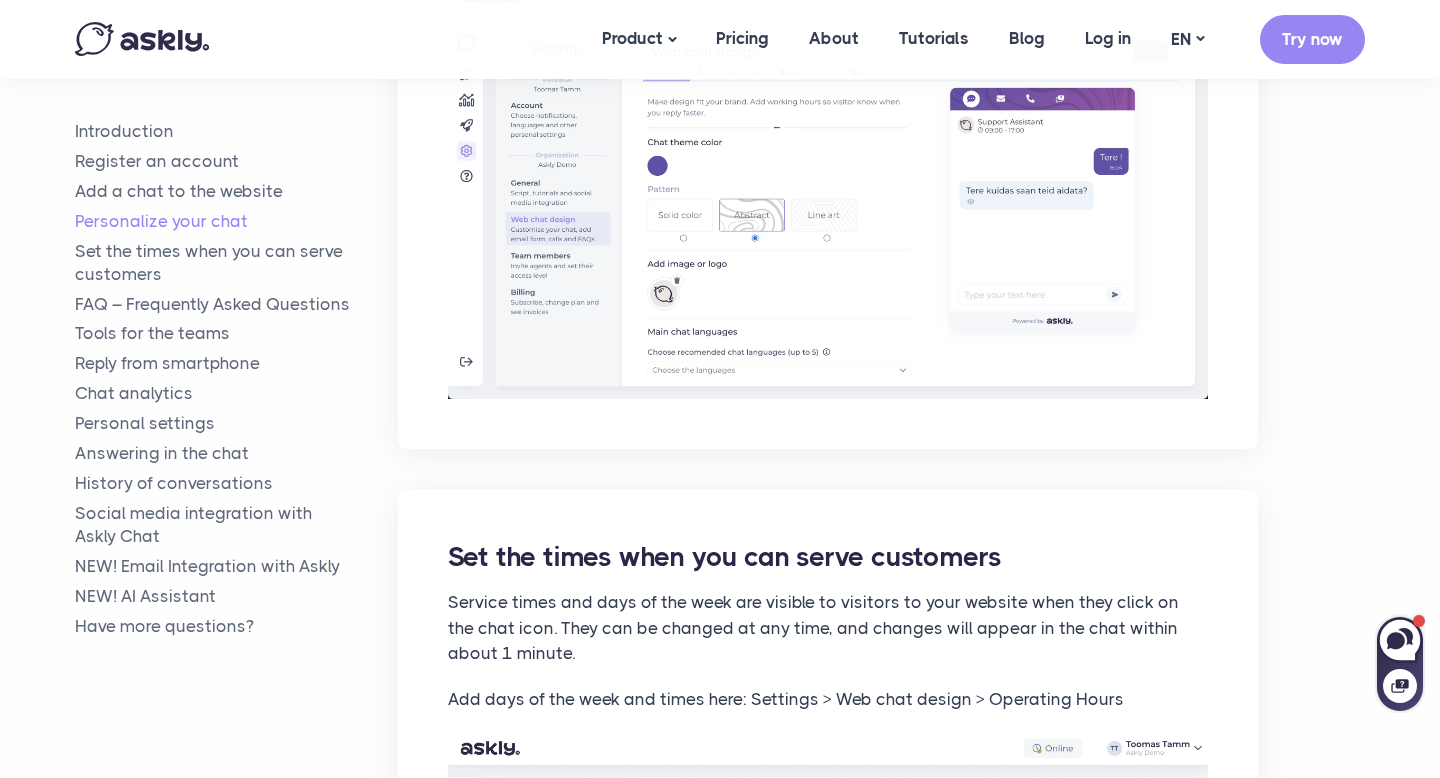 click at bounding box center (142, 39) 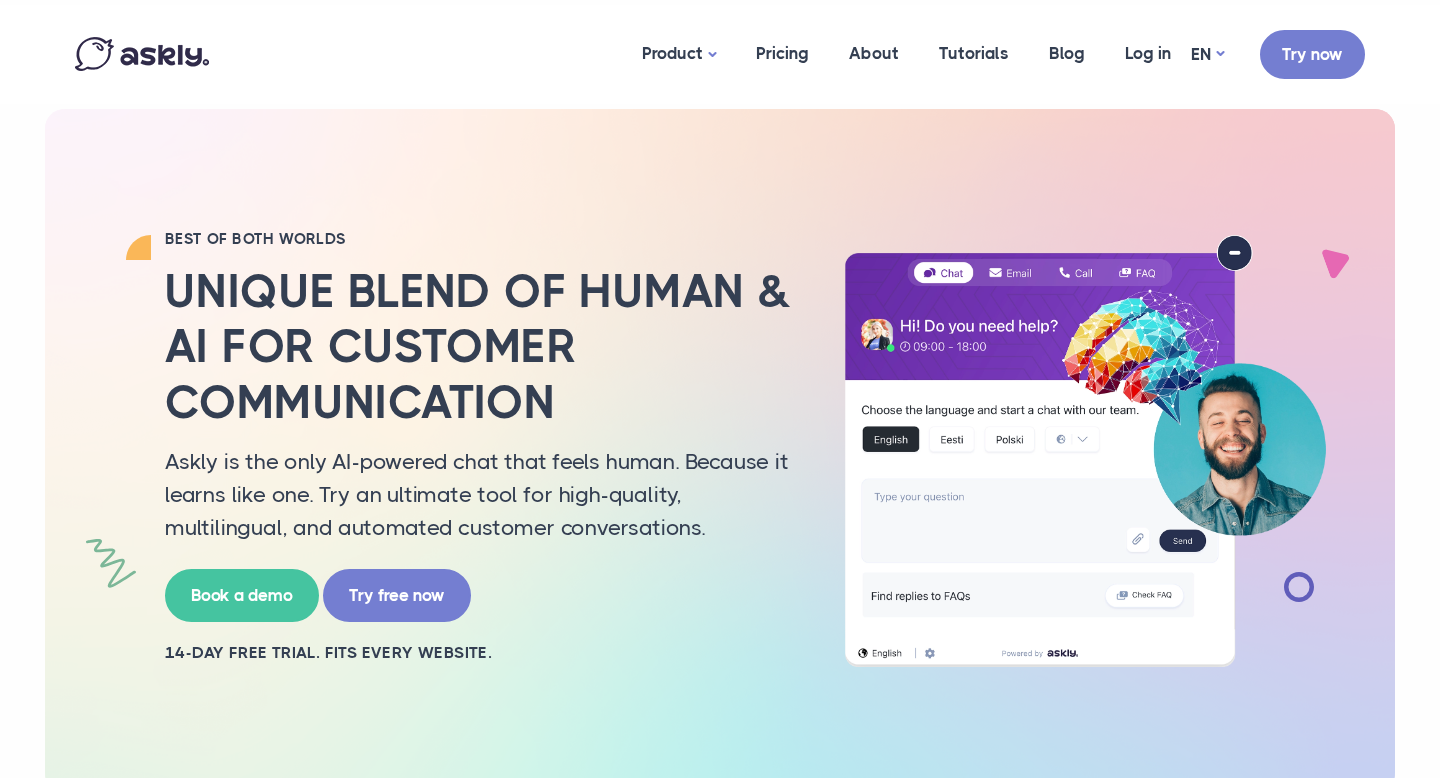 scroll, scrollTop: 0, scrollLeft: 0, axis: both 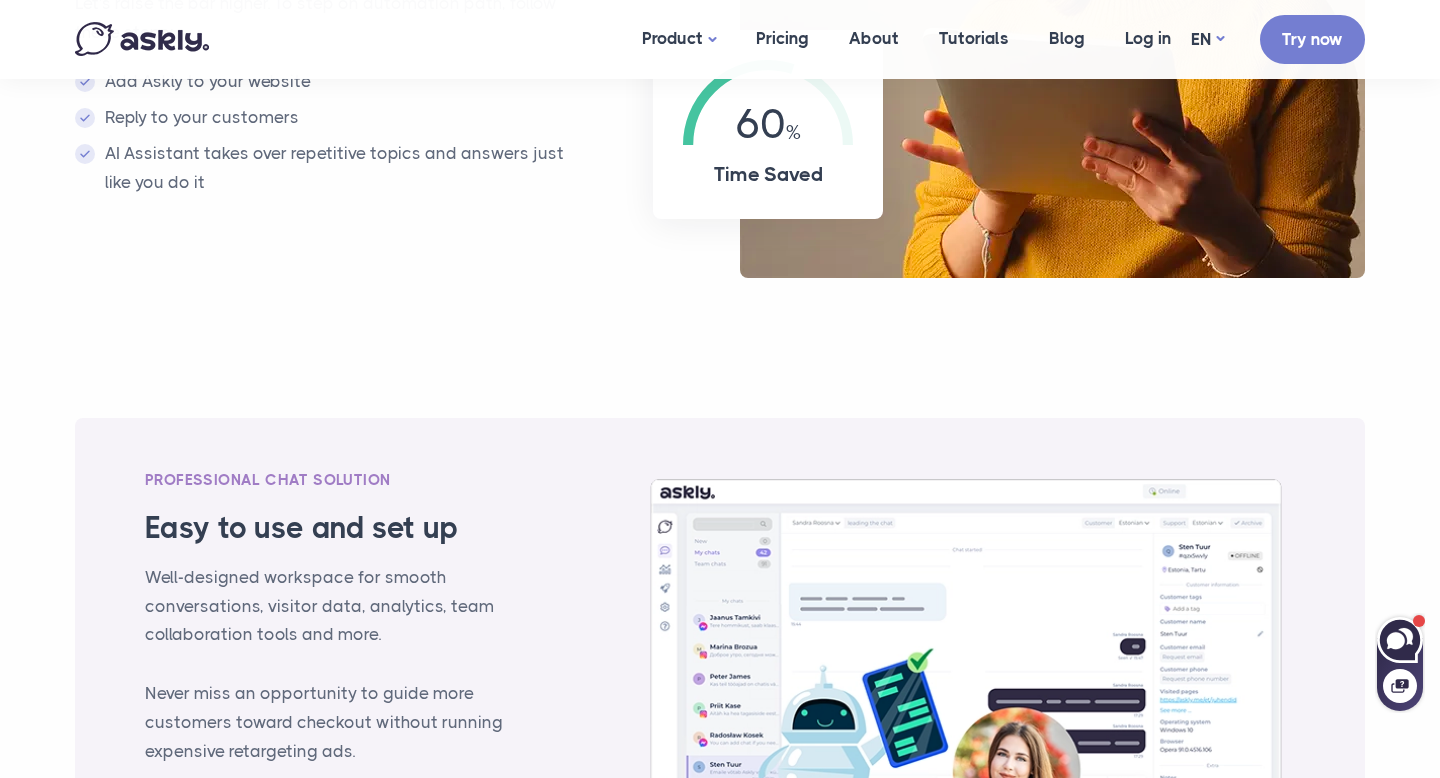 click 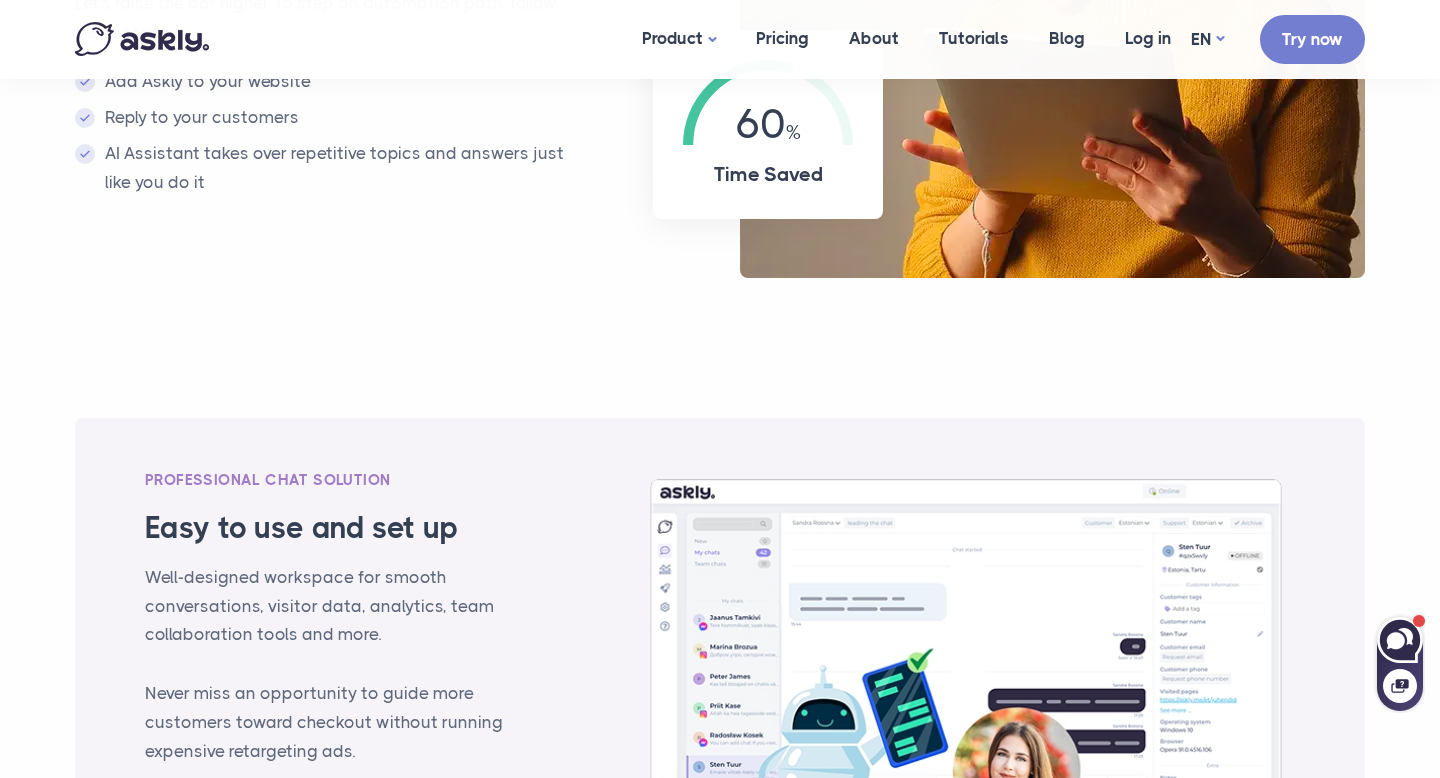 select on "**" 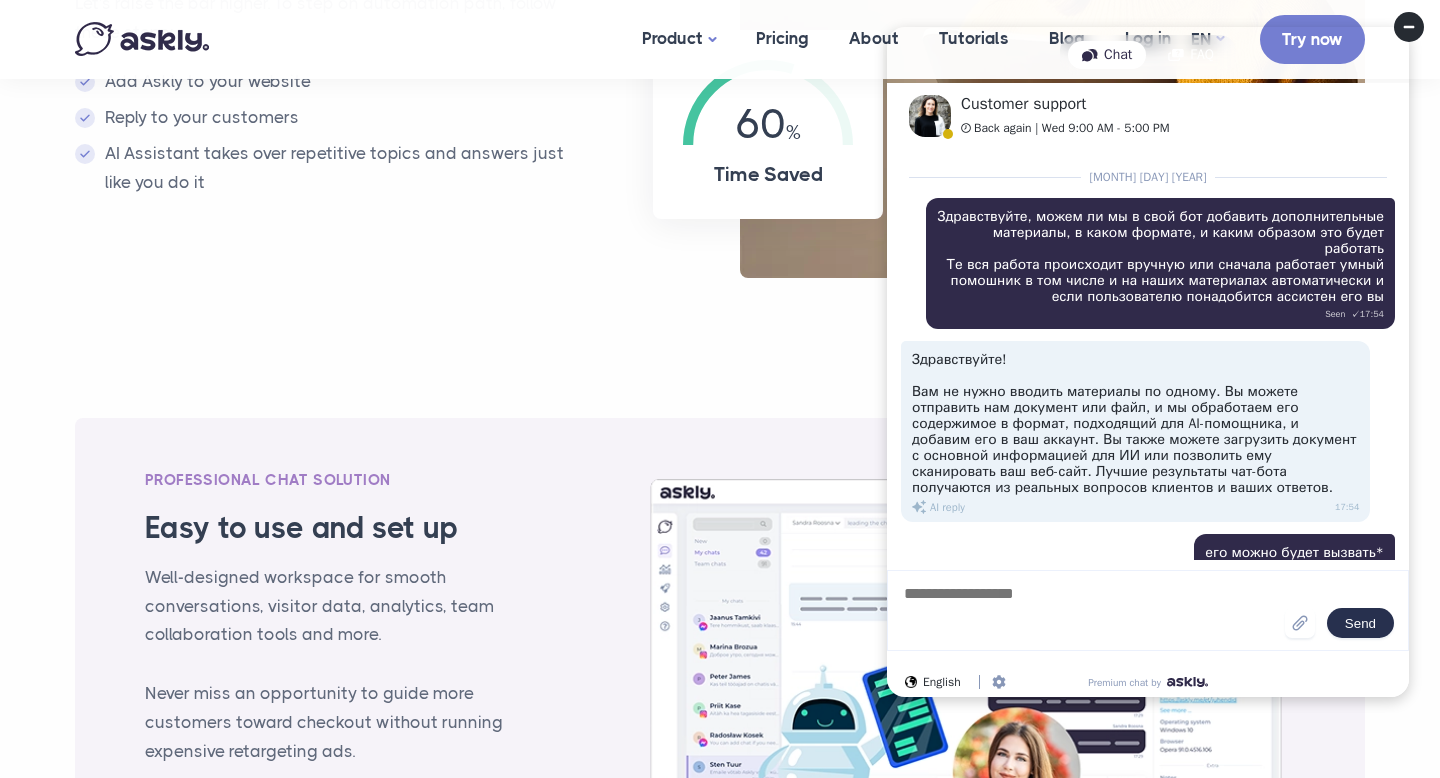scroll, scrollTop: 0, scrollLeft: 0, axis: both 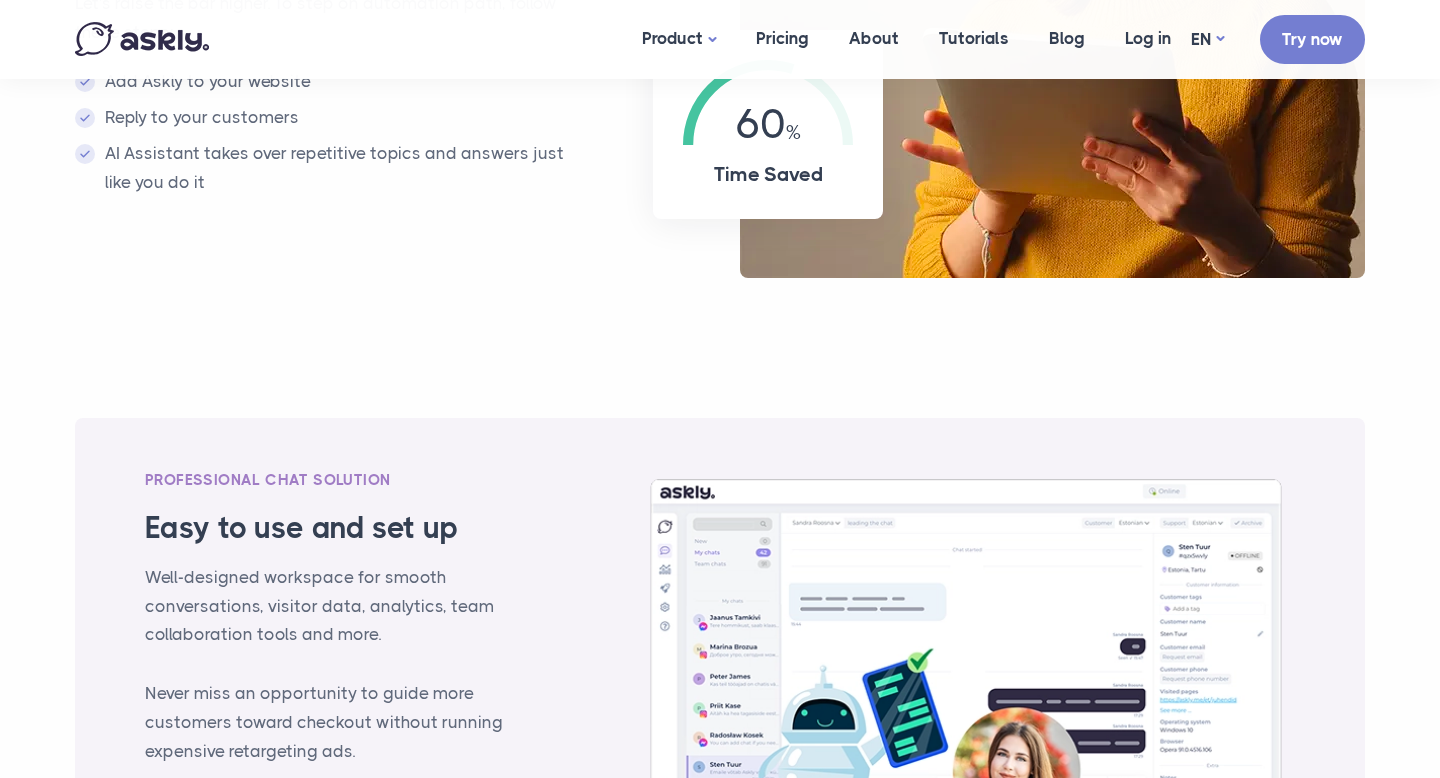 select on "**" 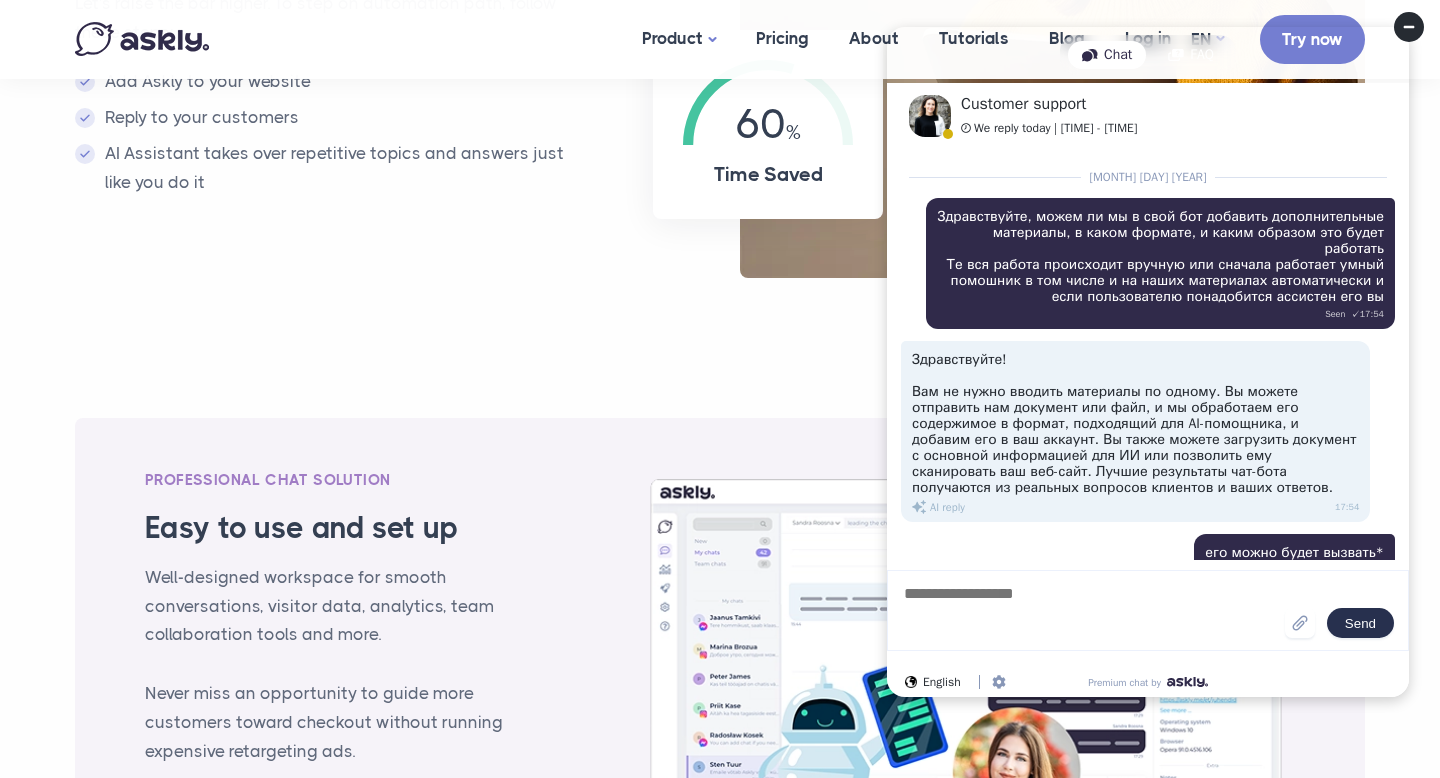 scroll, scrollTop: 0, scrollLeft: 0, axis: both 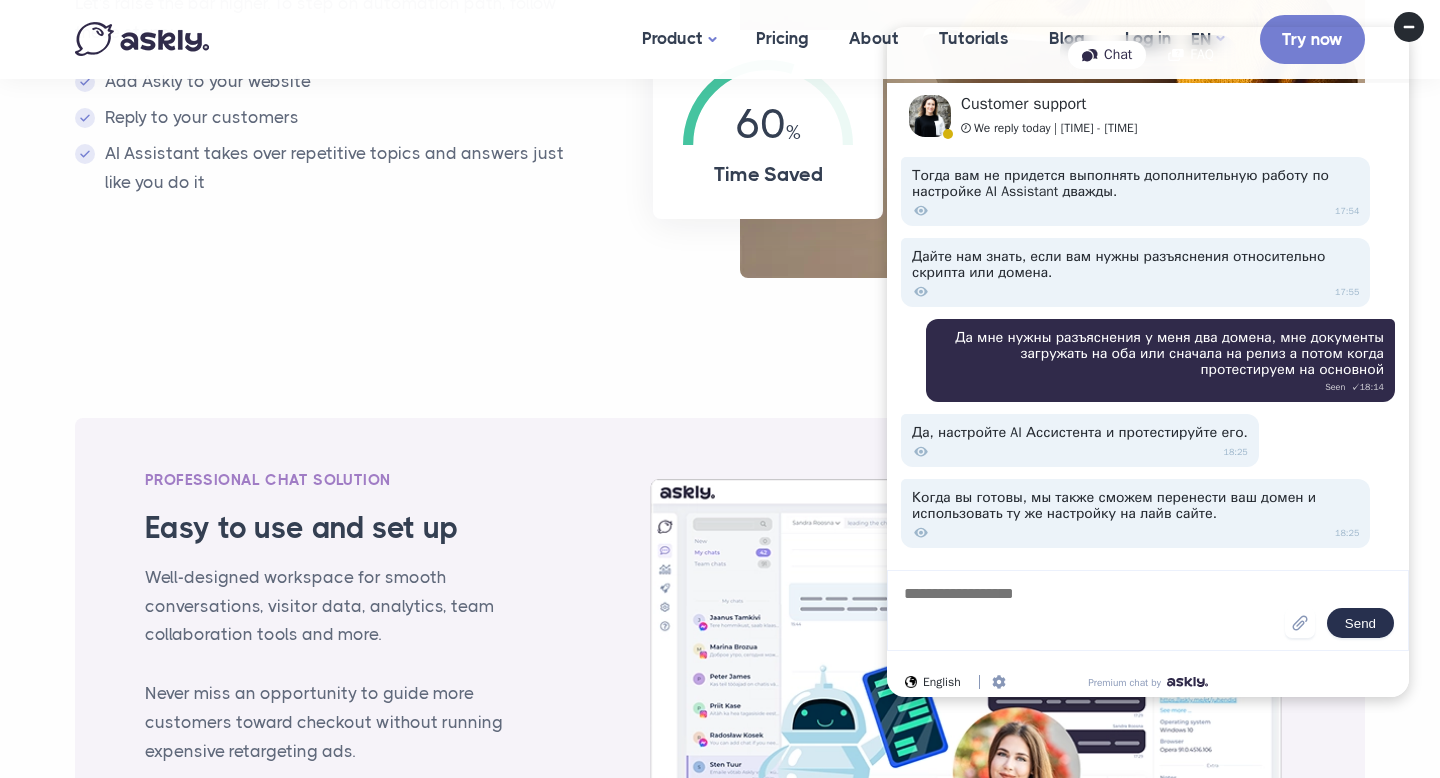 click at bounding box center [1093, 610] 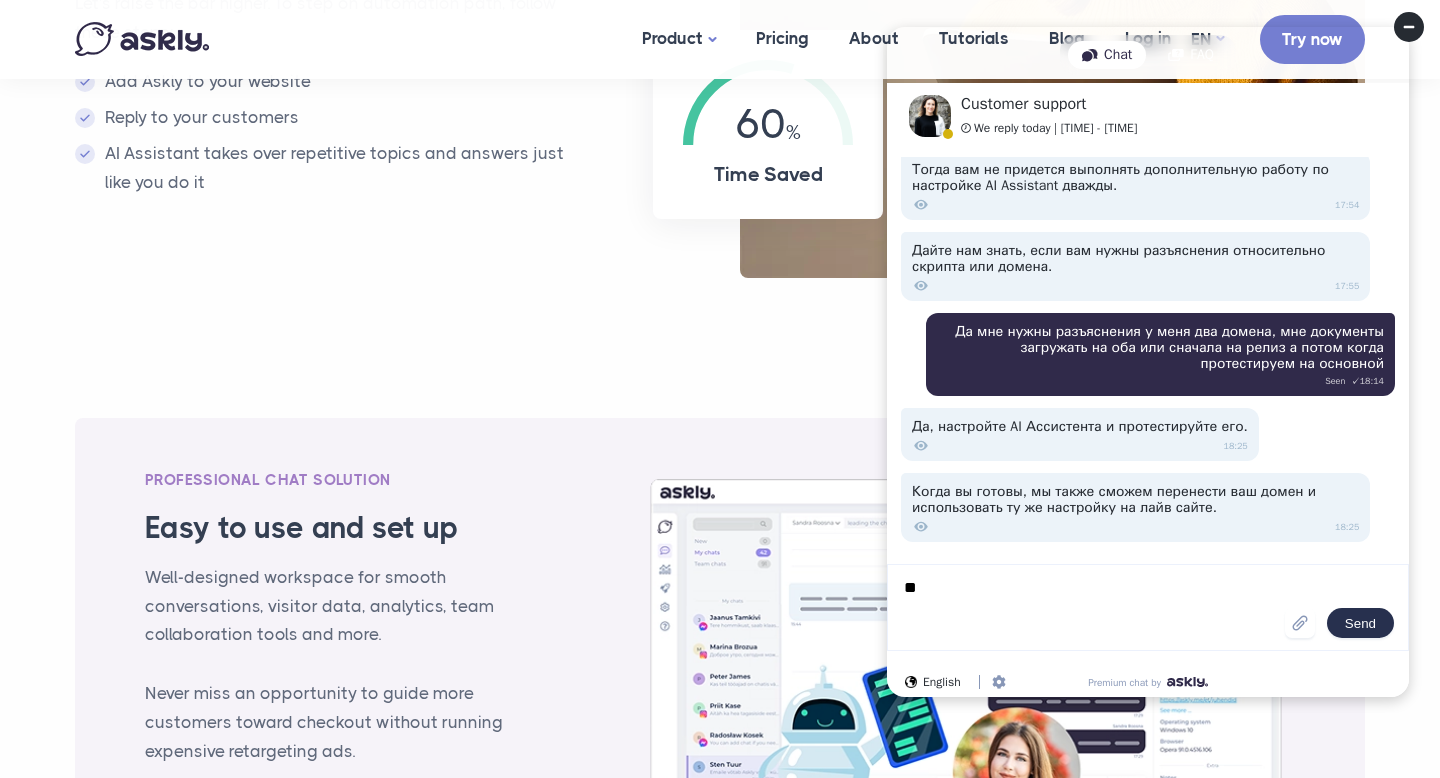 type on "*" 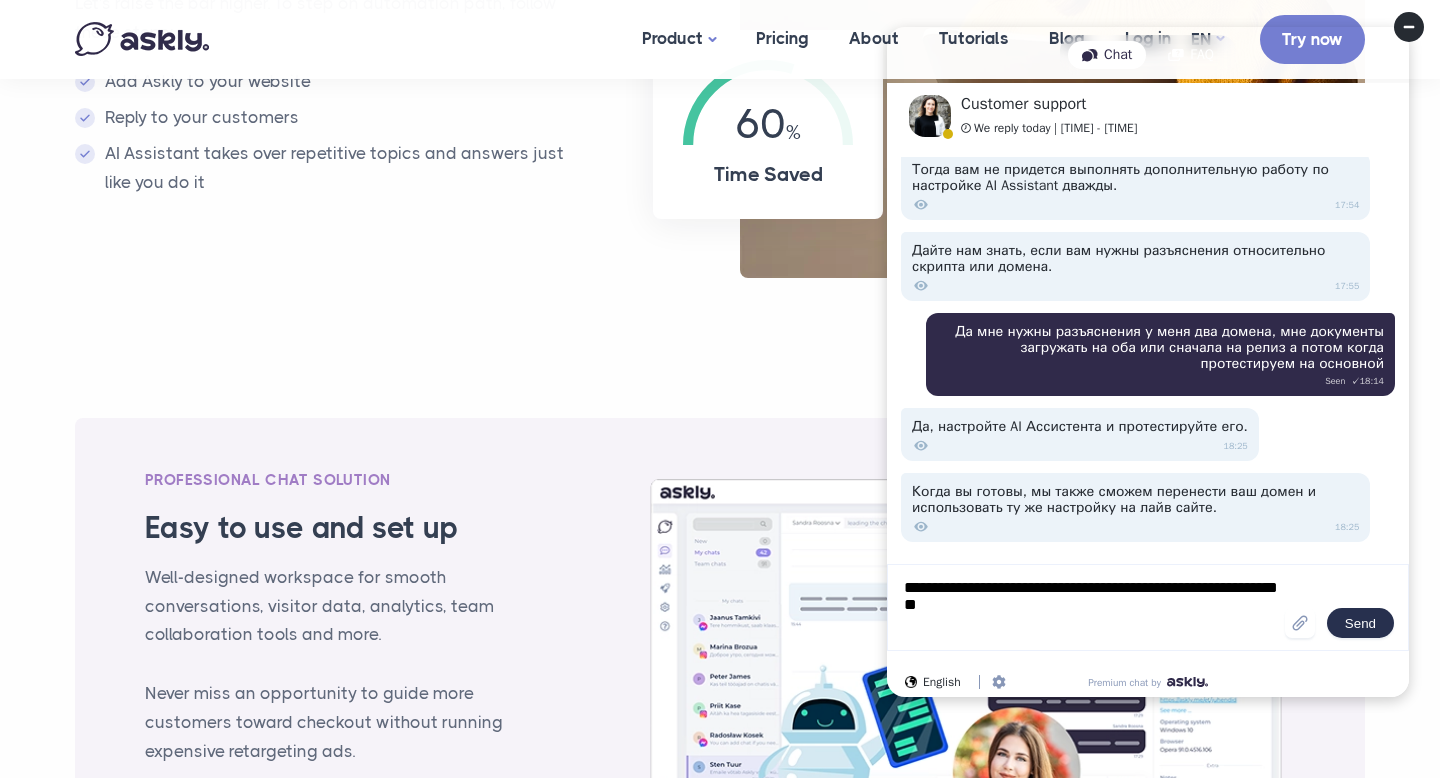 click on "**********" at bounding box center [1093, 607] 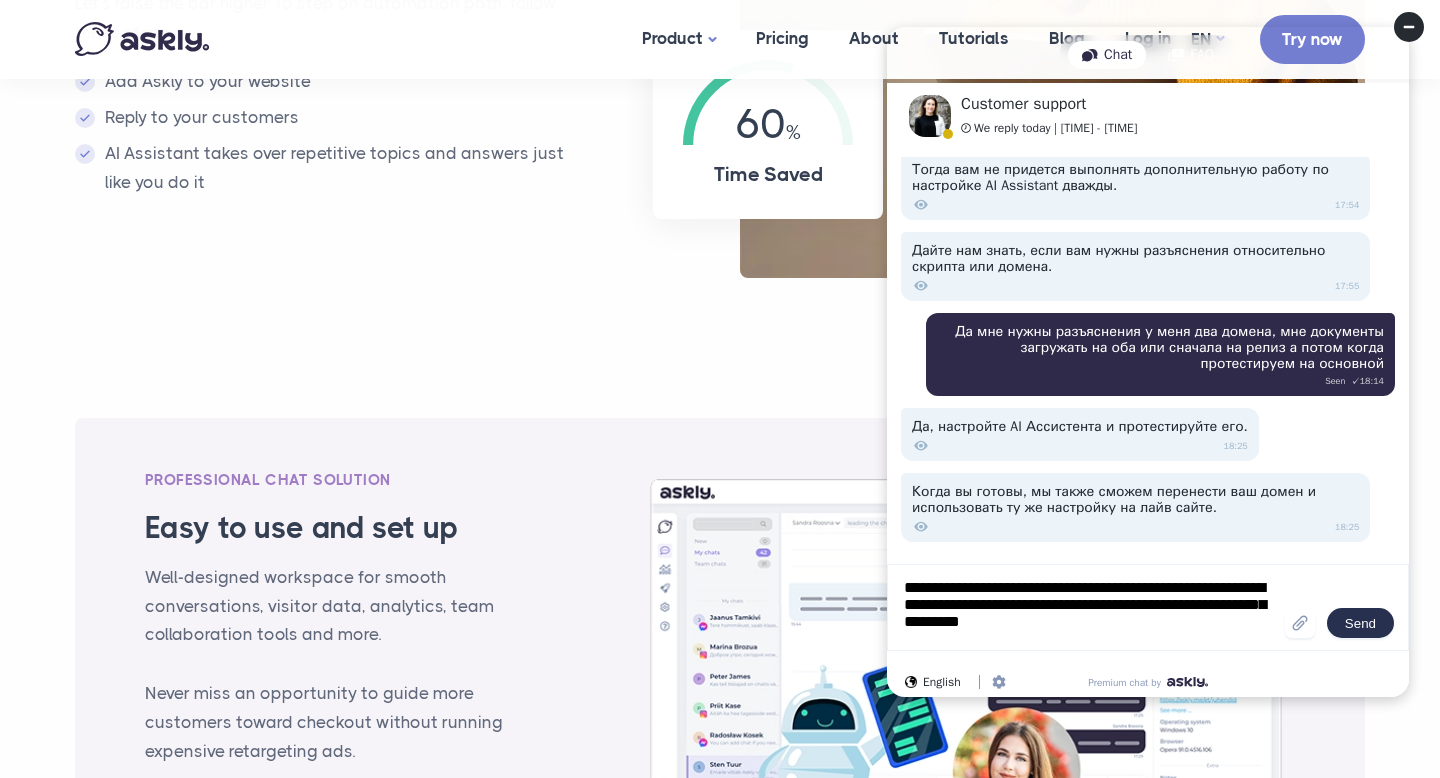 click on "**********" at bounding box center (1093, 607) 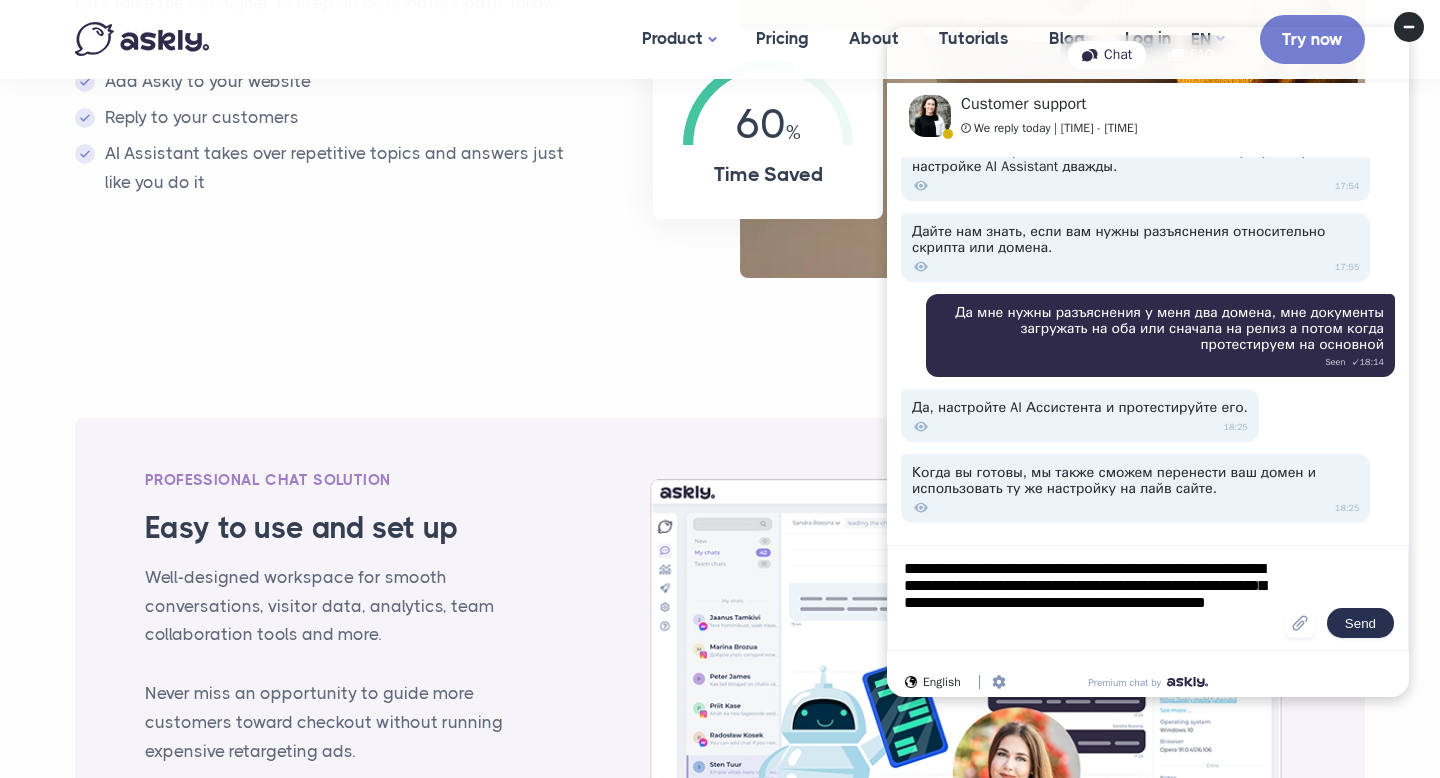 click on "**********" at bounding box center (1093, 598) 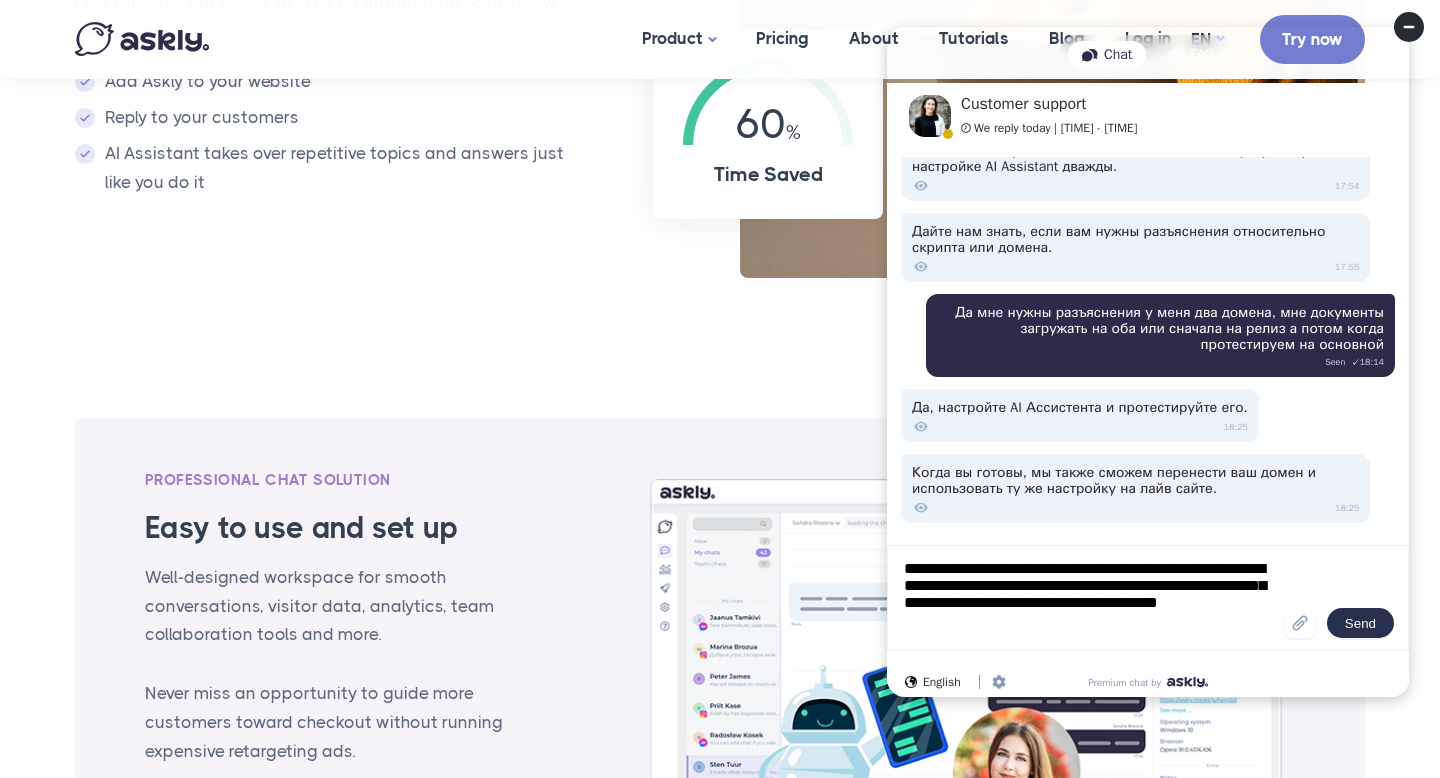 type on "**********" 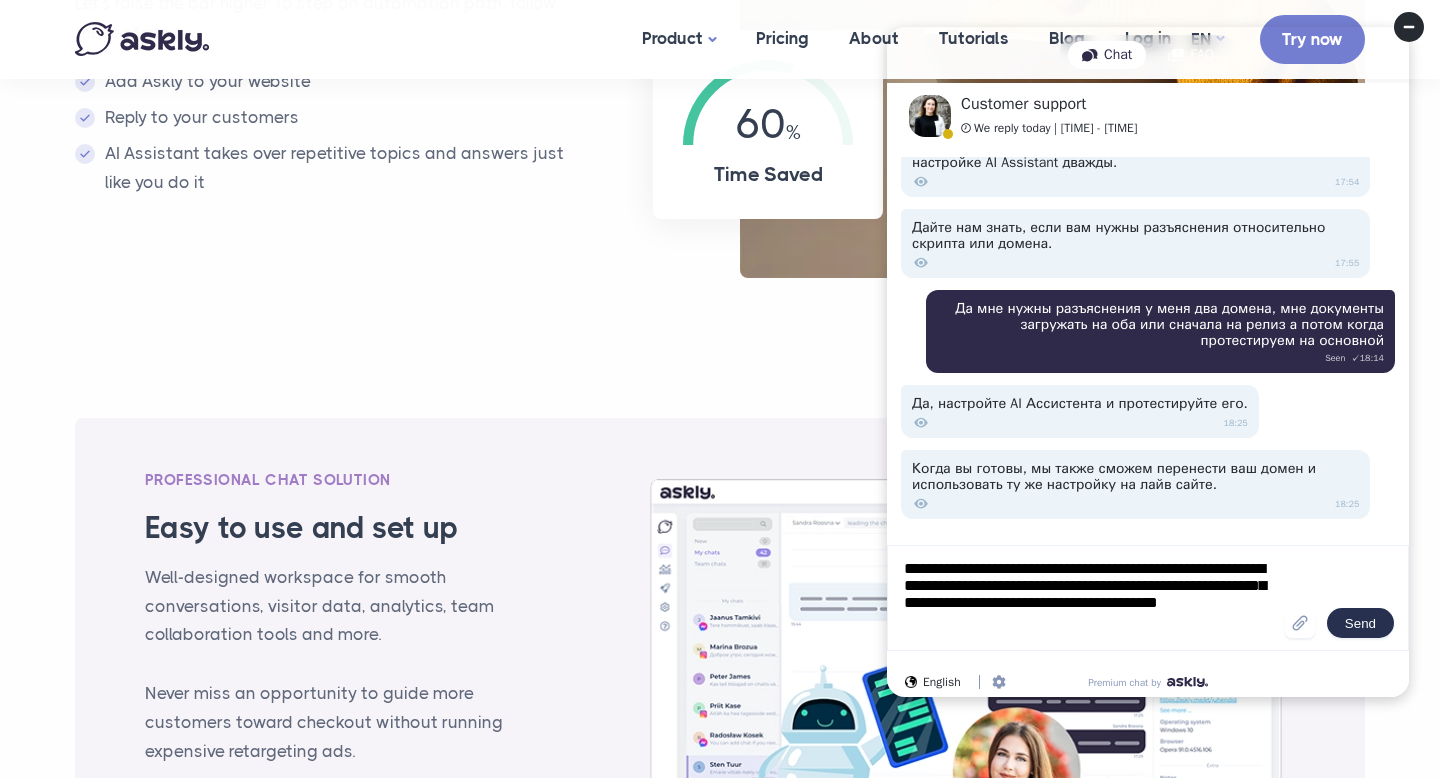 scroll, scrollTop: 2206, scrollLeft: 0, axis: vertical 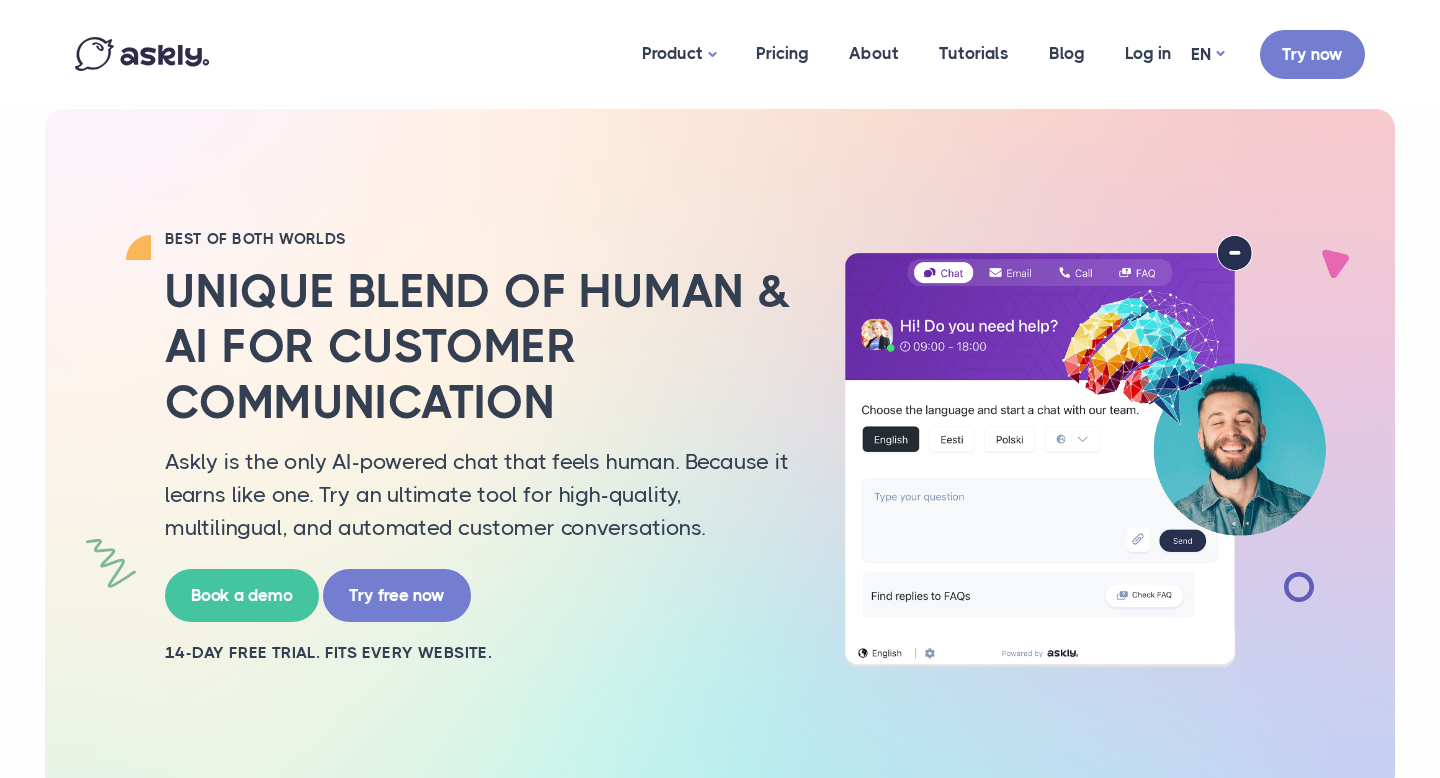 select on "**" 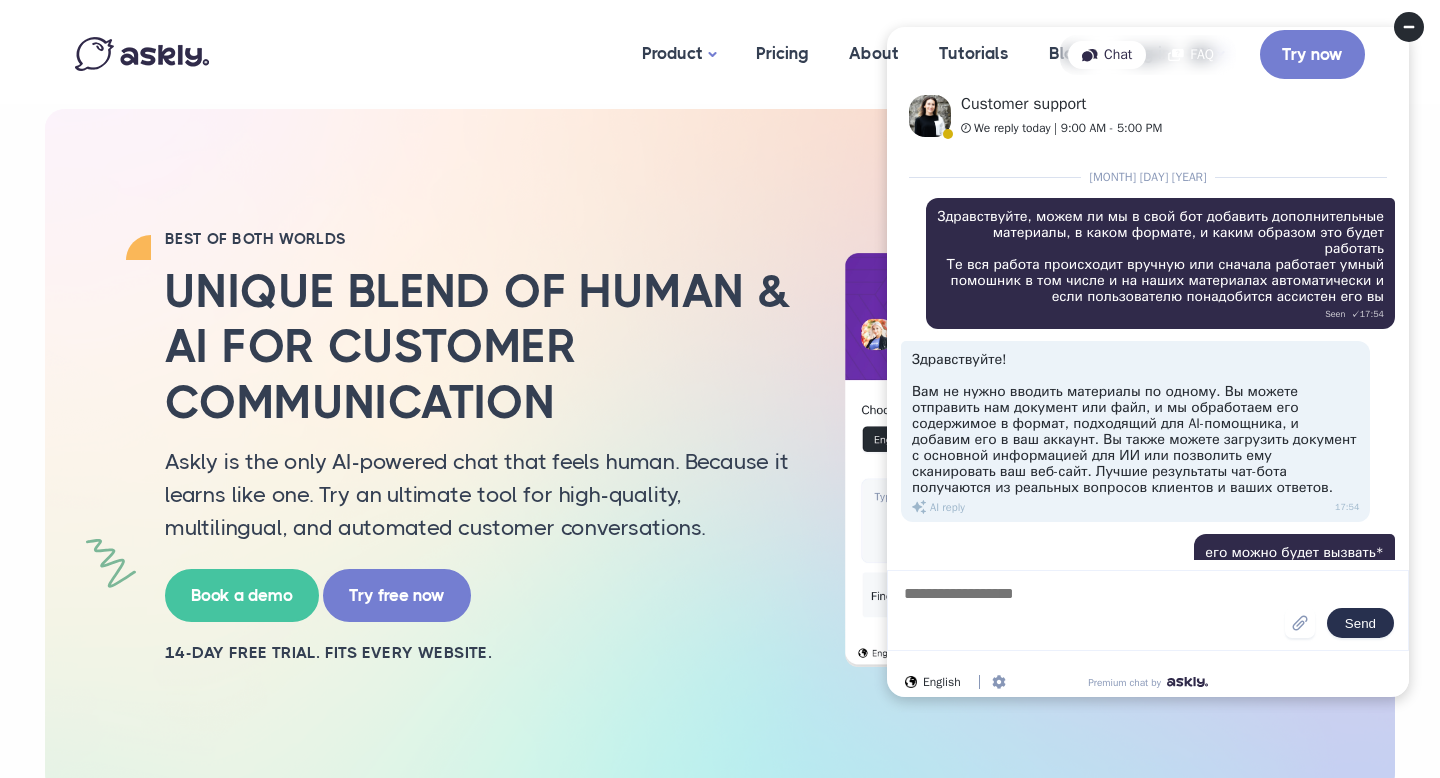 scroll, scrollTop: 1727, scrollLeft: 0, axis: vertical 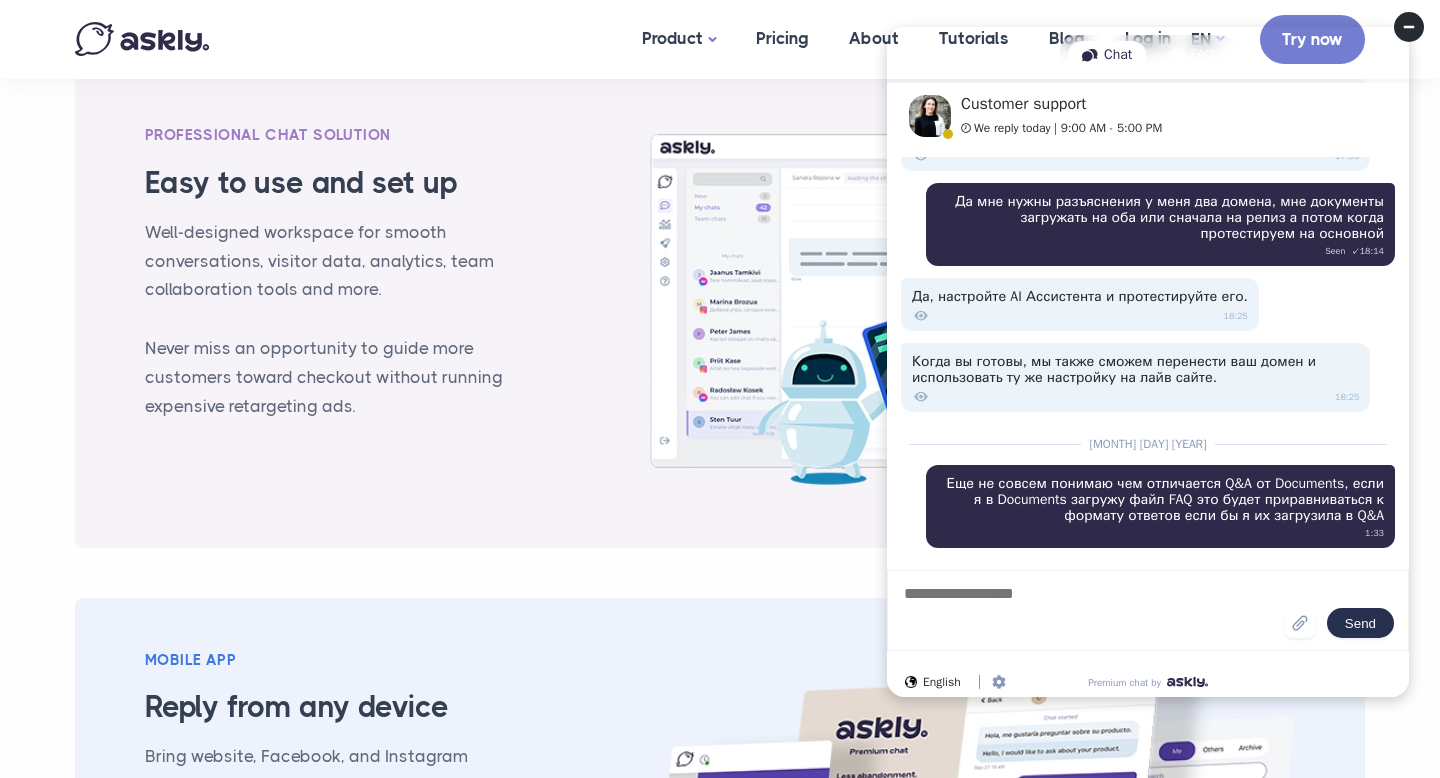 click on "Еще не совсем понимаю чем отличается Q&A от Documents, если я в Documents загружу файл FAQ это будет приравниваться к формату ответов если бы я их загрузила в Q&A 1:33" at bounding box center [1160, 506] 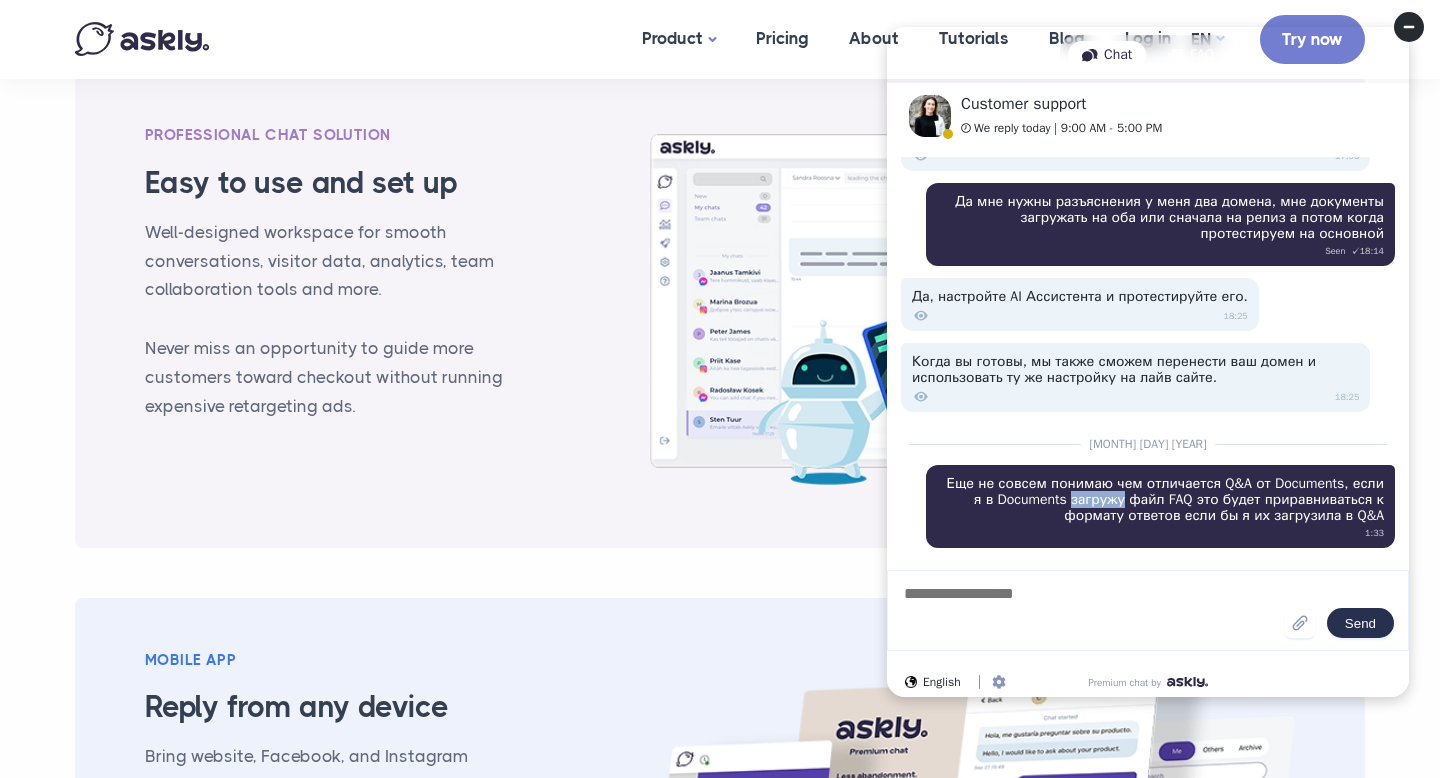 click on "Еще не совсем понимаю чем отличается Q&A от Documents, если я в Documents загружу файл FAQ это будет приравниваться к формату ответов если бы я их загрузила в Q&A 1:33" at bounding box center (1160, 506) 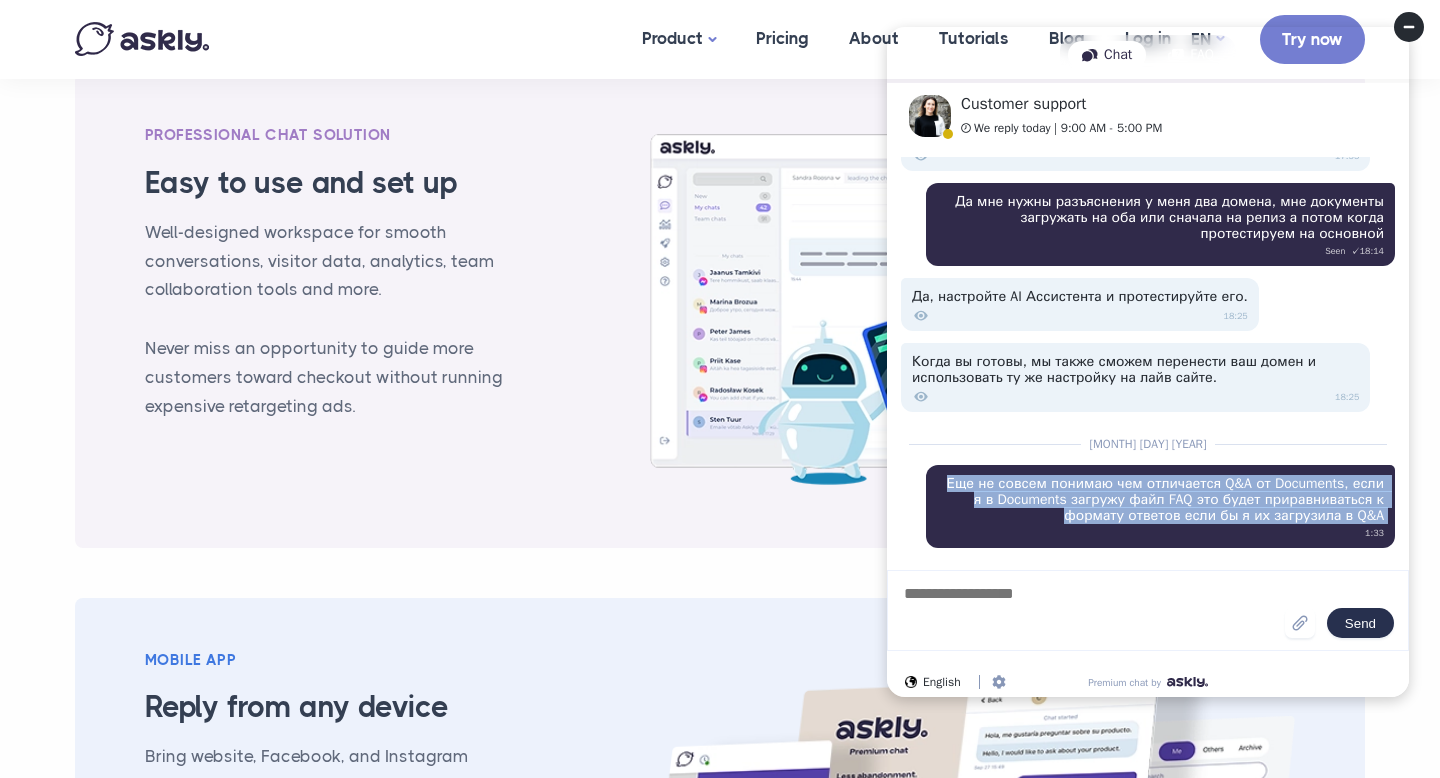 click on "Еще не совсем понимаю чем отличается Q&A от Documents, если я в Documents загружу файл FAQ это будет приравниваться к формату ответов если бы я их загрузила в Q&A 1:33" at bounding box center [1160, 506] 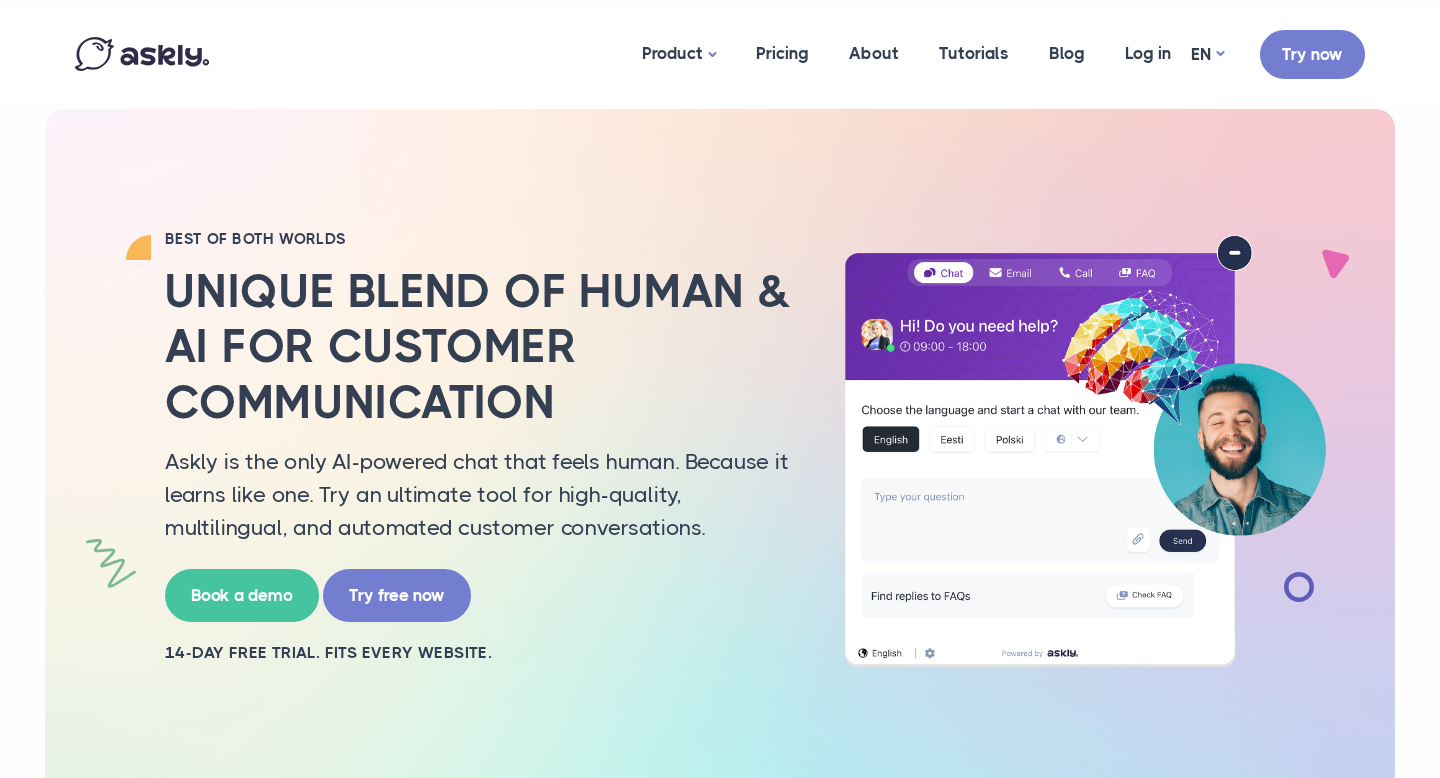 scroll, scrollTop: 0, scrollLeft: 0, axis: both 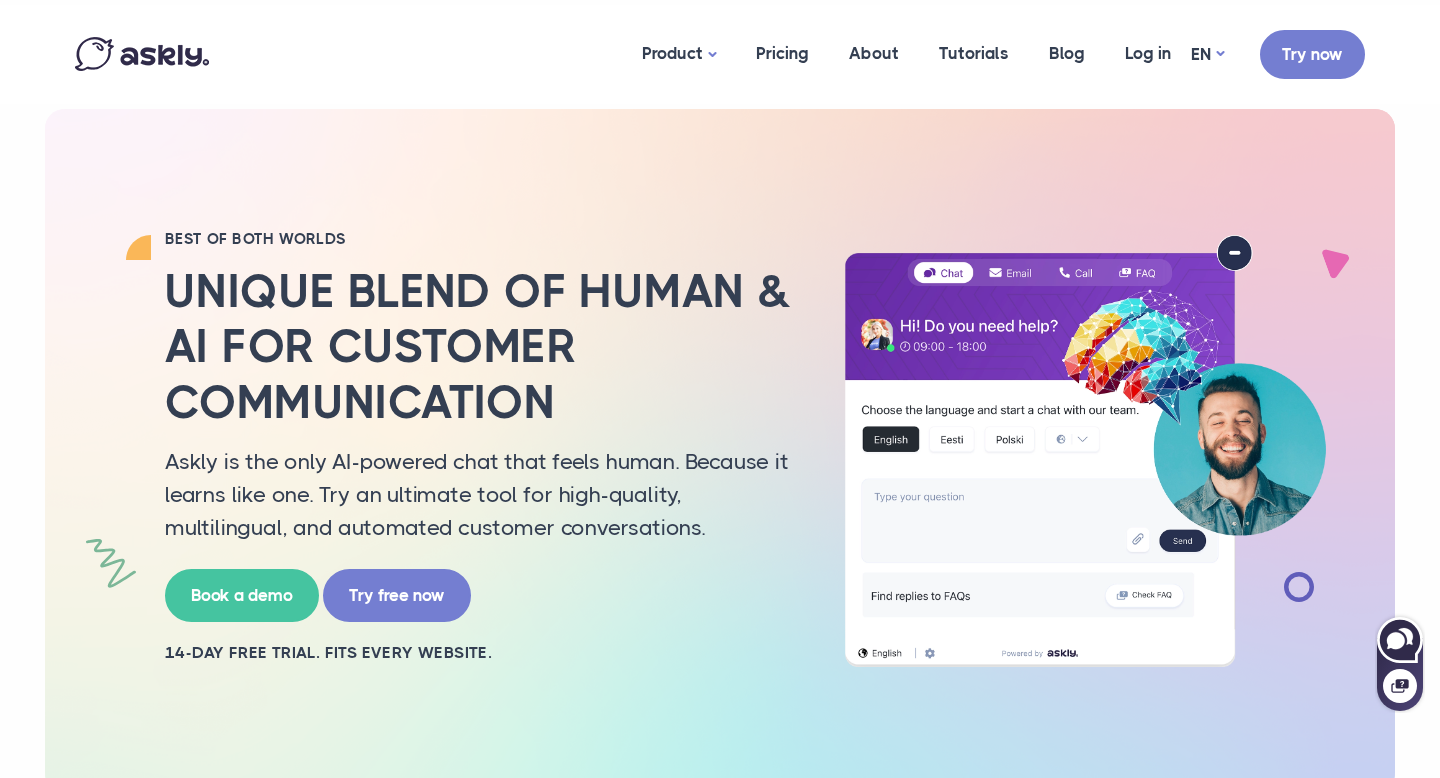 click 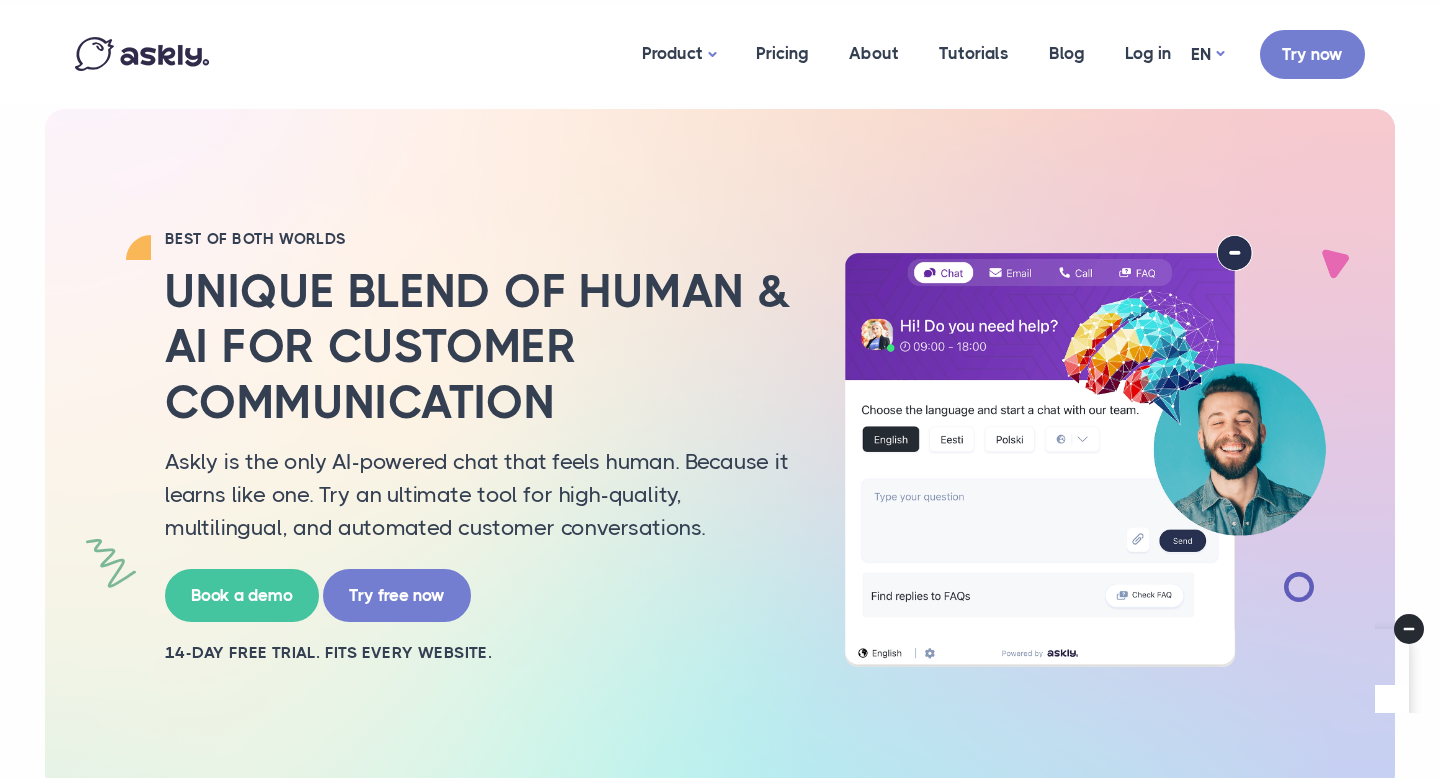 scroll, scrollTop: 0, scrollLeft: 0, axis: both 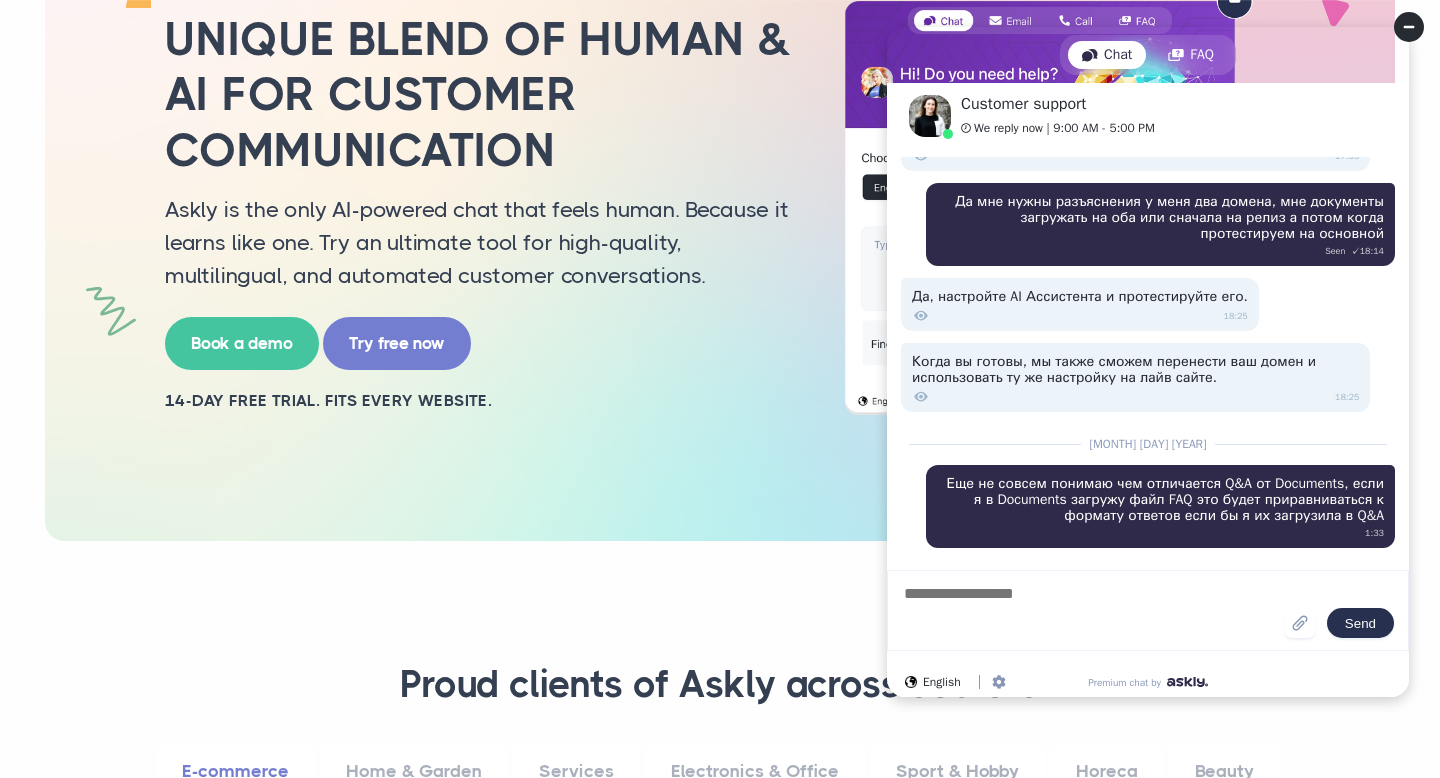 click 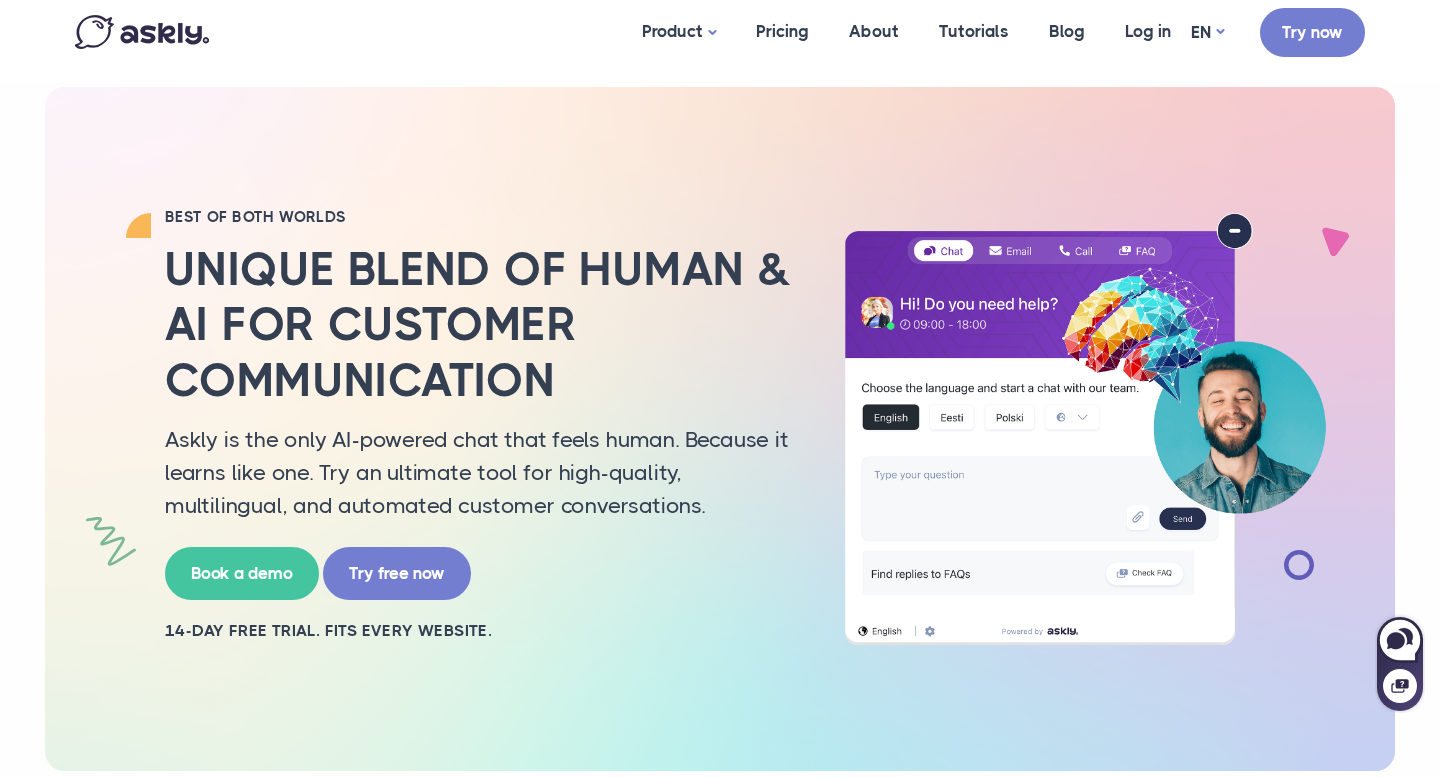 scroll, scrollTop: 0, scrollLeft: 0, axis: both 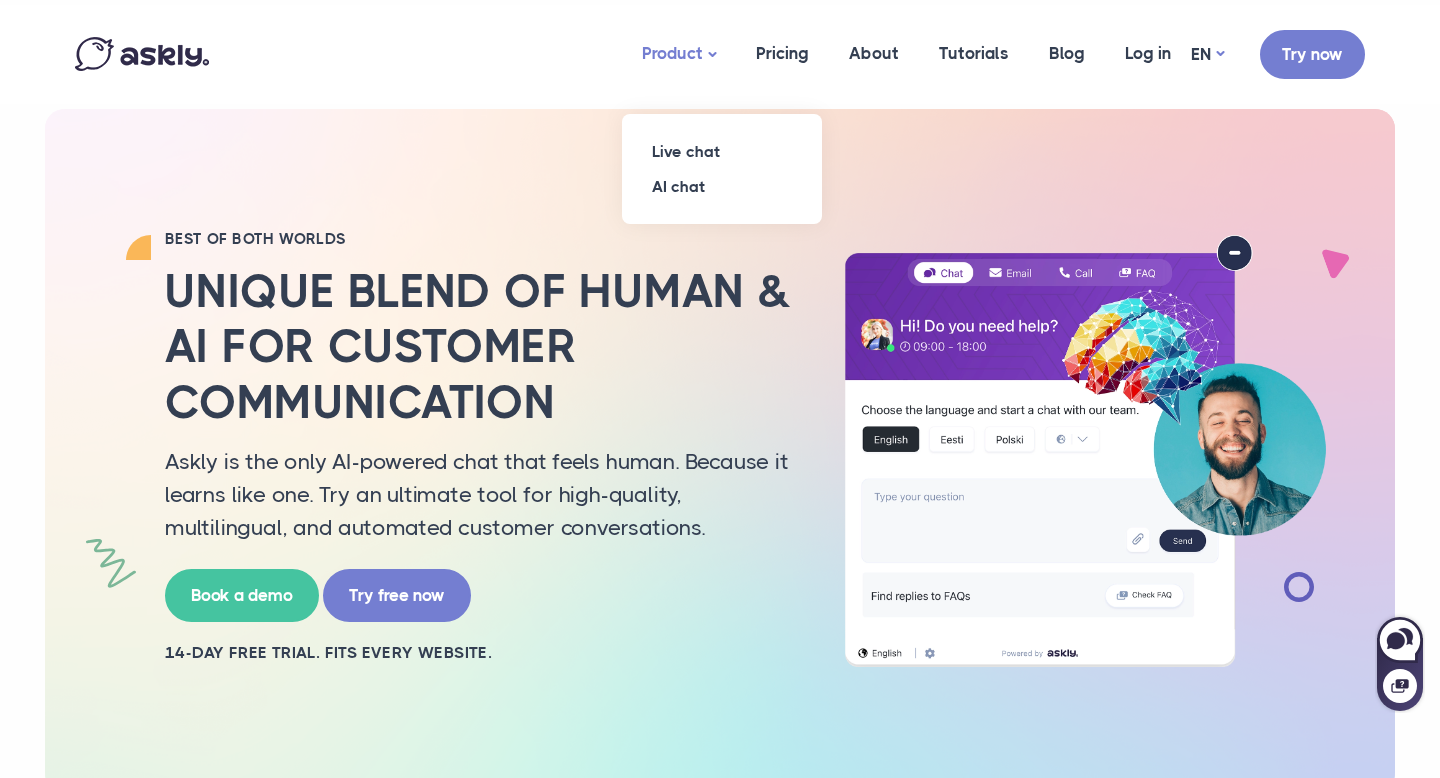 click on "Product" at bounding box center (679, 54) 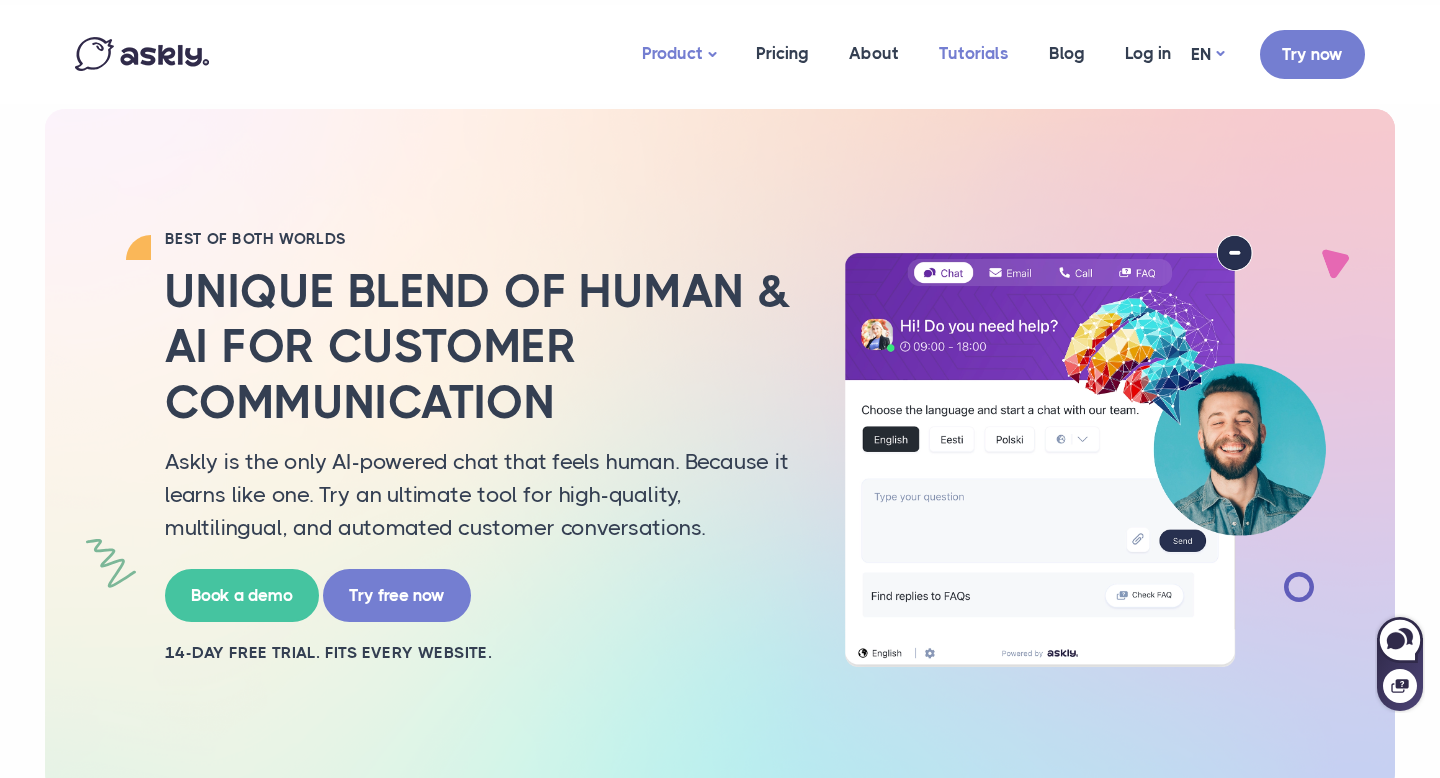 click on "Tutorials" at bounding box center [974, 53] 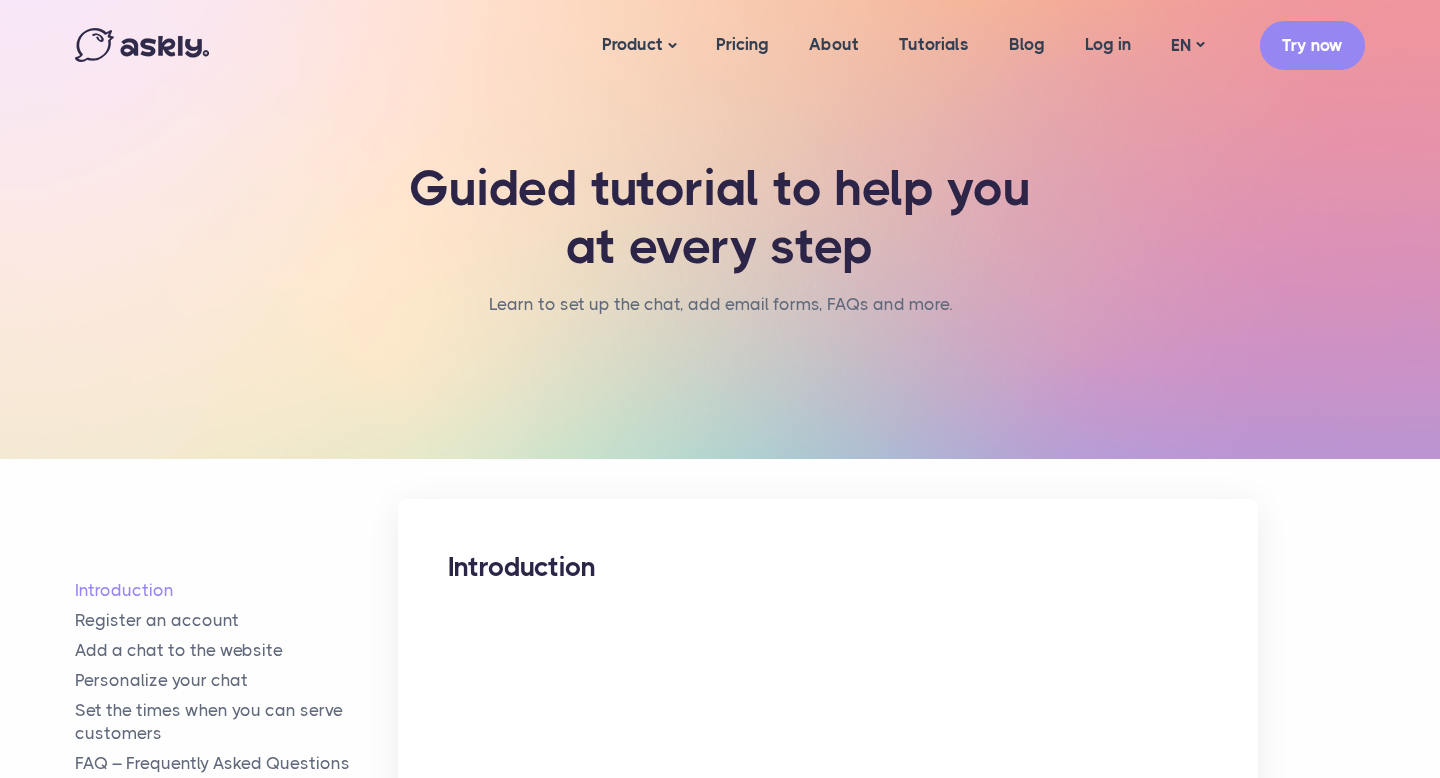 scroll, scrollTop: 0, scrollLeft: 0, axis: both 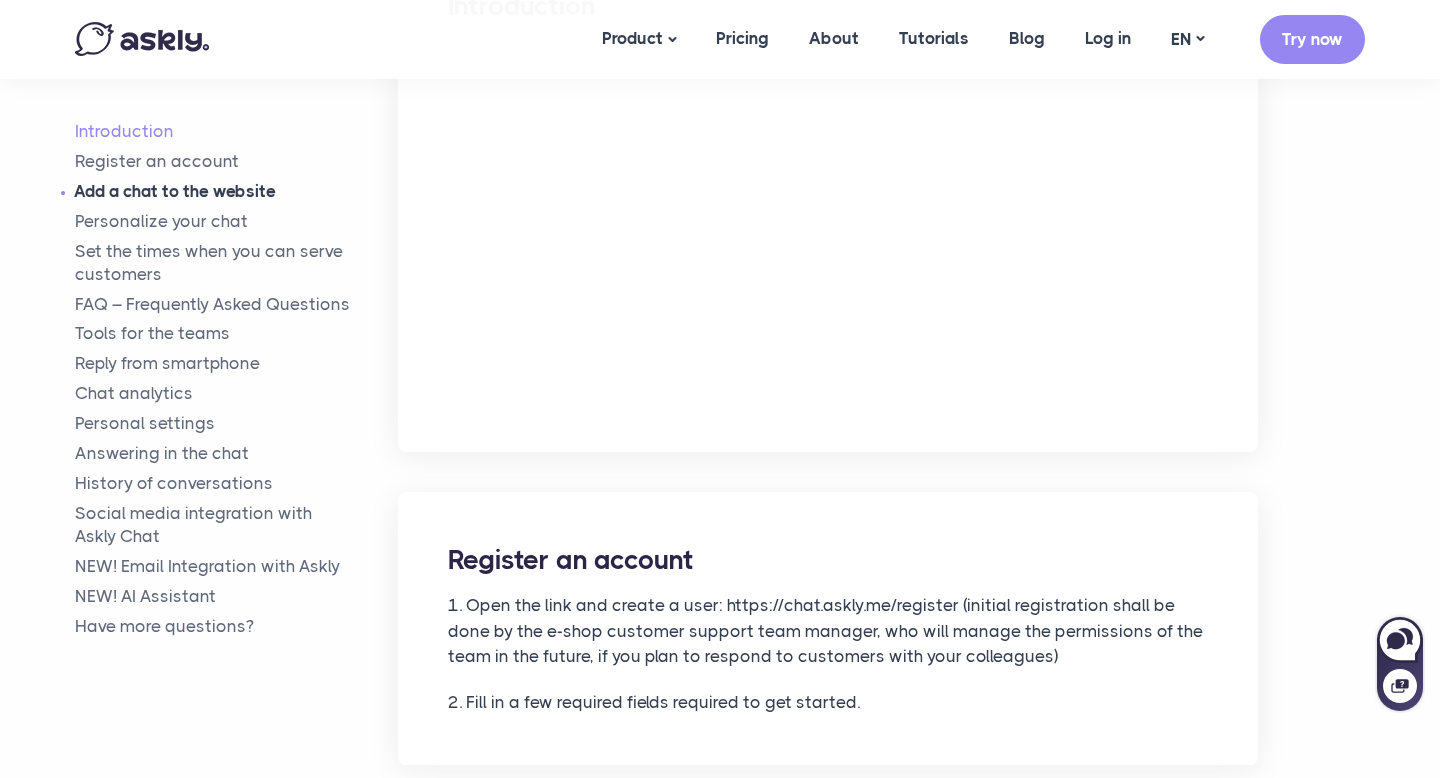 click on "Add a chat to the website" at bounding box center (236, 191) 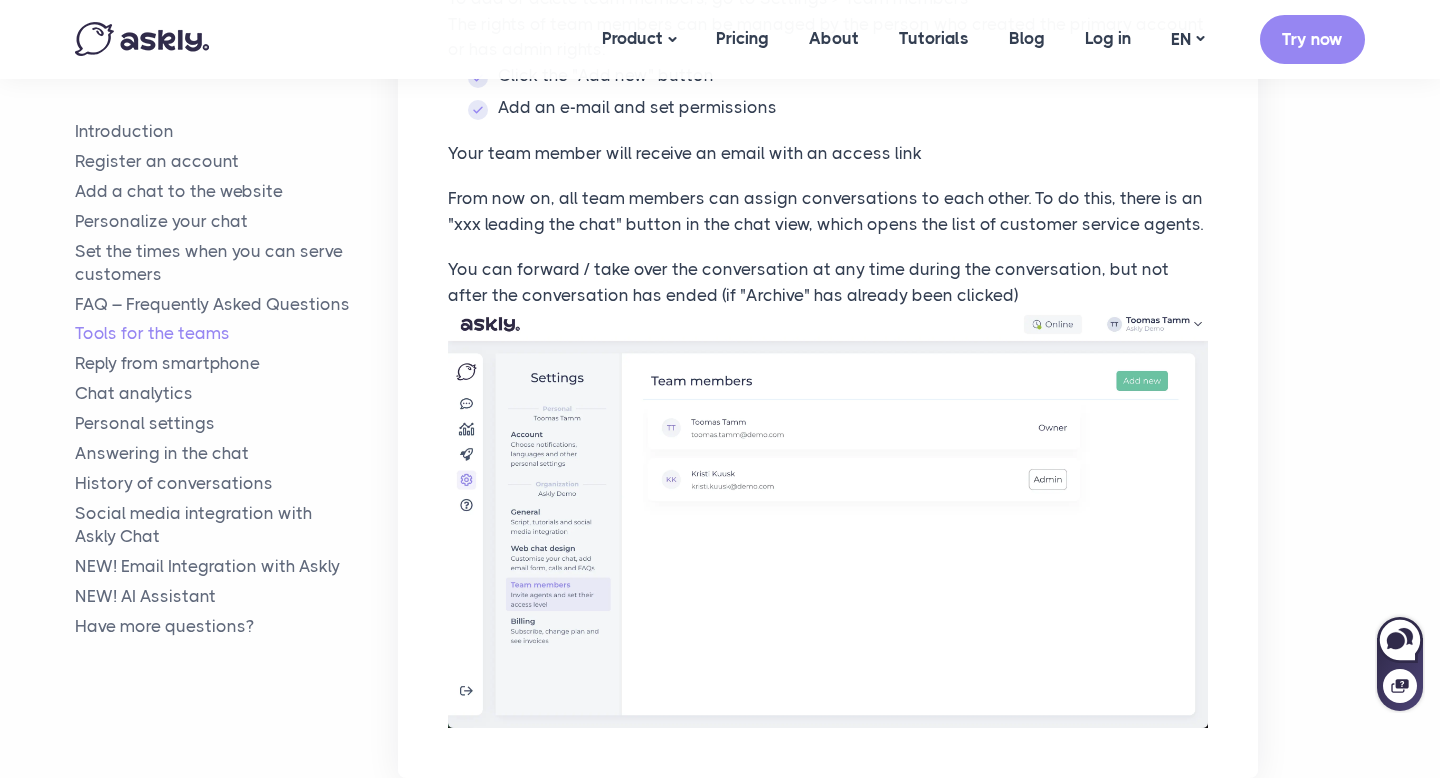 scroll, scrollTop: 4859, scrollLeft: 0, axis: vertical 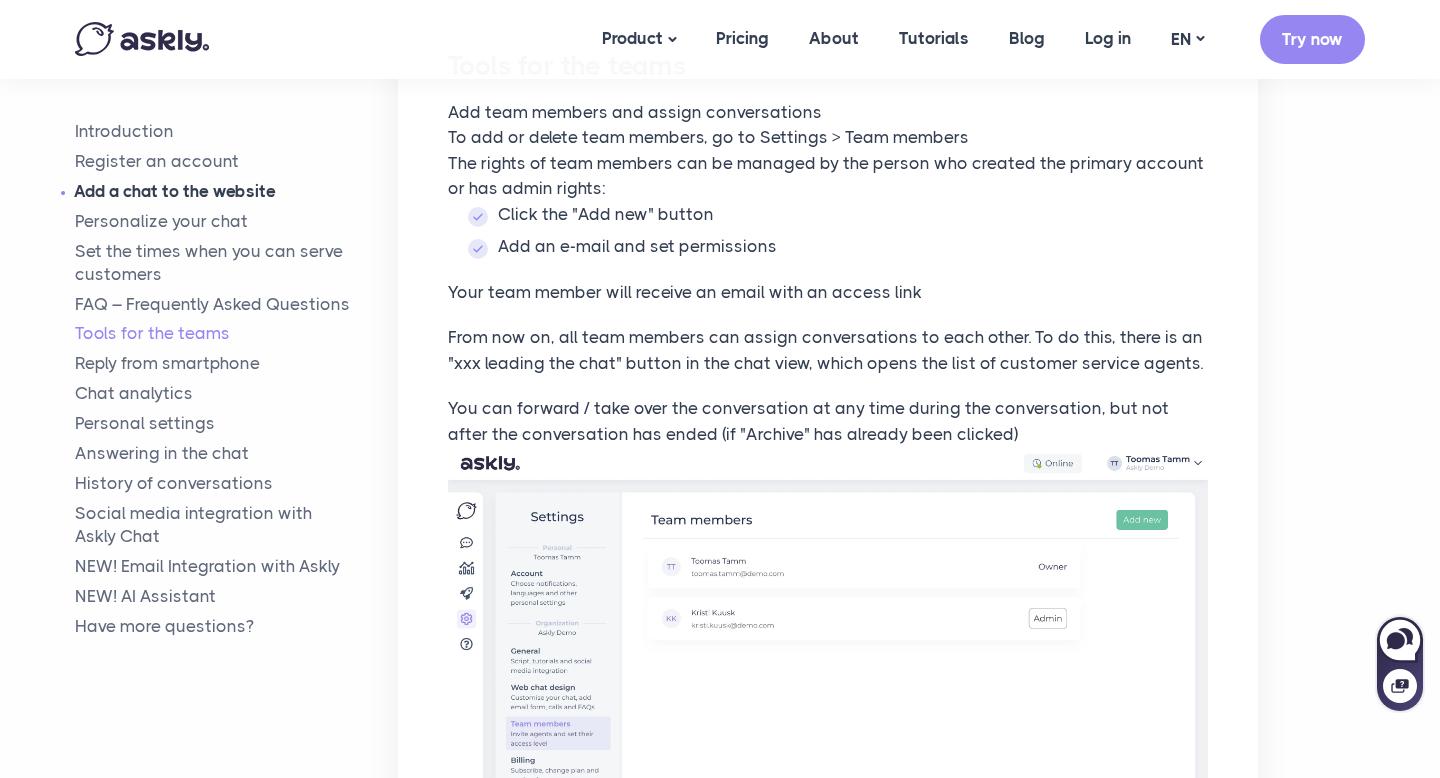 click on "Add a chat to the website" at bounding box center [236, 191] 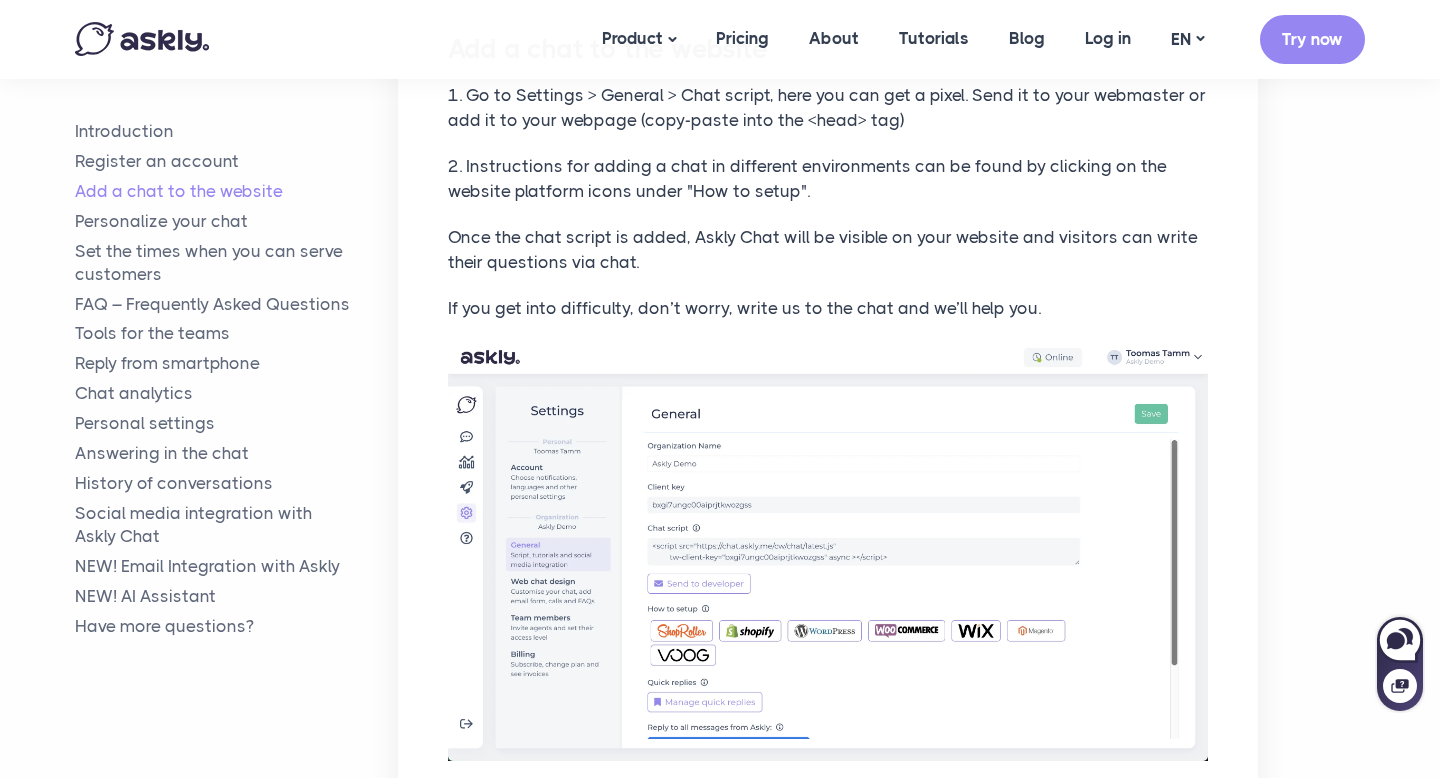 scroll, scrollTop: 1388, scrollLeft: 0, axis: vertical 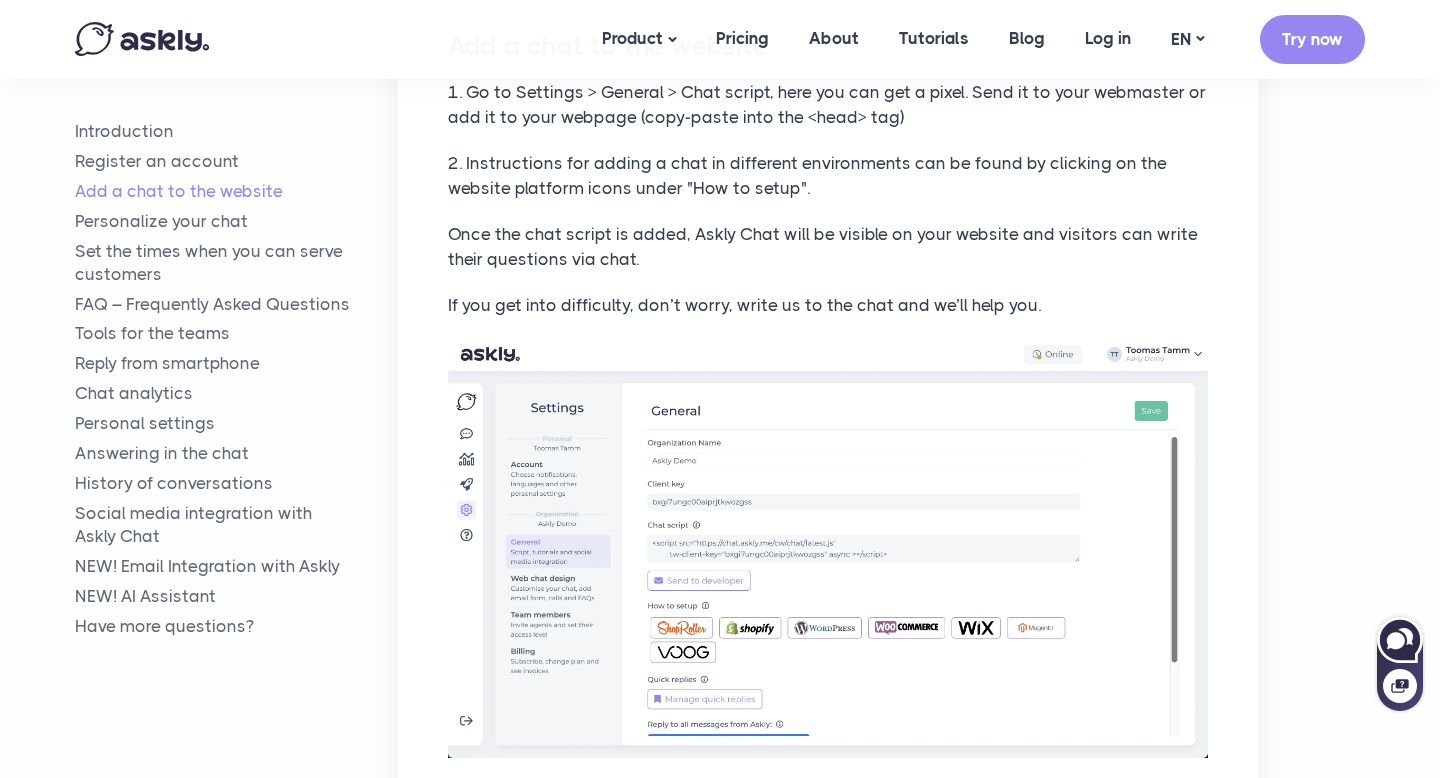 click 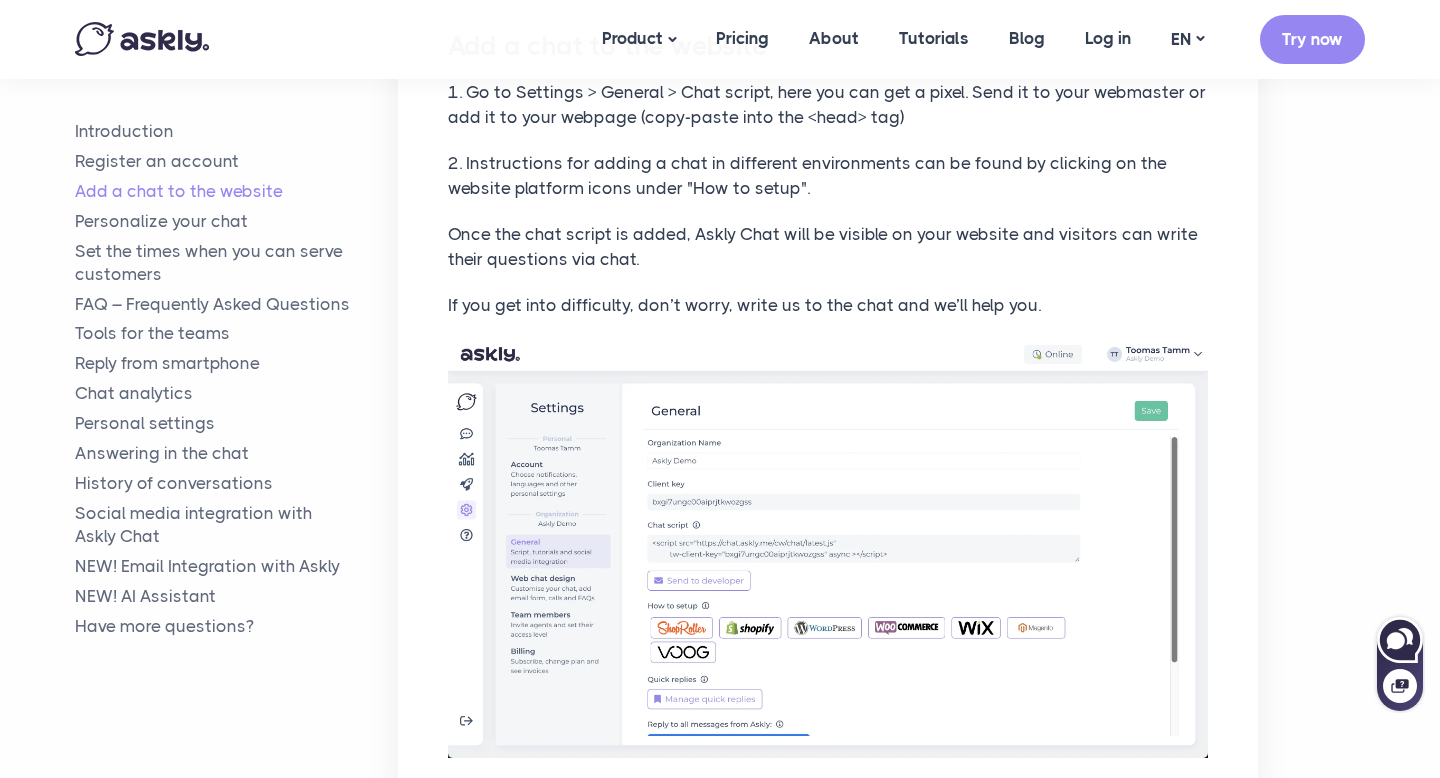 select on "**" 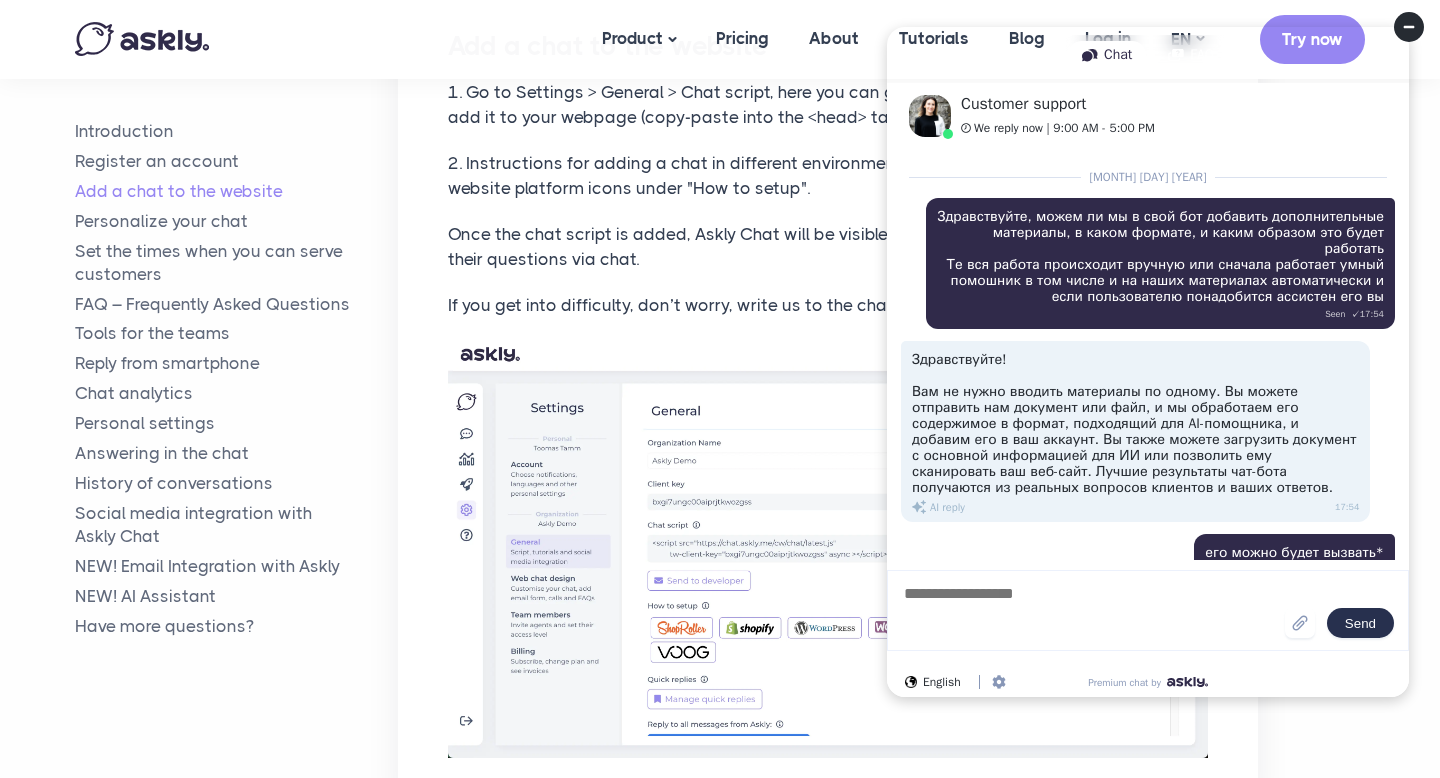 scroll, scrollTop: 0, scrollLeft: 0, axis: both 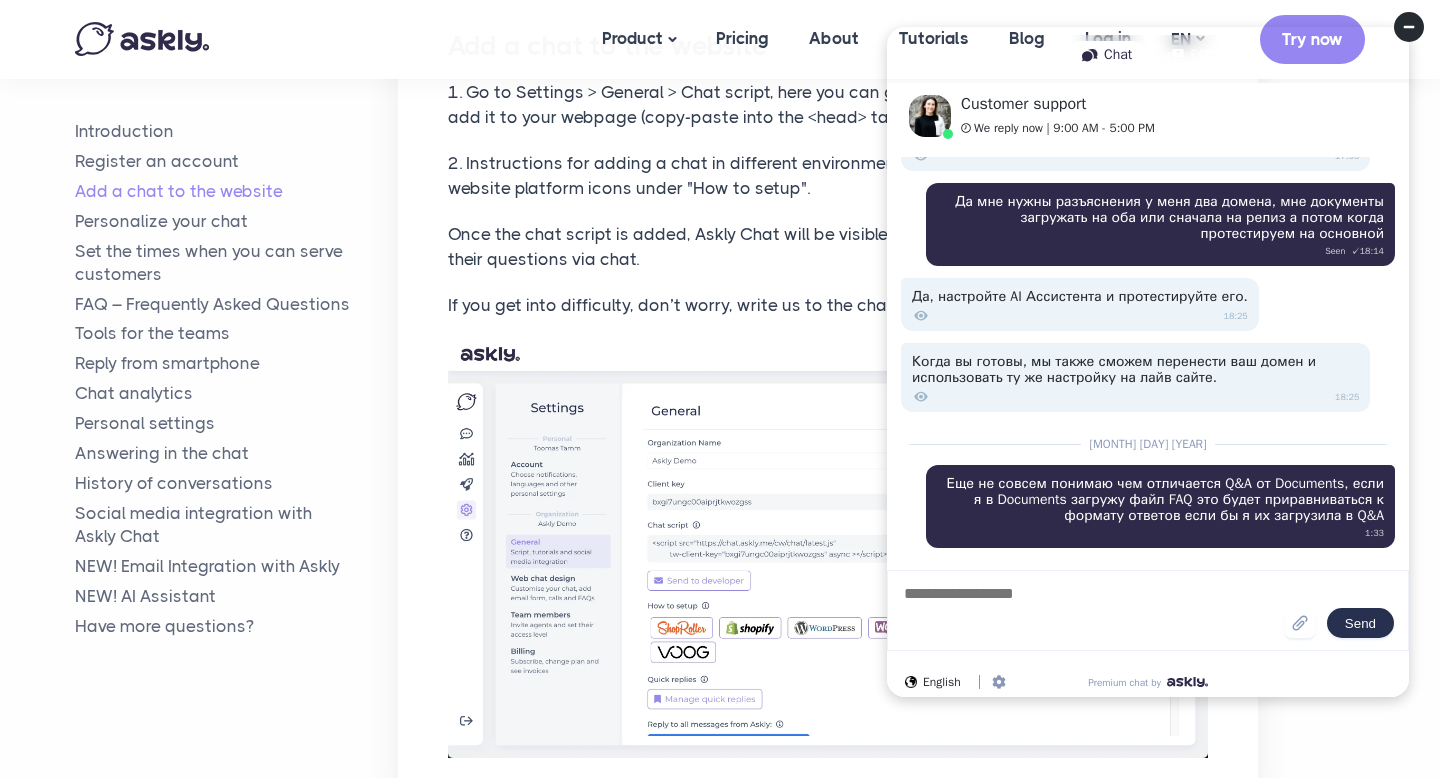 click on "Еще не совсем понимаю чем отличается Q&A от Documents, если я в Documents загружу файл FAQ это будет приравниваться к формату ответов если бы я их загрузила в Q&A 1:33" at bounding box center (1160, 506) 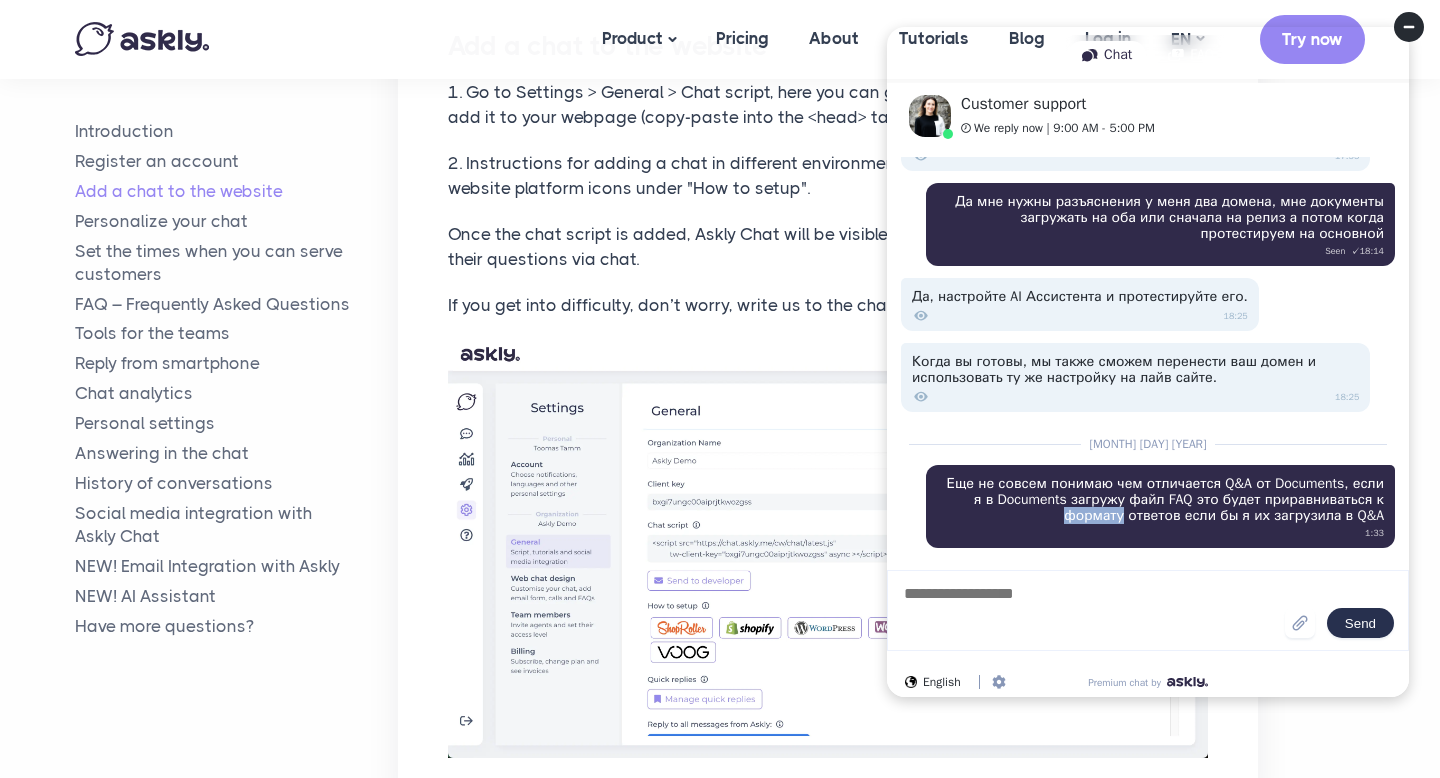 click on "Еще не совсем понимаю чем отличается Q&A от Documents, если я в Documents загружу файл FAQ это будет приравниваться к формату ответов если бы я их загрузила в Q&A 1:33" at bounding box center (1160, 506) 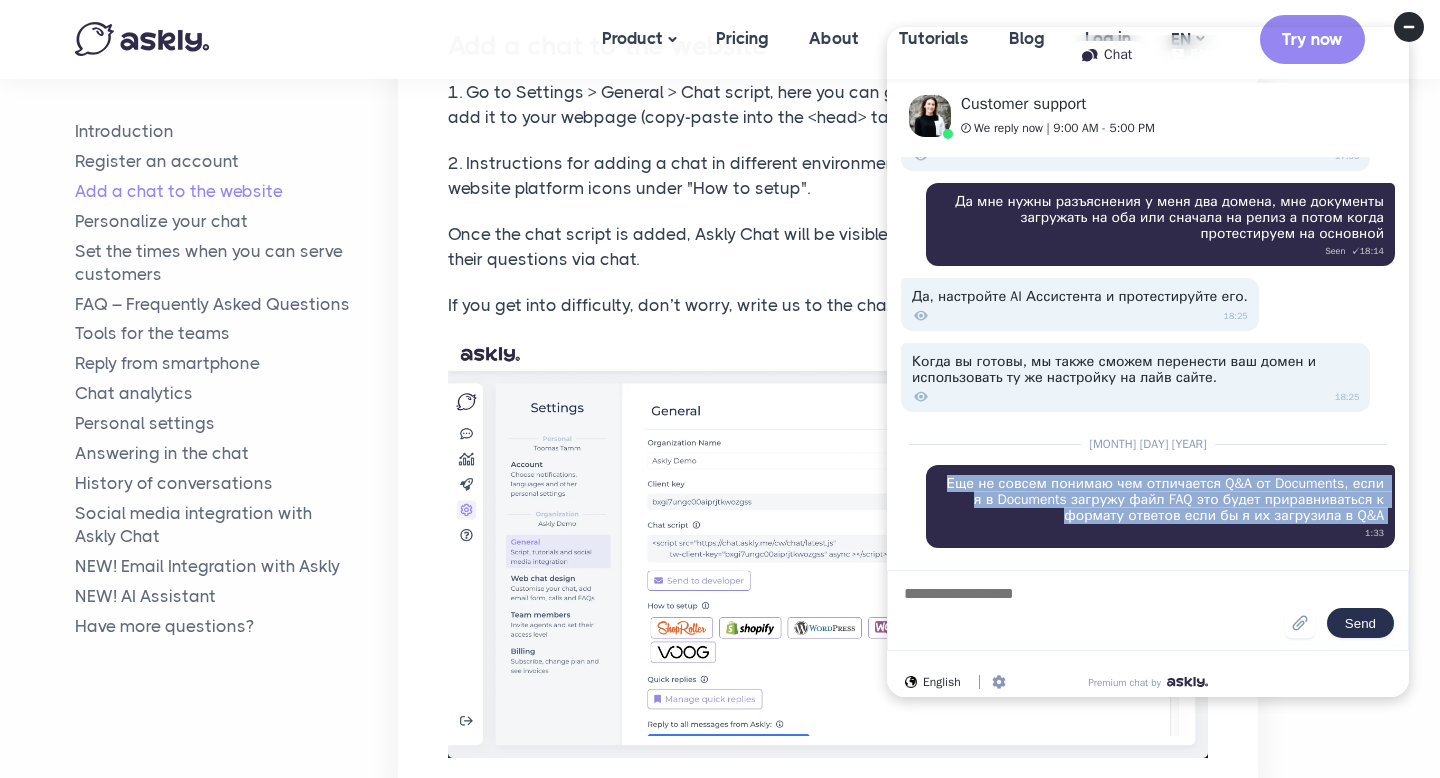 click on "Еще не совсем понимаю чем отличается Q&A от Documents, если я в Documents загружу файл FAQ это будет приравниваться к формату ответов если бы я их загрузила в Q&A 1:33" at bounding box center (1160, 506) 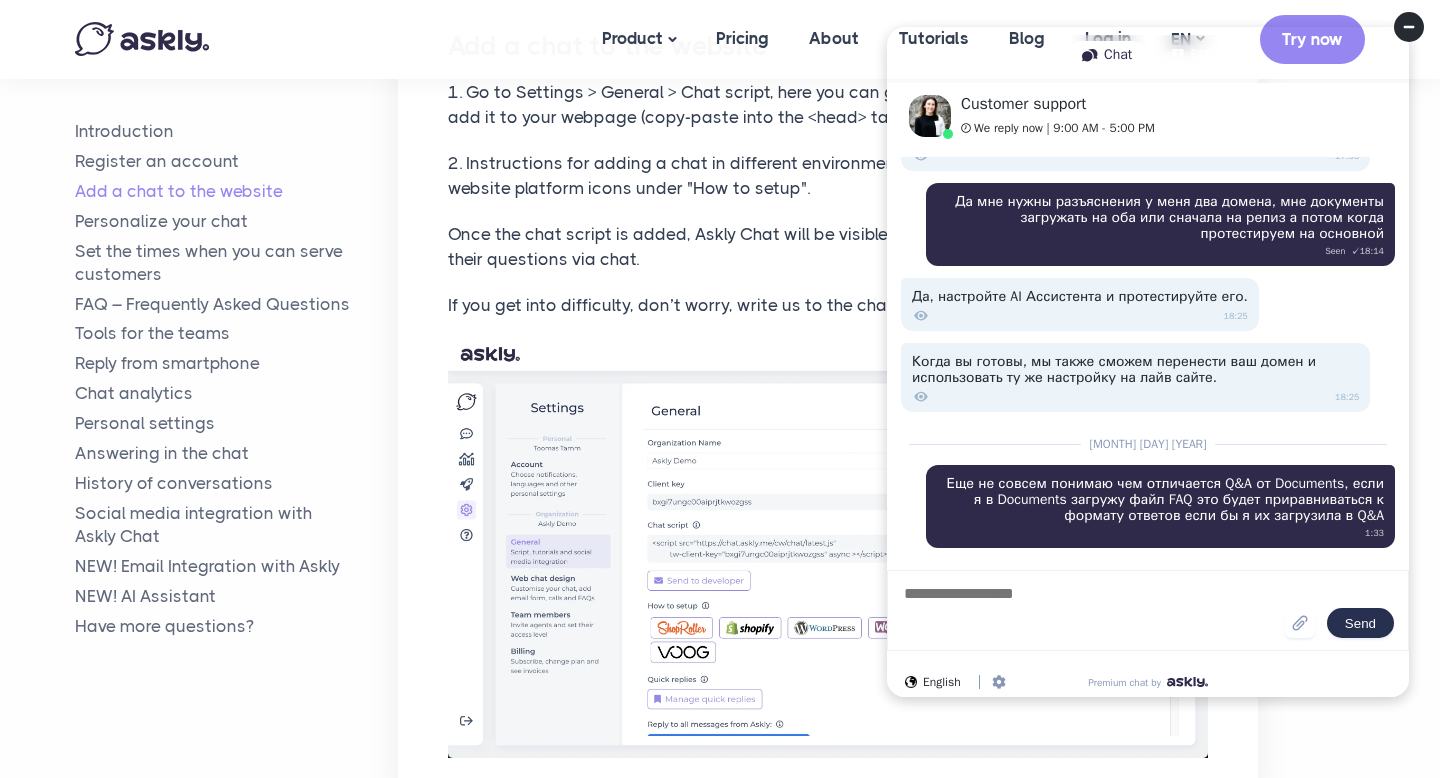 paste on "**********" 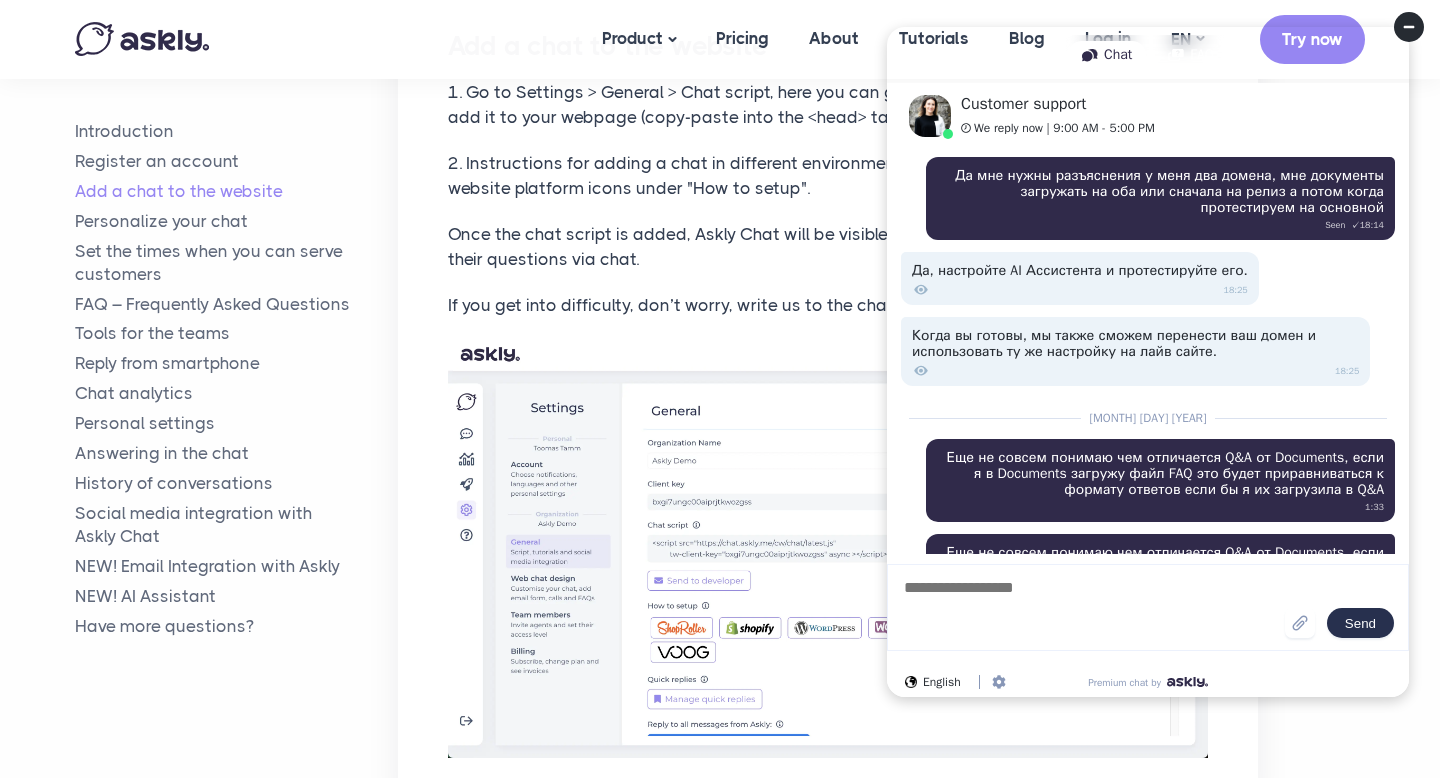 scroll, scrollTop: 2301, scrollLeft: 0, axis: vertical 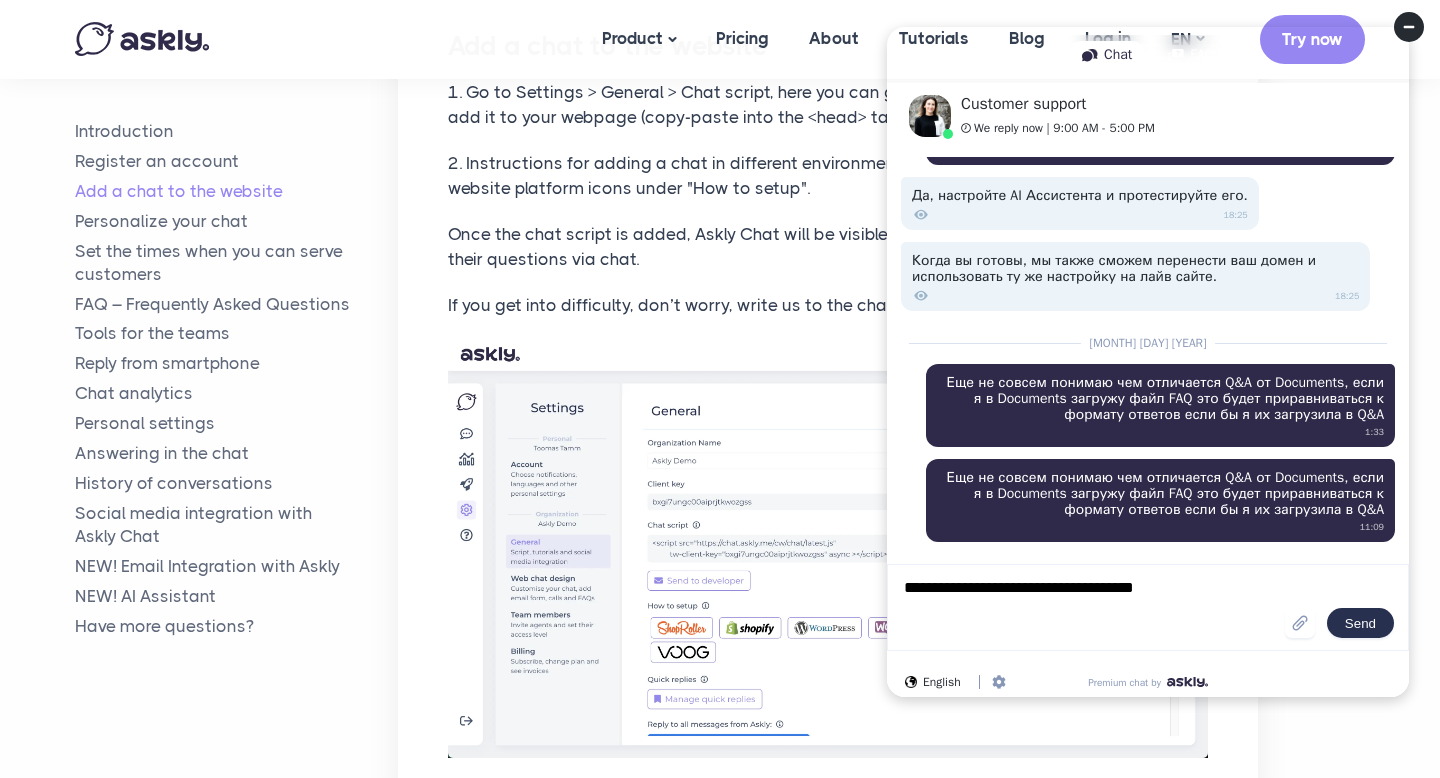 type on "**********" 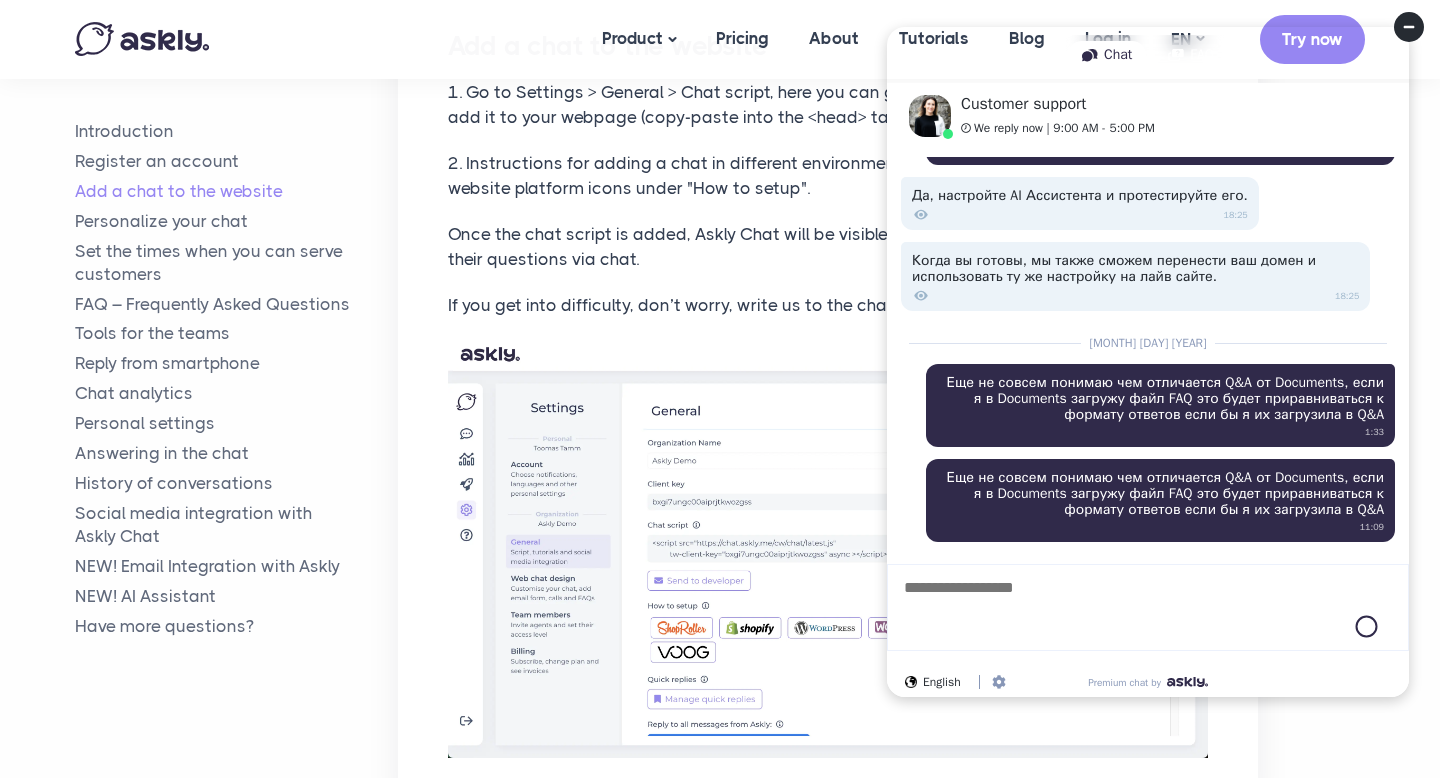 scroll, scrollTop: 2364, scrollLeft: 0, axis: vertical 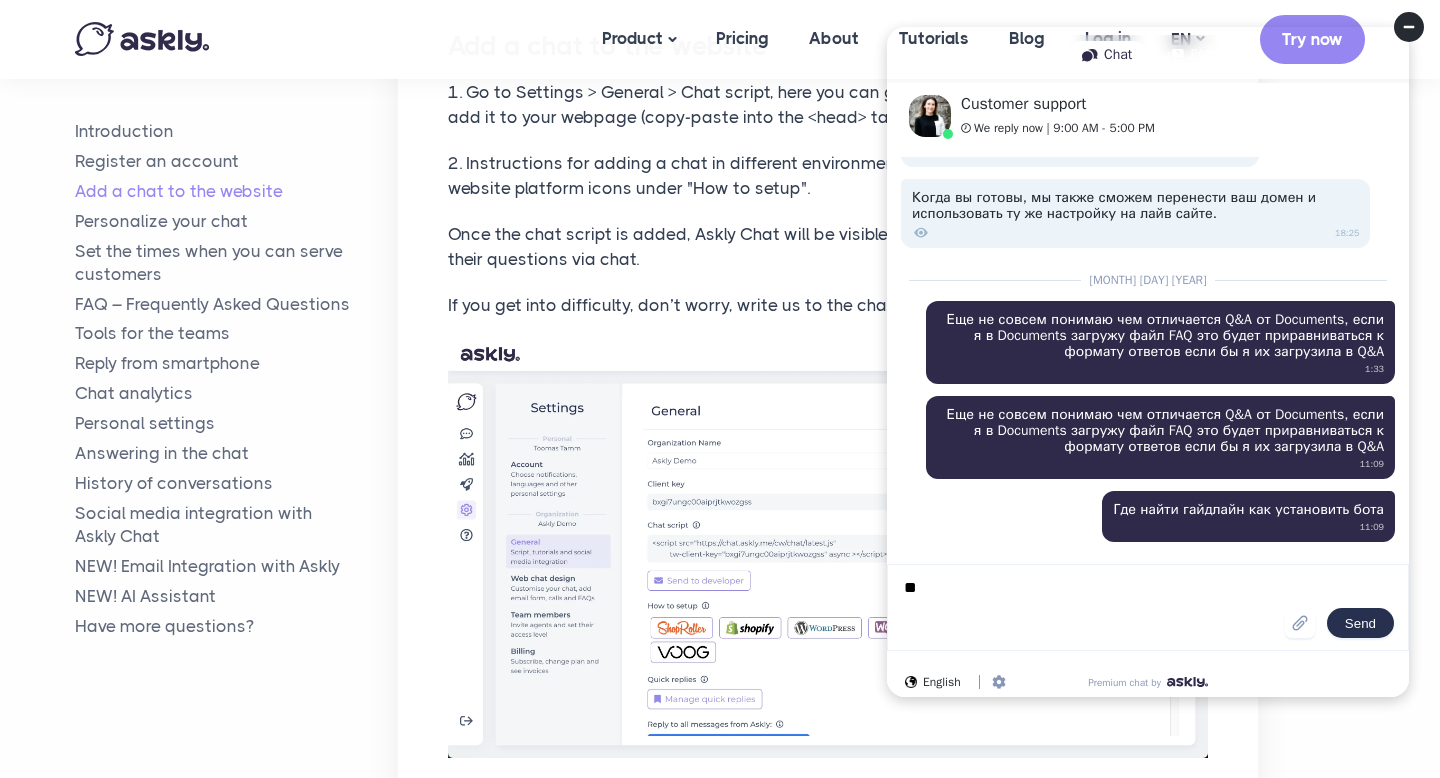 type on "*" 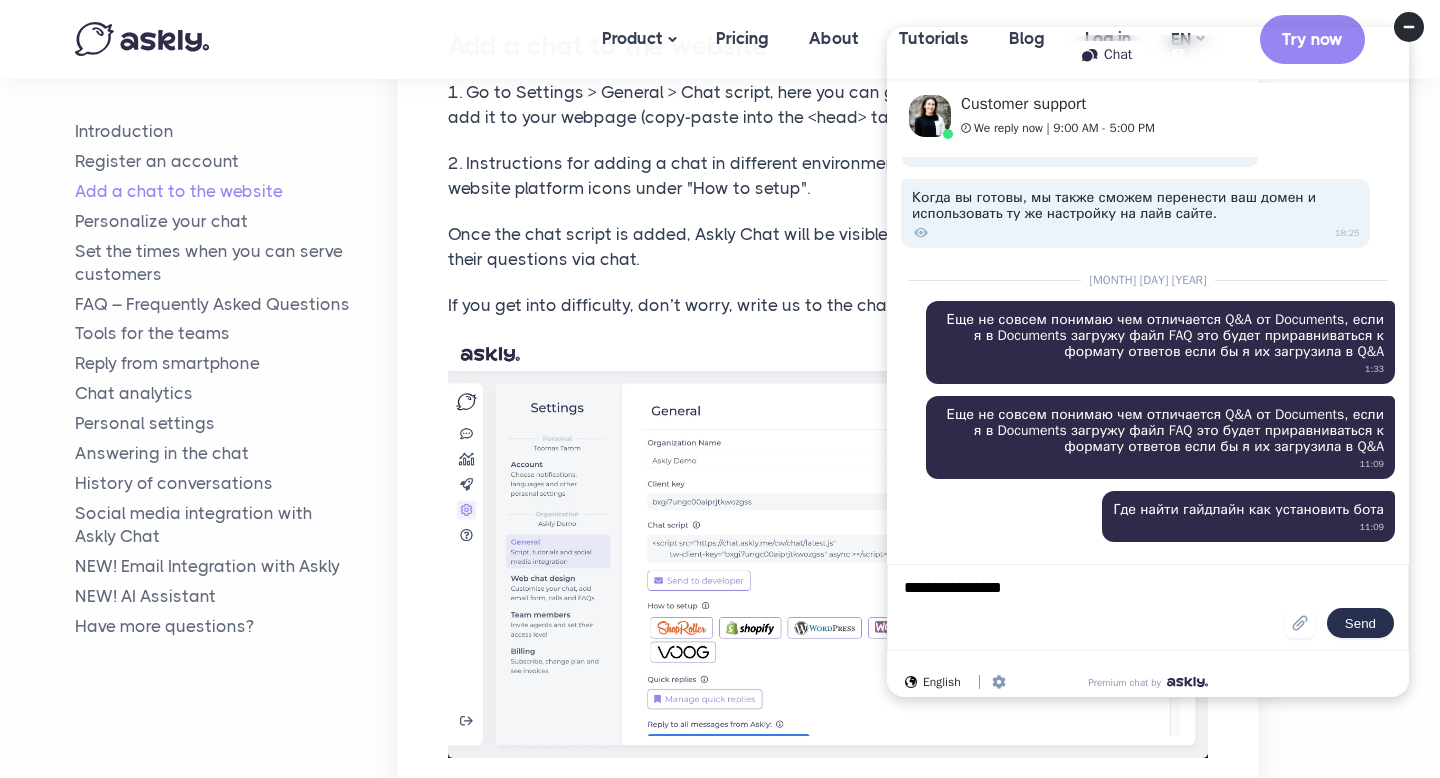 type on "**********" 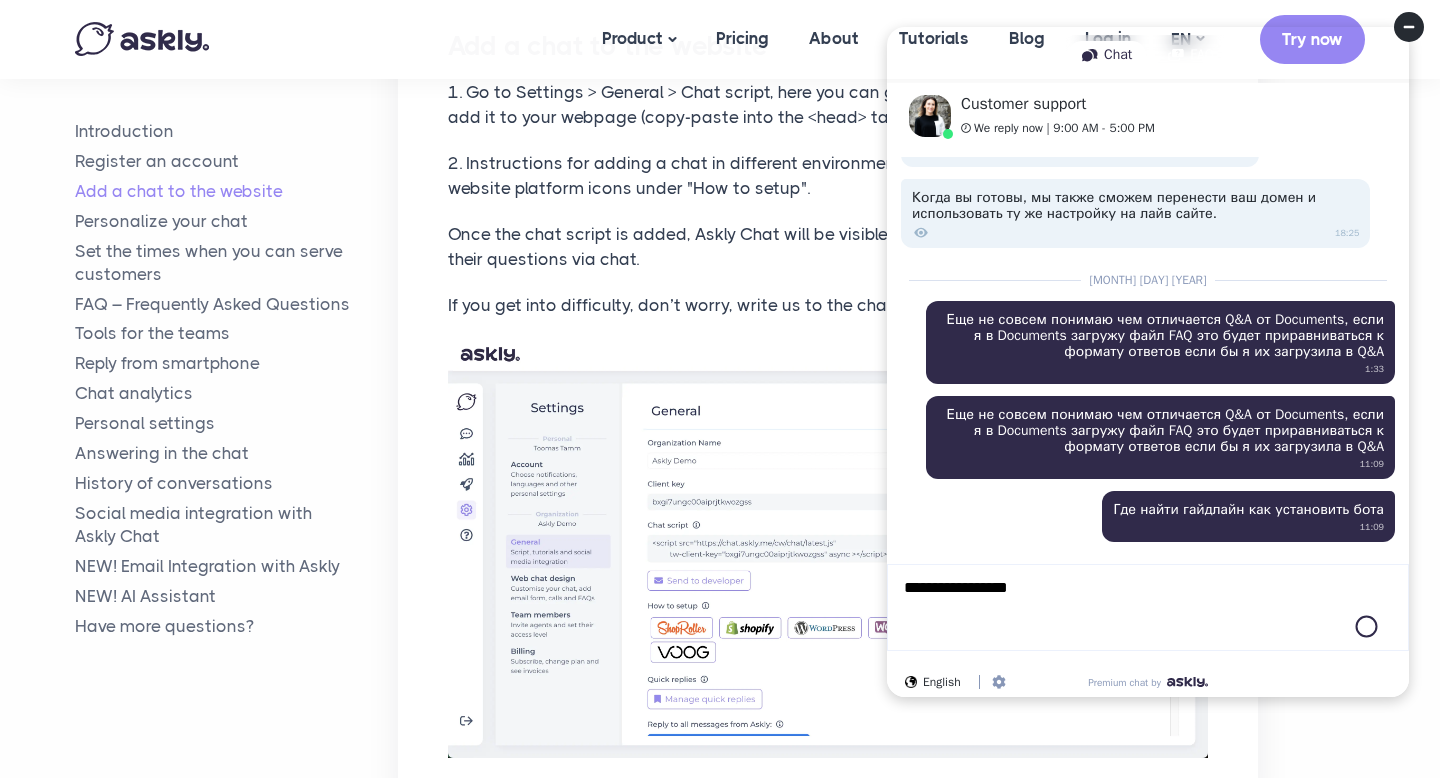 type 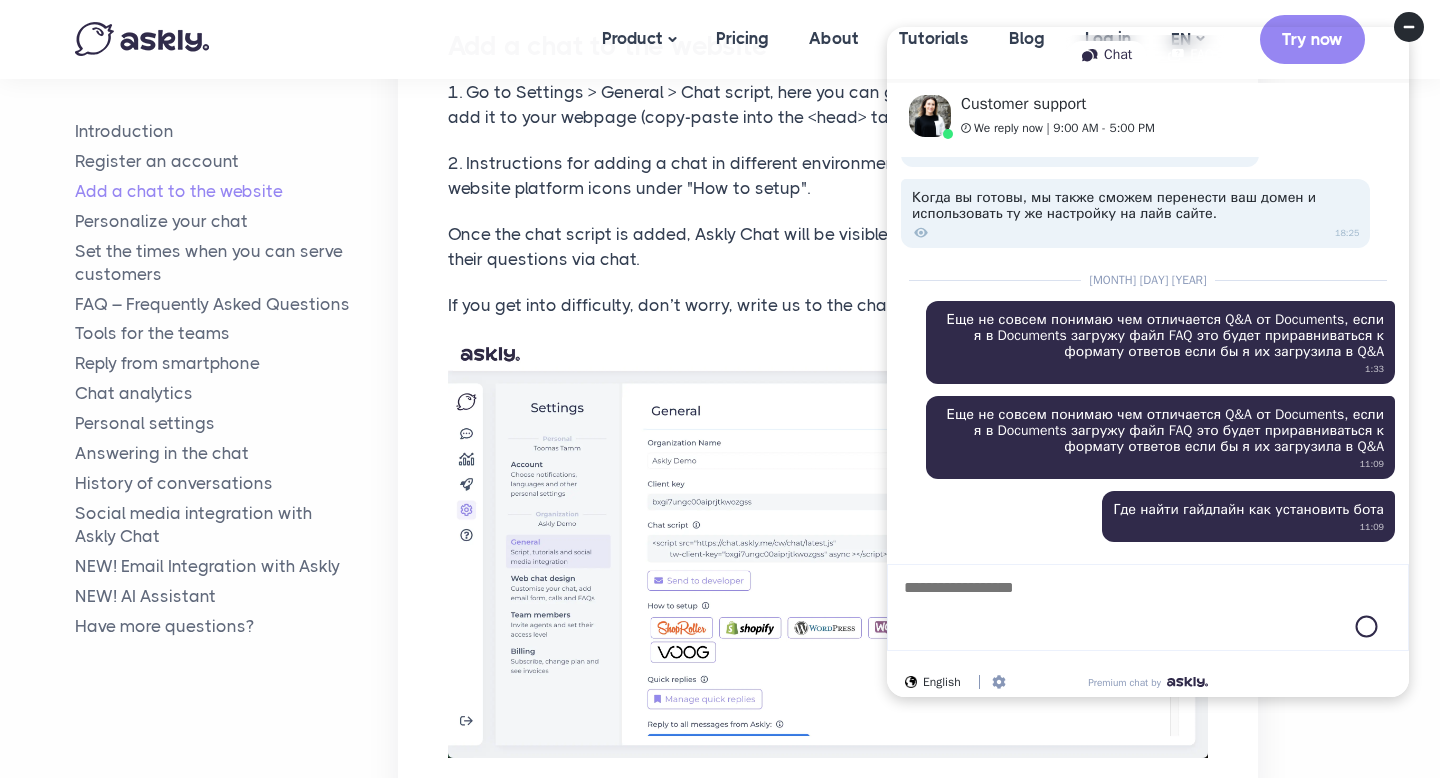 scroll, scrollTop: 2427, scrollLeft: 0, axis: vertical 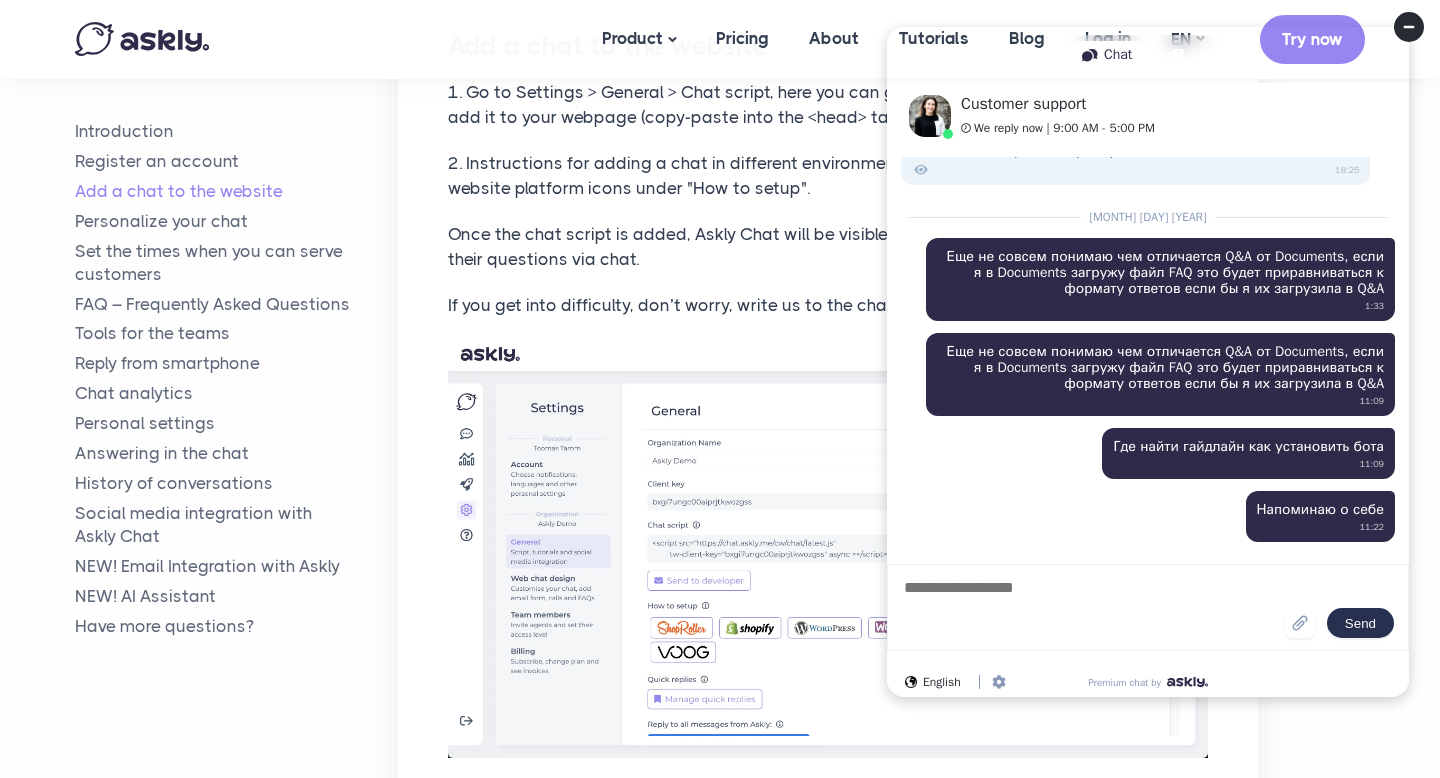 click on "Add a chat to the website
1. Go to Settings > General > Chat script, here you can get a pixel. Send it to your webmaster or add it to your webpage (copy-paste into the <head> tag)
2. Instructions for adding a chat in different environments can be found by clicking on the website platform icons under "How to setup".
Once the chat script is added, Askly Chat will be visible on your website and visitors can write their questions via chat.
If you get into difficulty, don’t worry, write us to the chat and we’ll help you." at bounding box center (828, 393) 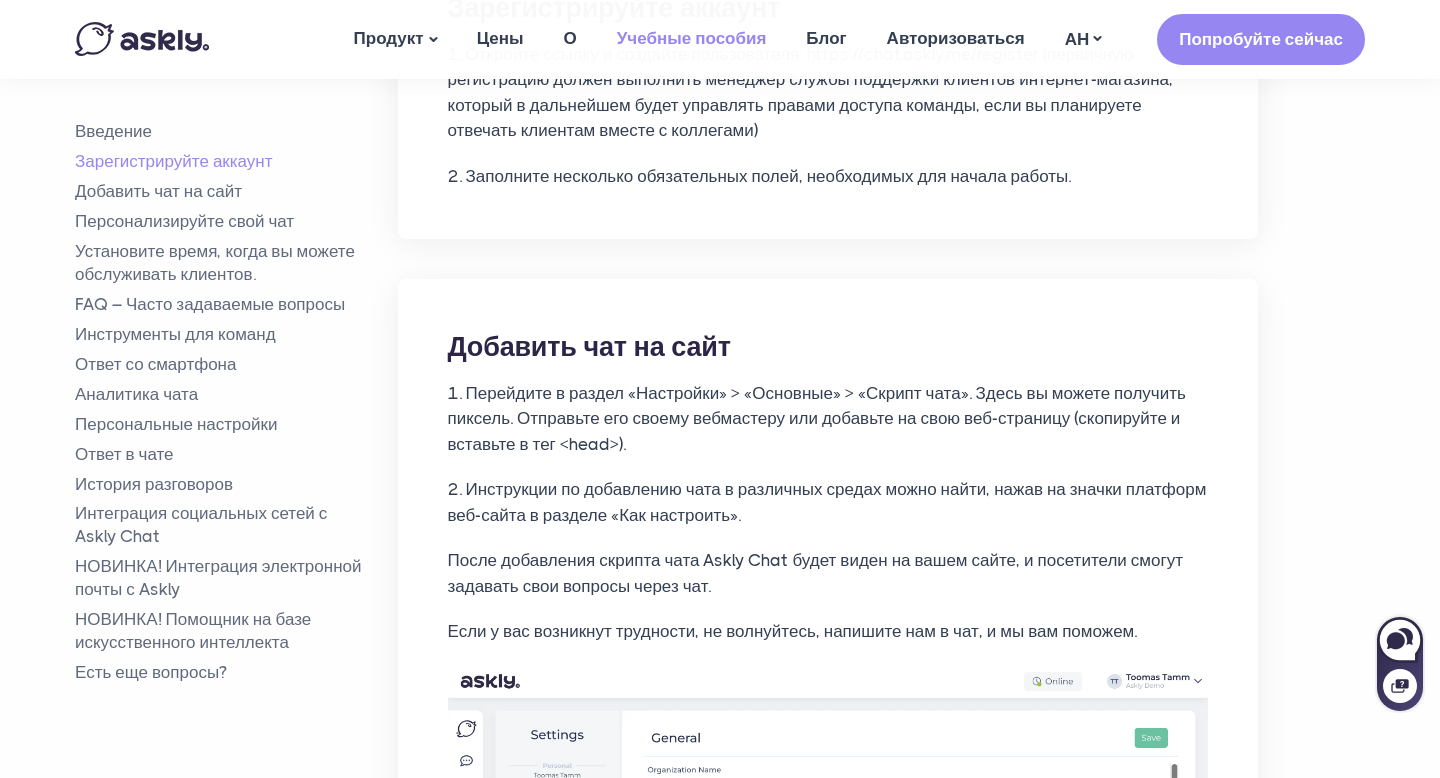 scroll, scrollTop: 1285, scrollLeft: 0, axis: vertical 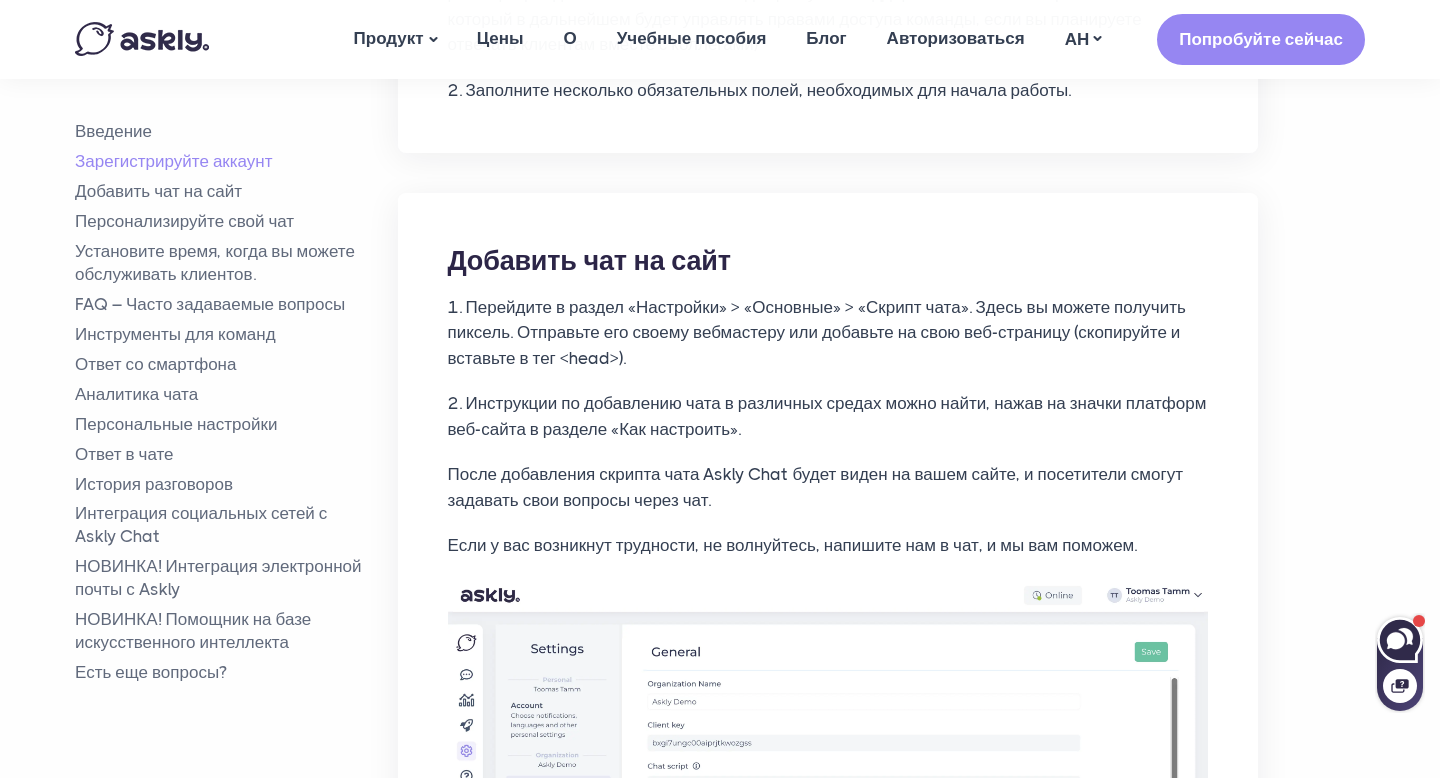 click 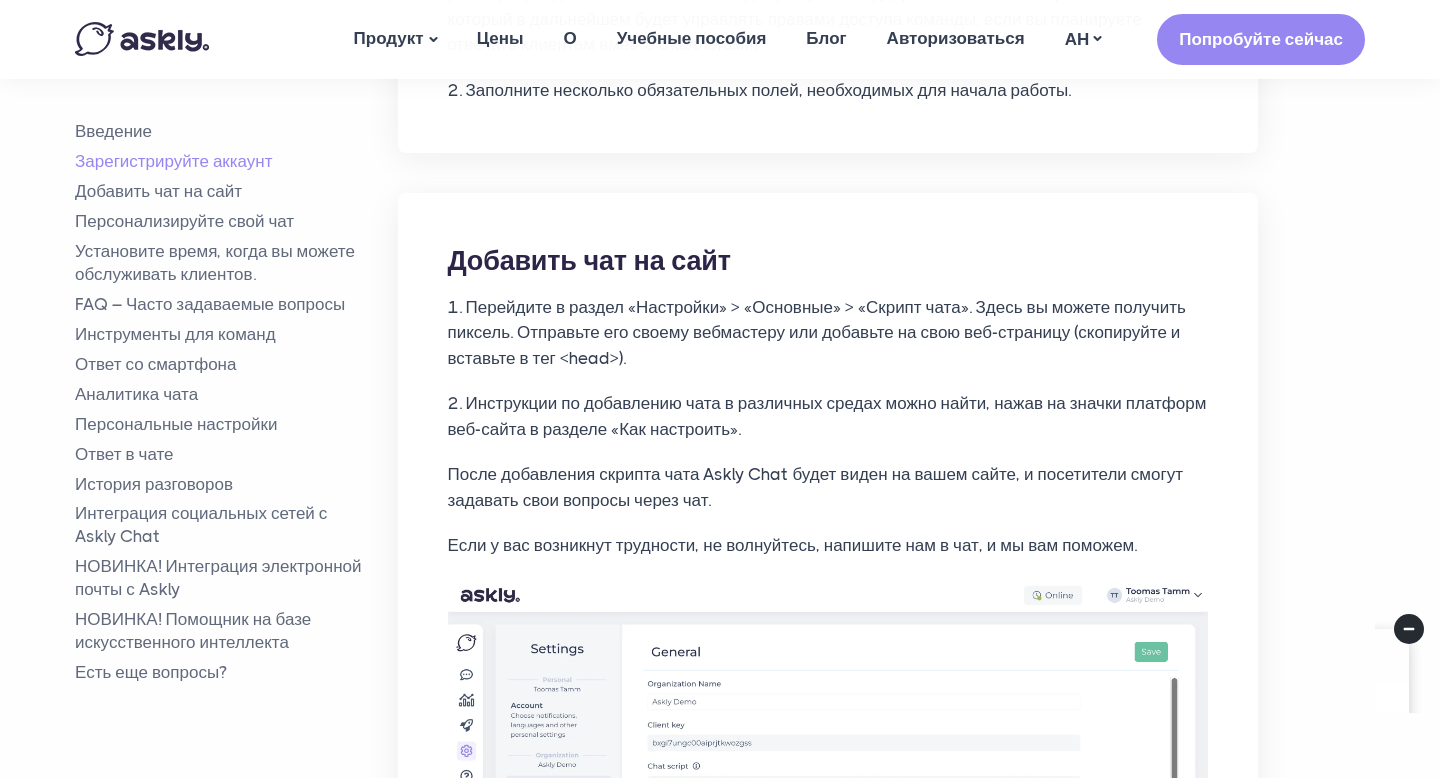 scroll, scrollTop: 0, scrollLeft: 0, axis: both 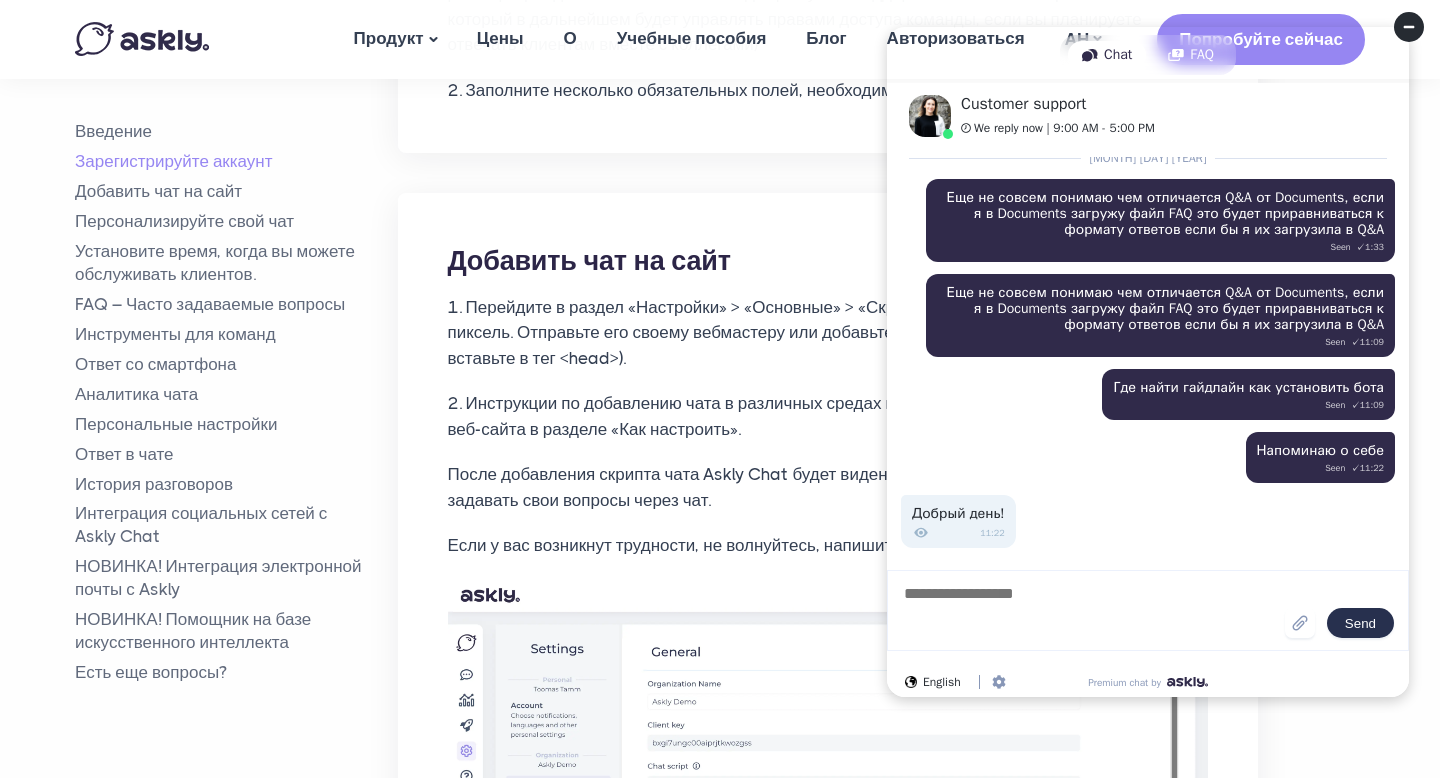 click on "2. Инструкции по добавлению чата в различных средах можно найти, нажав на значки платформ веб-сайта в разделе «Как настроить»." at bounding box center [827, 416] 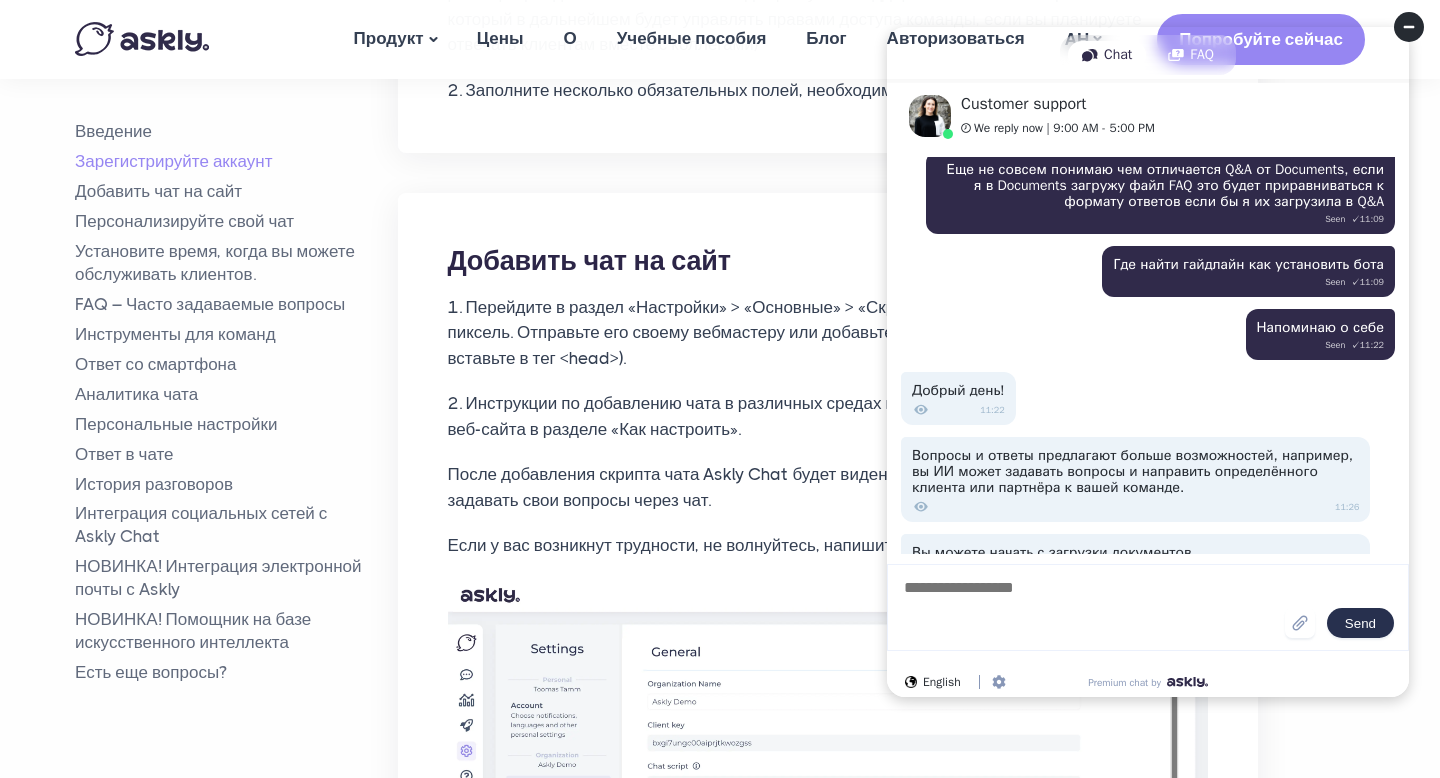 scroll, scrollTop: 2686, scrollLeft: 0, axis: vertical 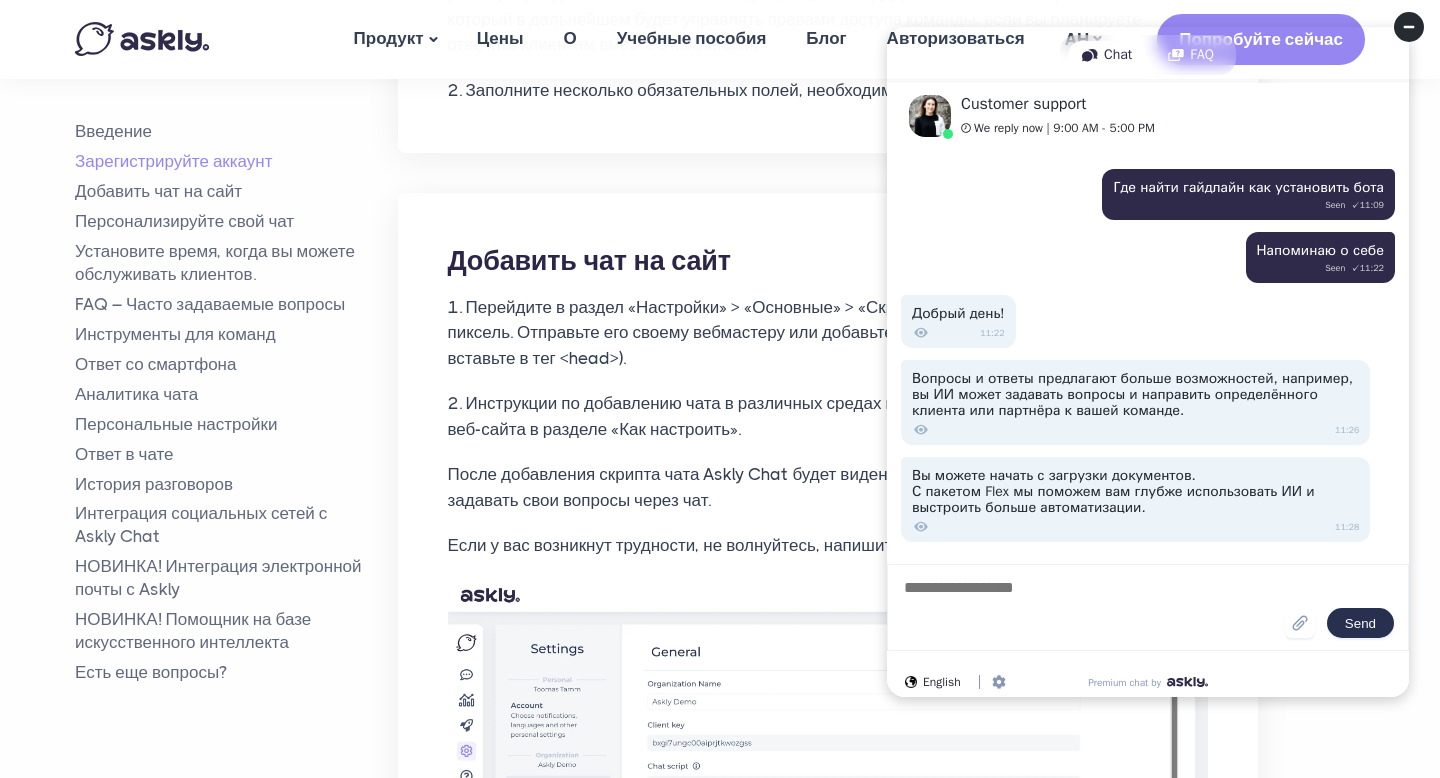 click on "Где найти гайдлайн как установить бота  Seen  ✓  11:09" at bounding box center (1248, 194) 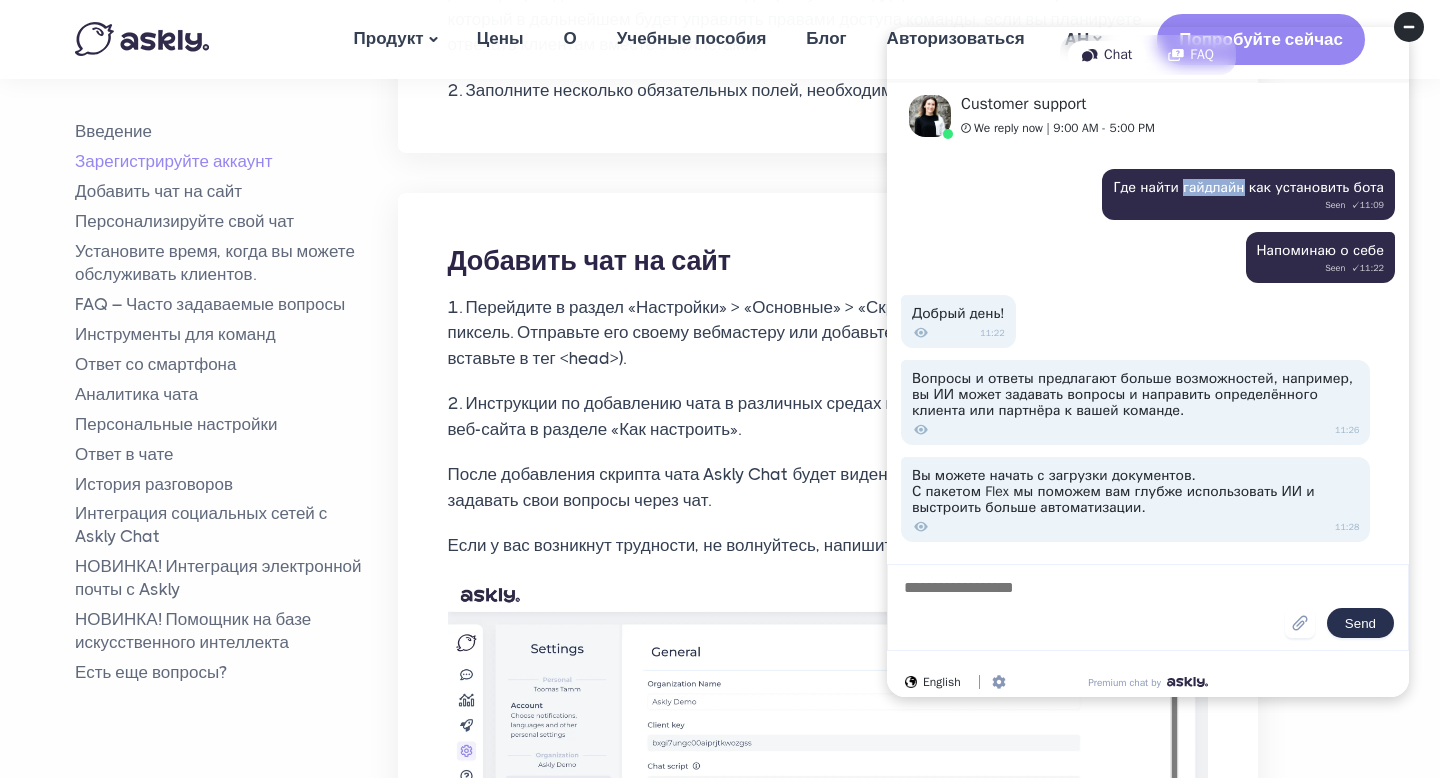 click on "Где найти гайдлайн как установить бота  Seen  ✓  11:09" at bounding box center (1248, 194) 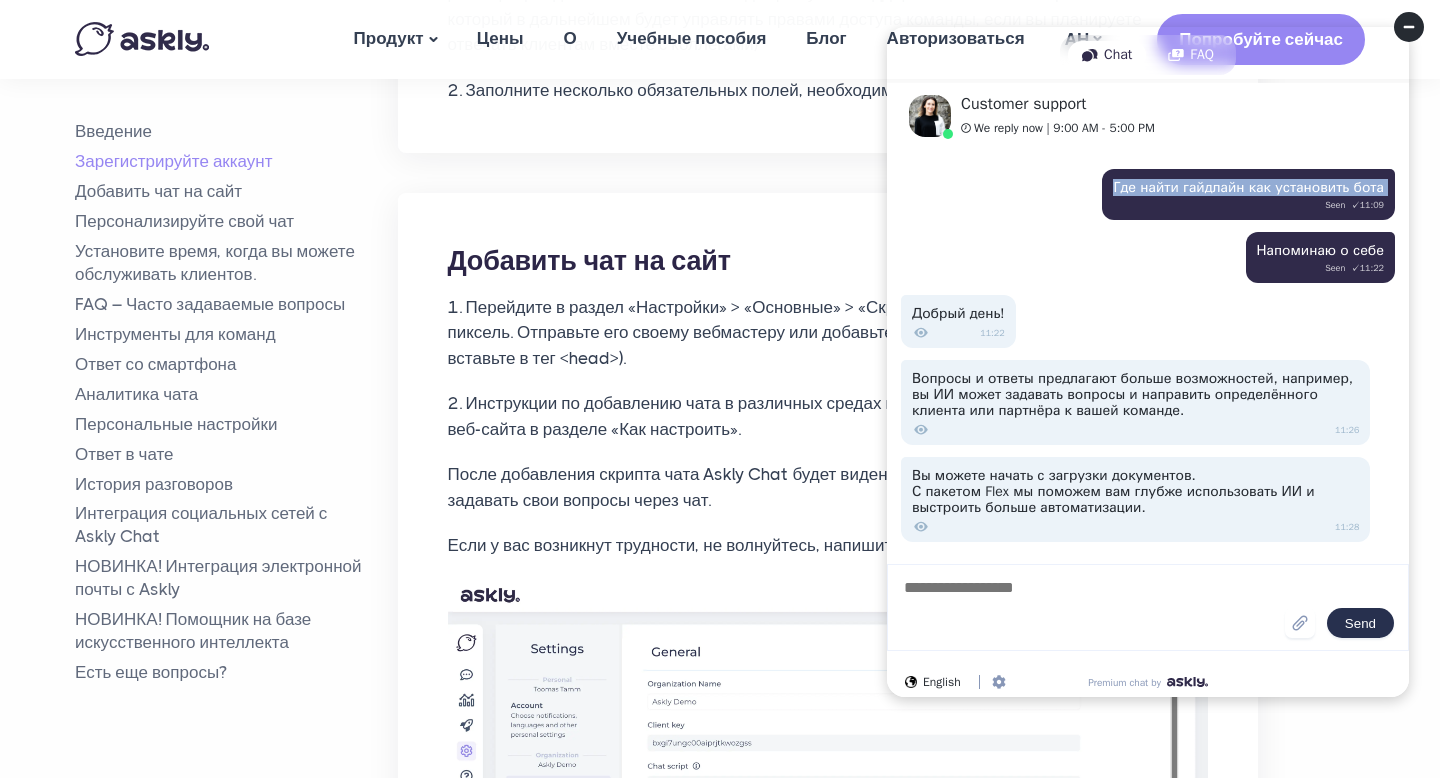 click on "Где найти гайдлайн как установить бота  Seen  ✓  11:09" at bounding box center (1248, 194) 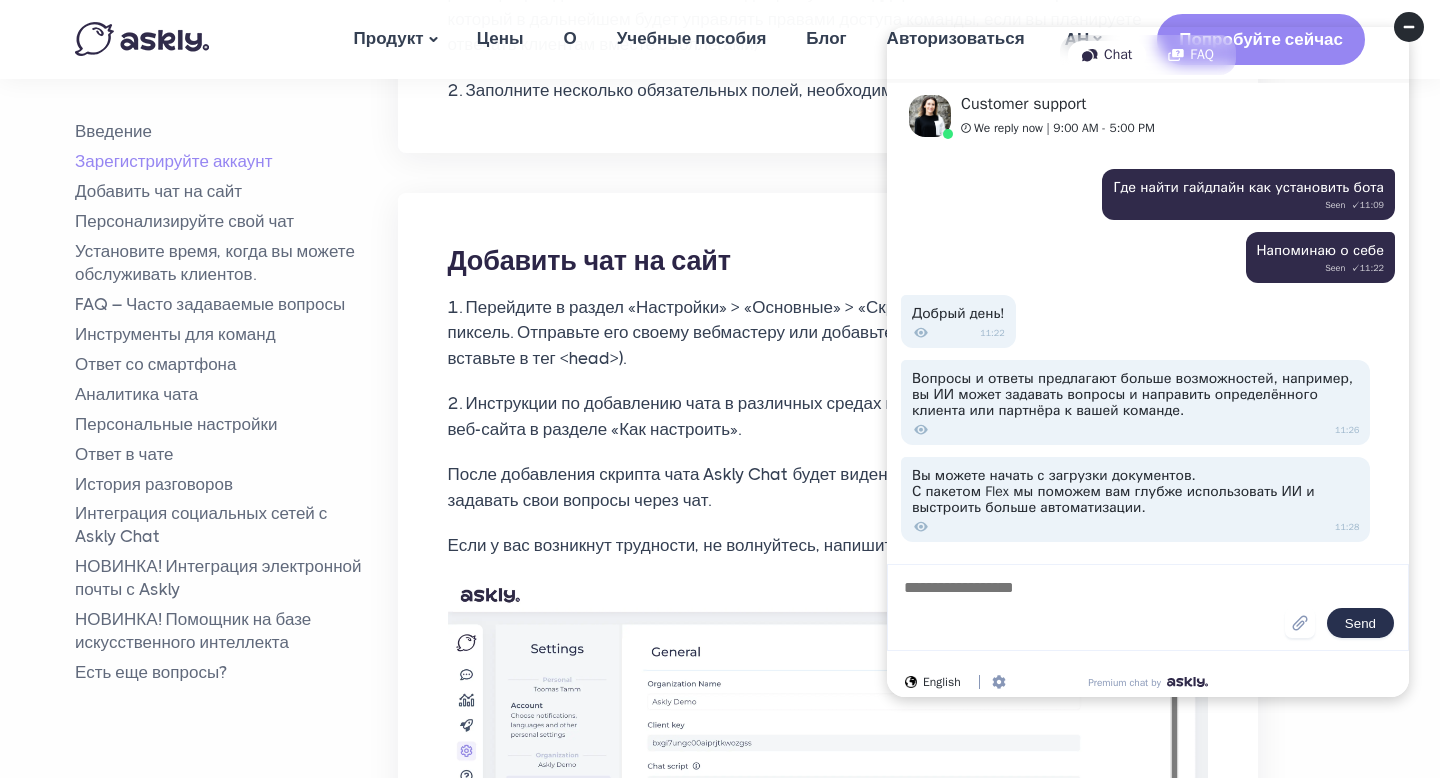 click at bounding box center [1093, 607] 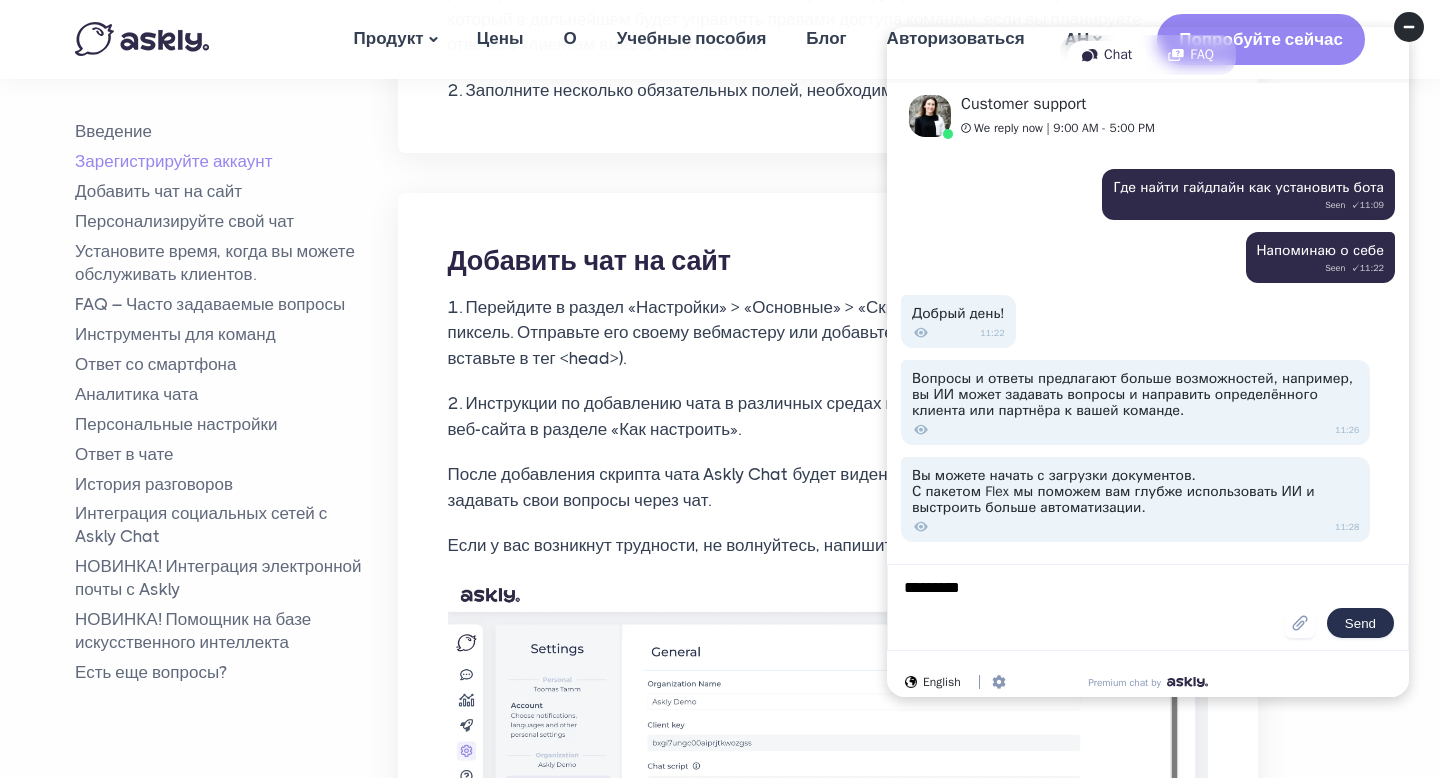 paste on "**********" 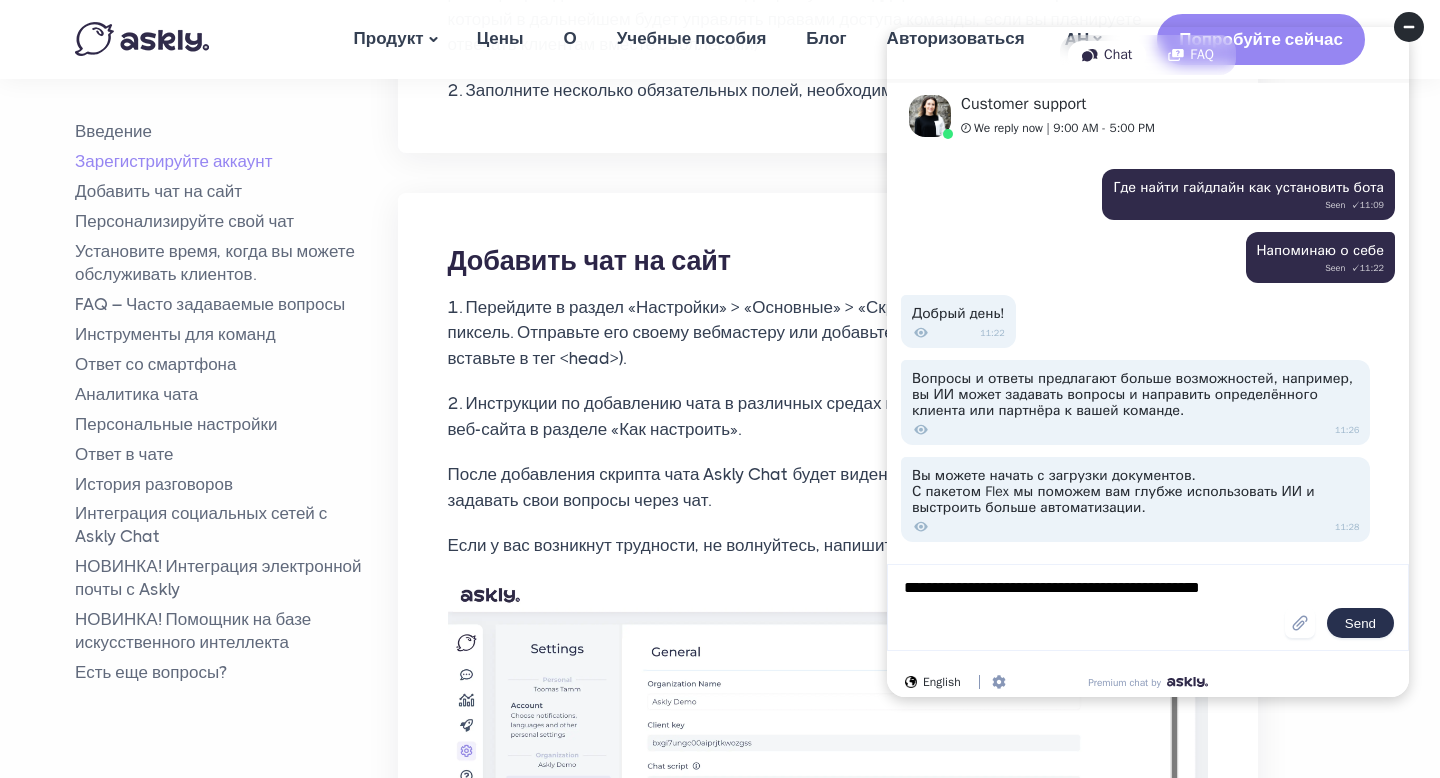click on "**********" at bounding box center (1093, 607) 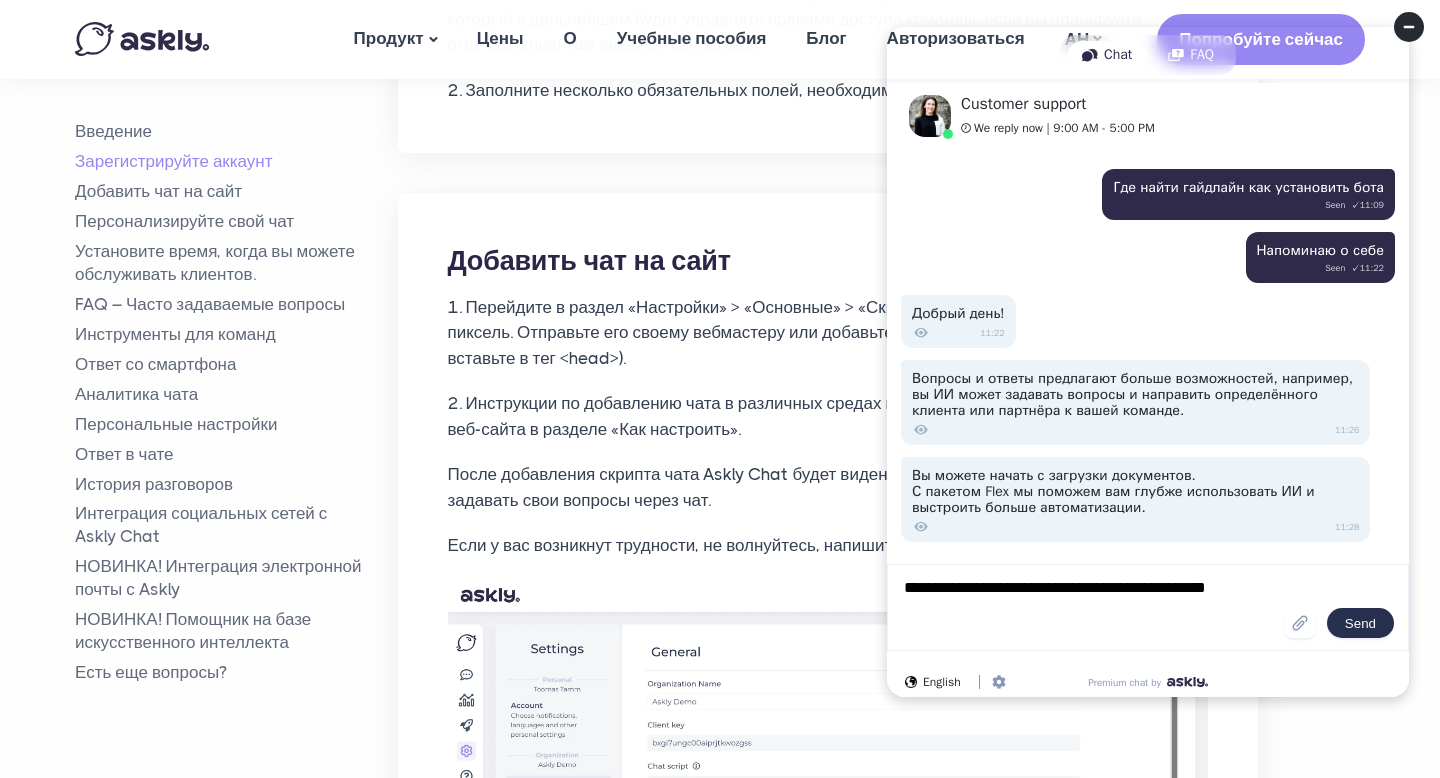 type on "**********" 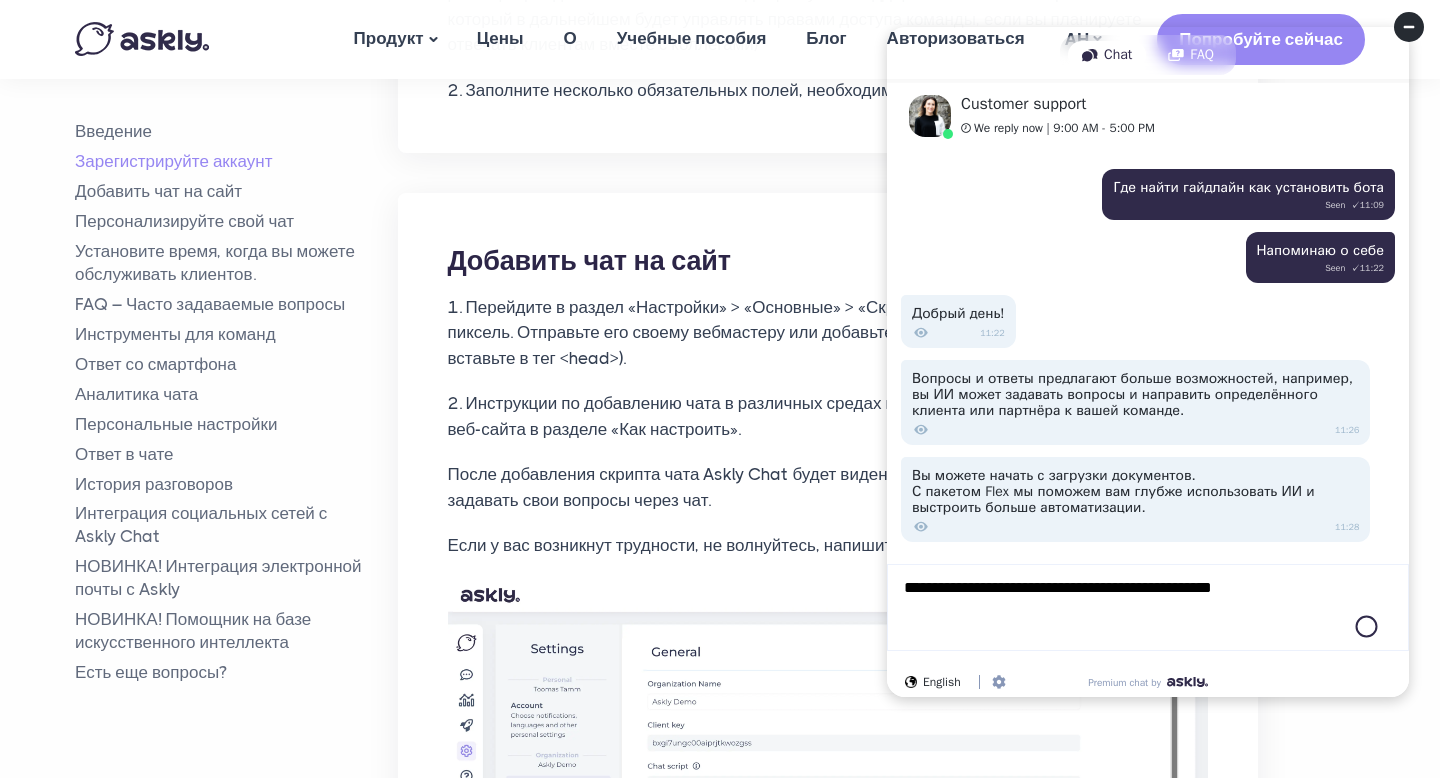 type 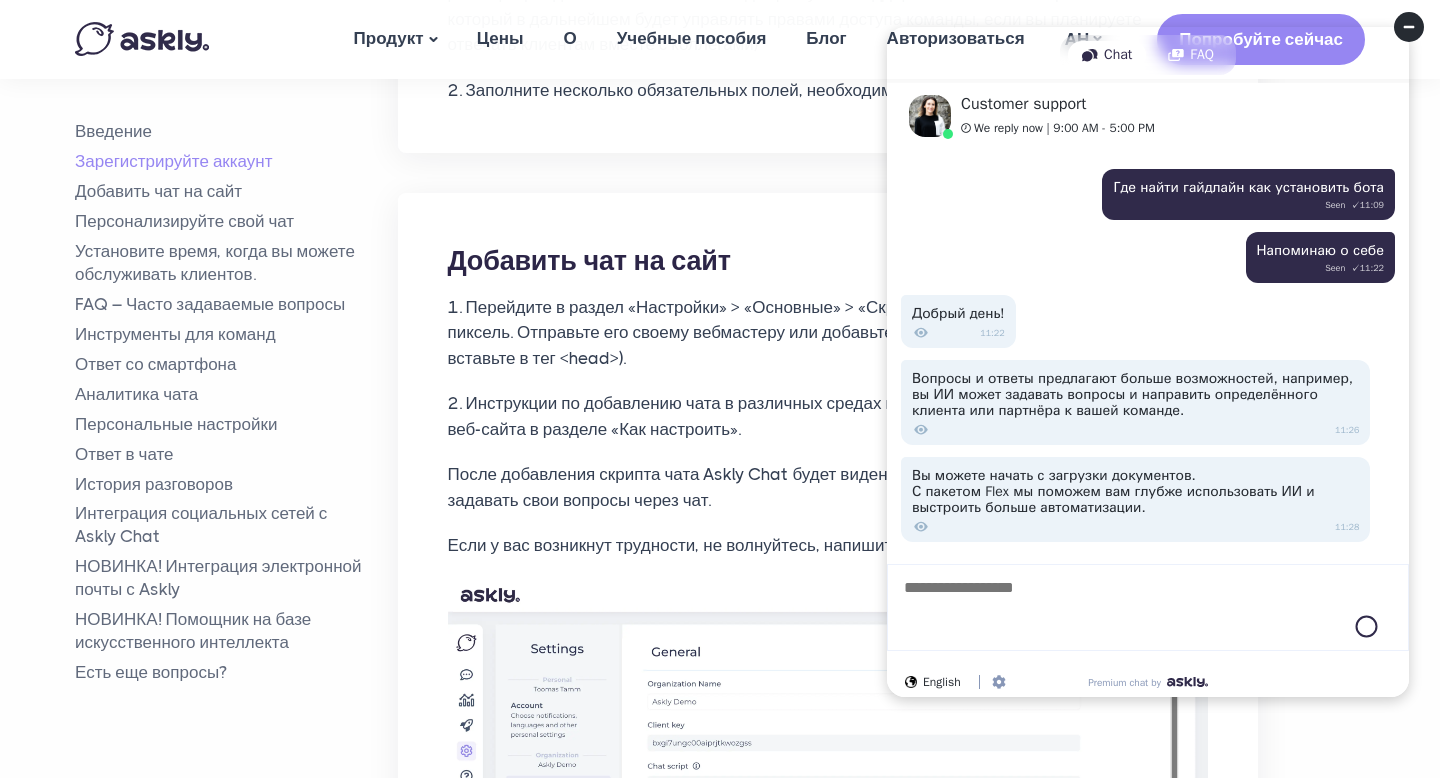 scroll, scrollTop: 2749, scrollLeft: 0, axis: vertical 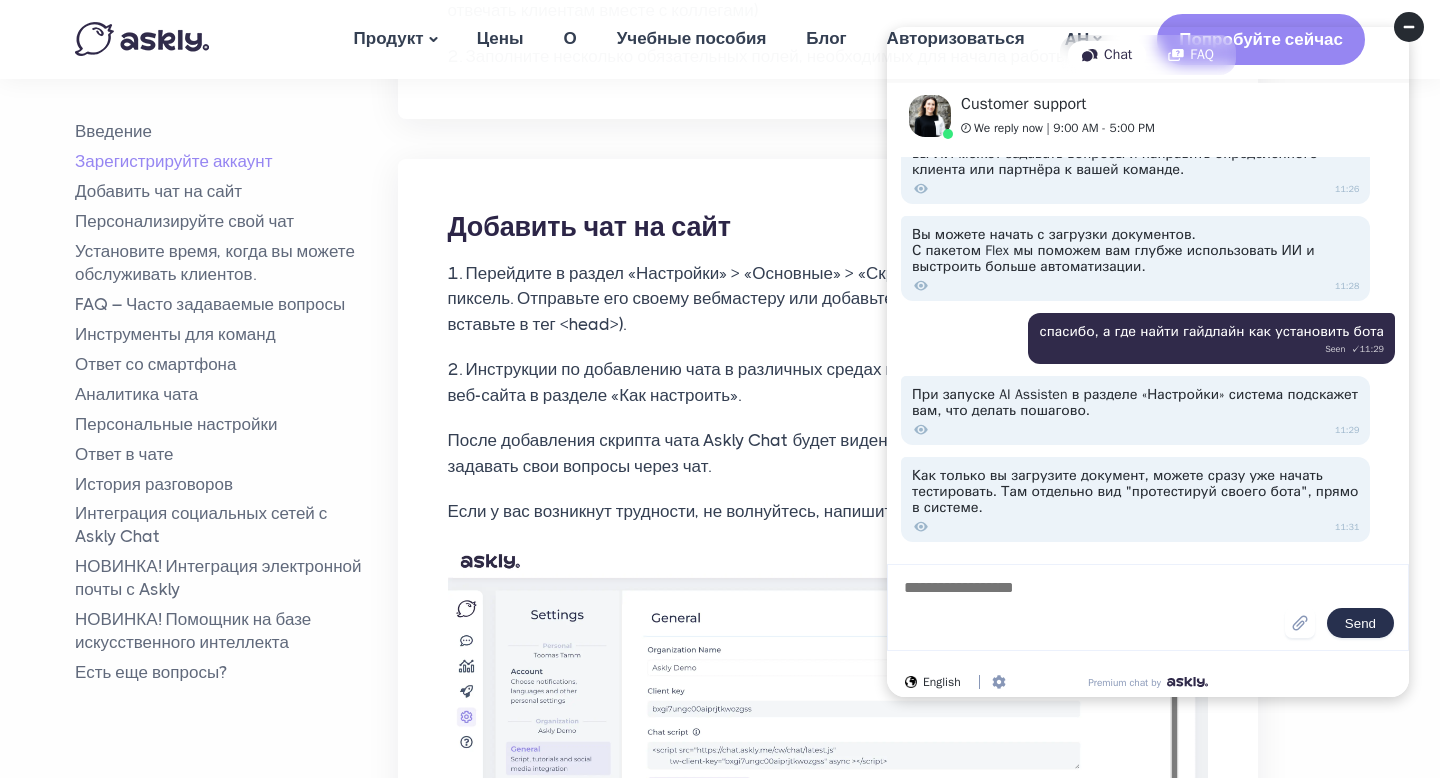 click on "Добавить чат на сайт
1. Перейдите в раздел «Настройки» > «Основные» > «Скрипт чата». Здесь вы можете получить пиксель. Отправьте его своему вебмастеру или добавьте на свою веб-страницу (скопируйте и вставьте в тег <head>).
2. Инструкции по добавлению чата в различных средах можно найти, нажав на значки платформ веб-сайта в разделе «Как настроить».
После добавления скрипта чата Askly Chat будет виден на вашем сайте, и посетители смогут задавать свои вопросы через чат." at bounding box center [828, 587] 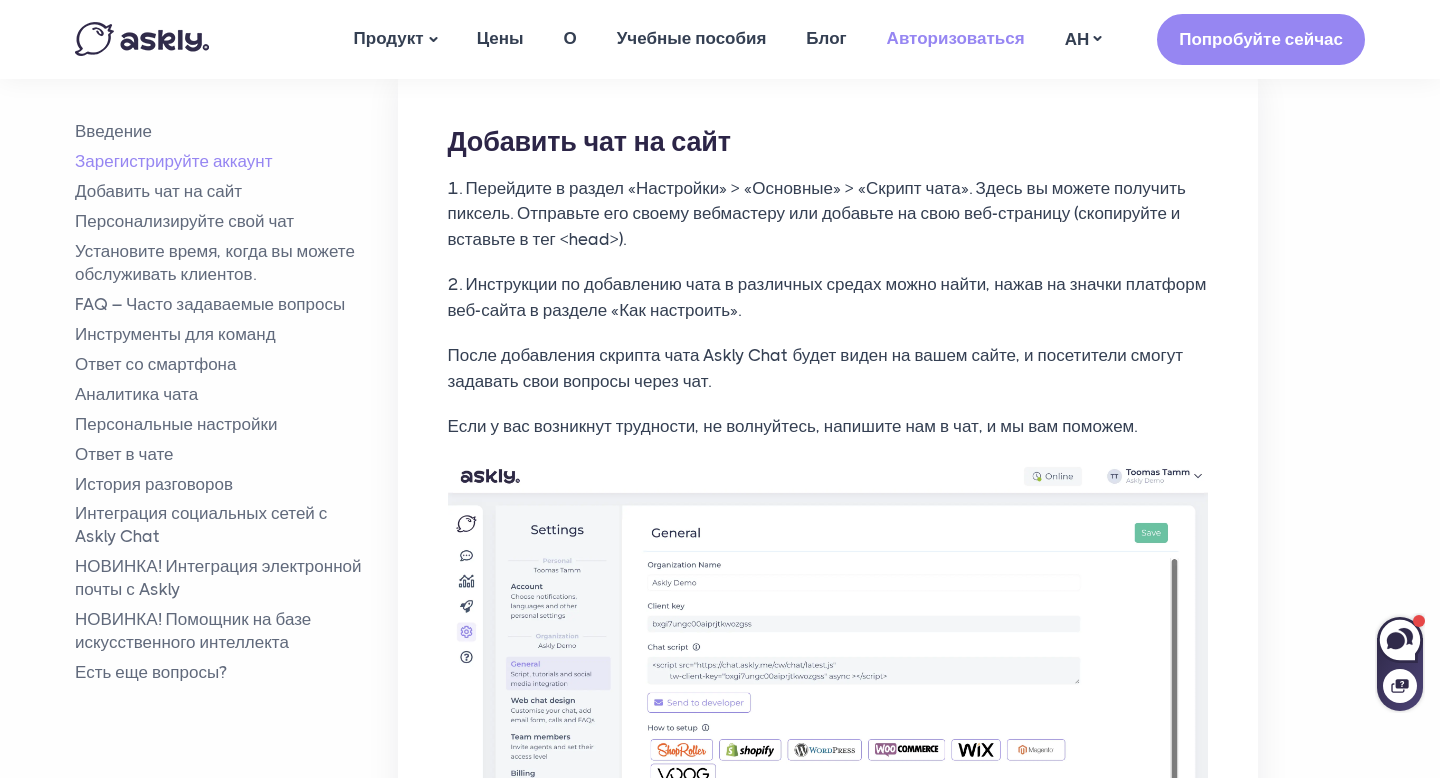 scroll, scrollTop: 1318, scrollLeft: 0, axis: vertical 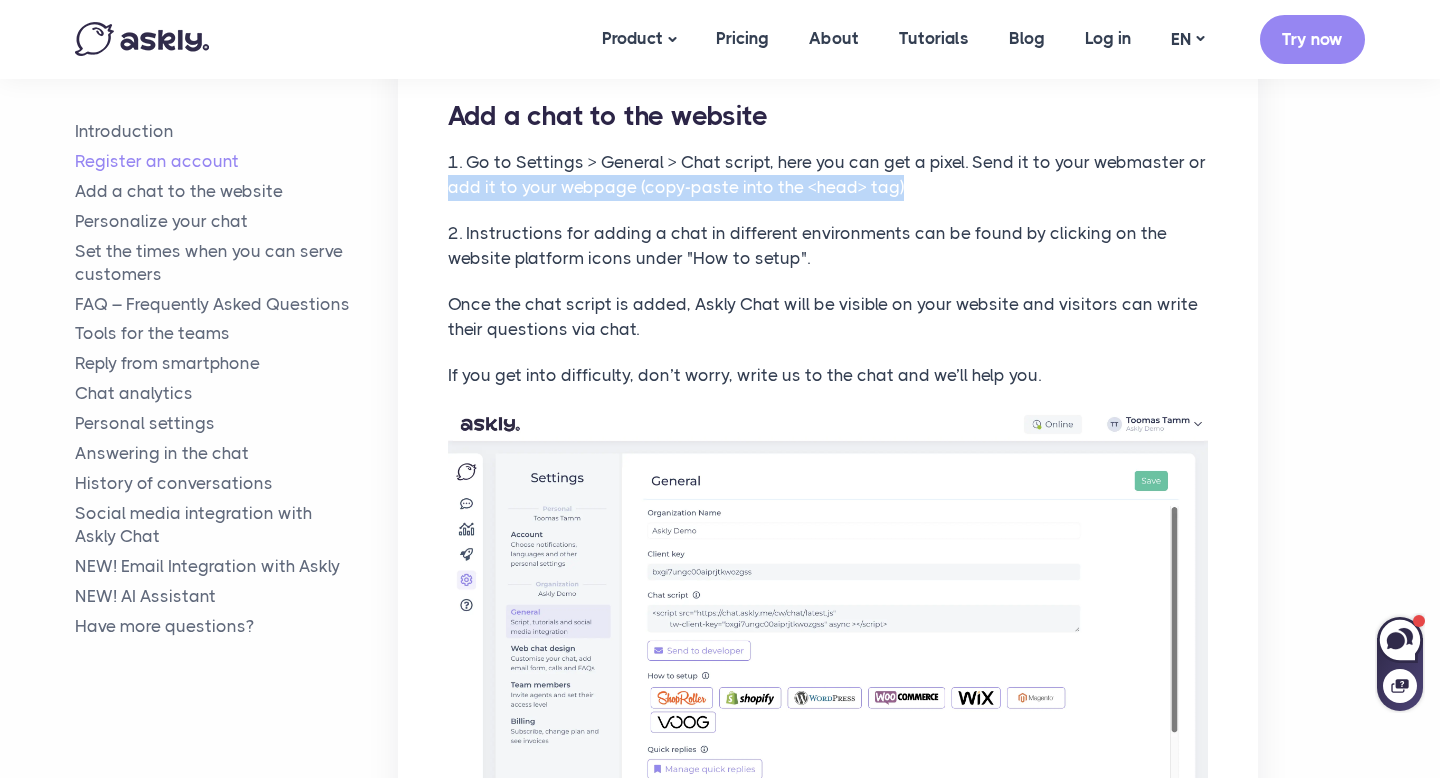 drag, startPoint x: 438, startPoint y: 187, endPoint x: 918, endPoint y: 194, distance: 480.05103 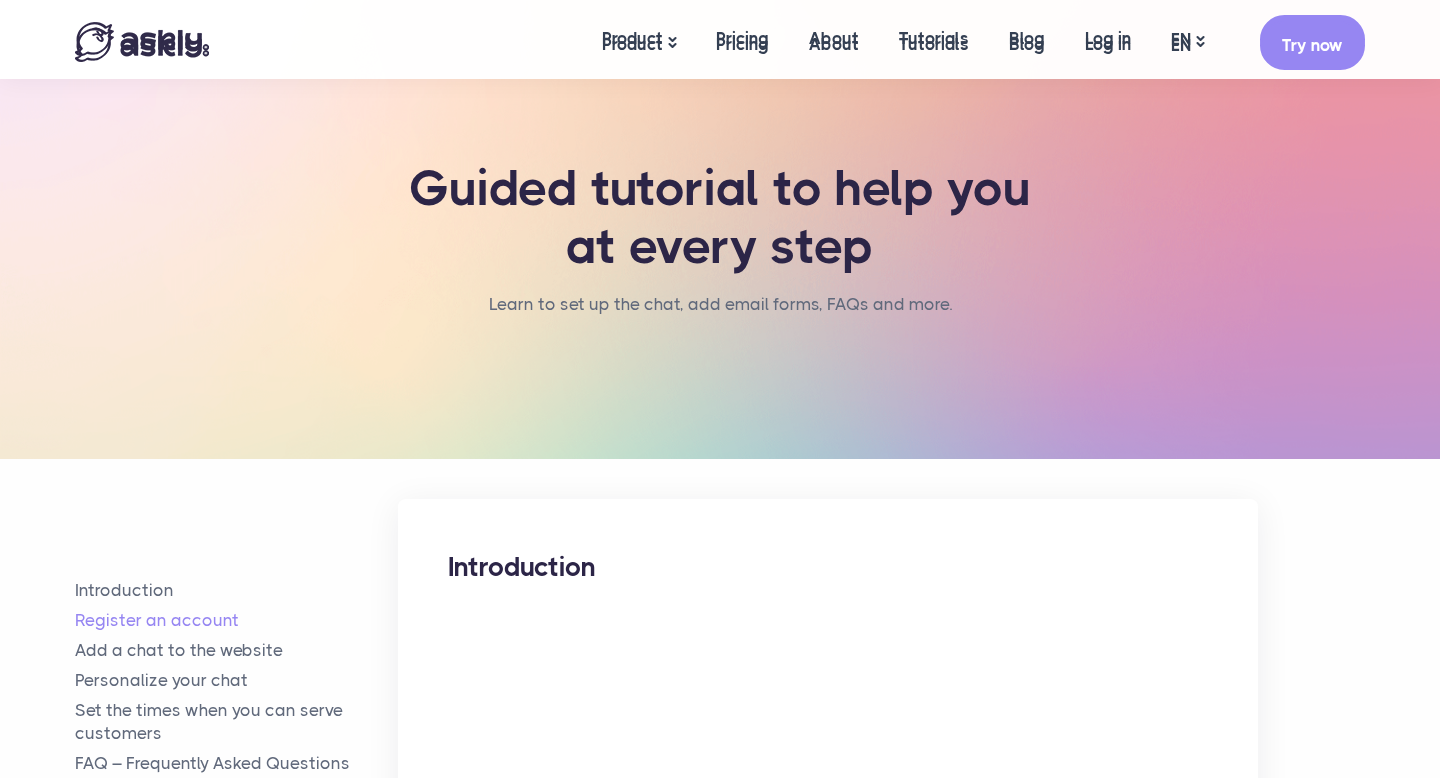 scroll, scrollTop: 1318, scrollLeft: 0, axis: vertical 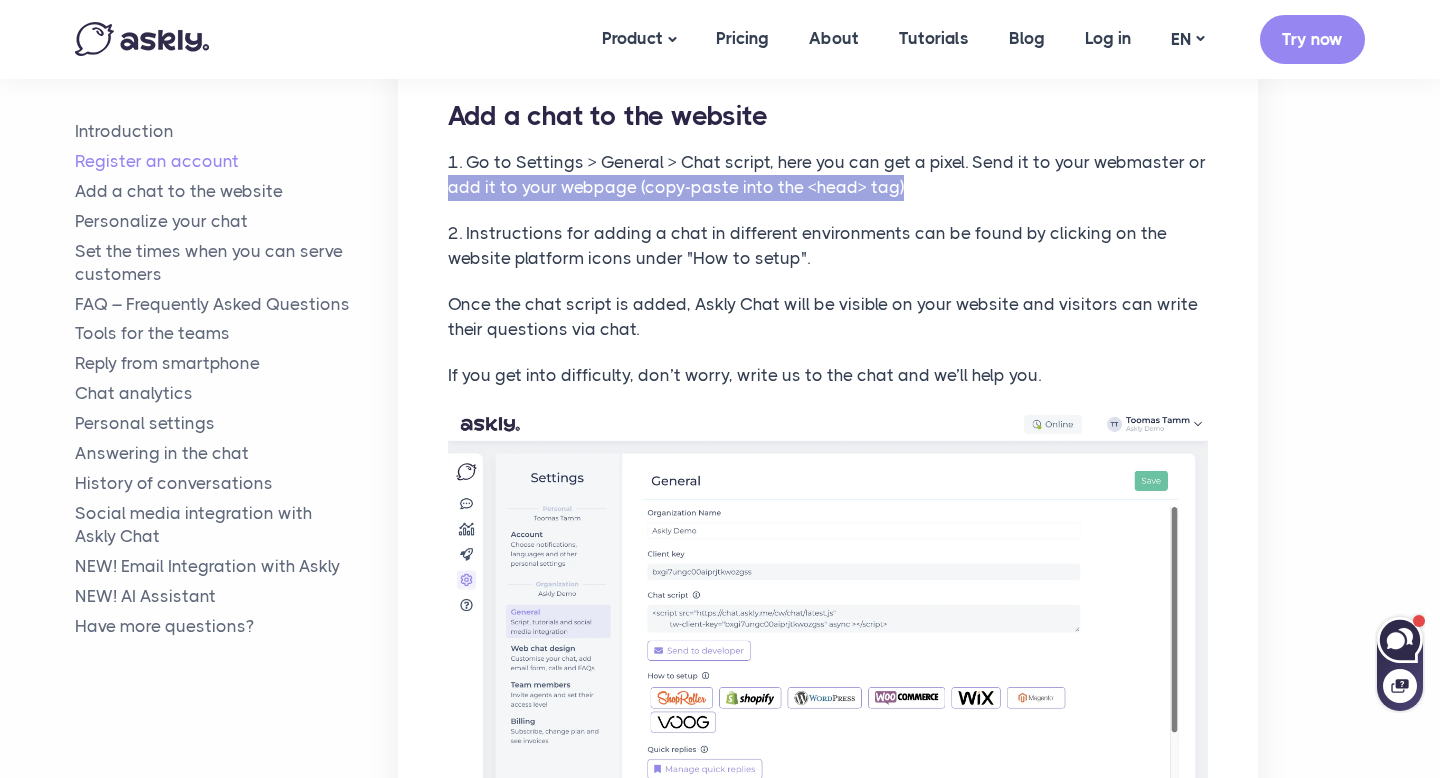 click 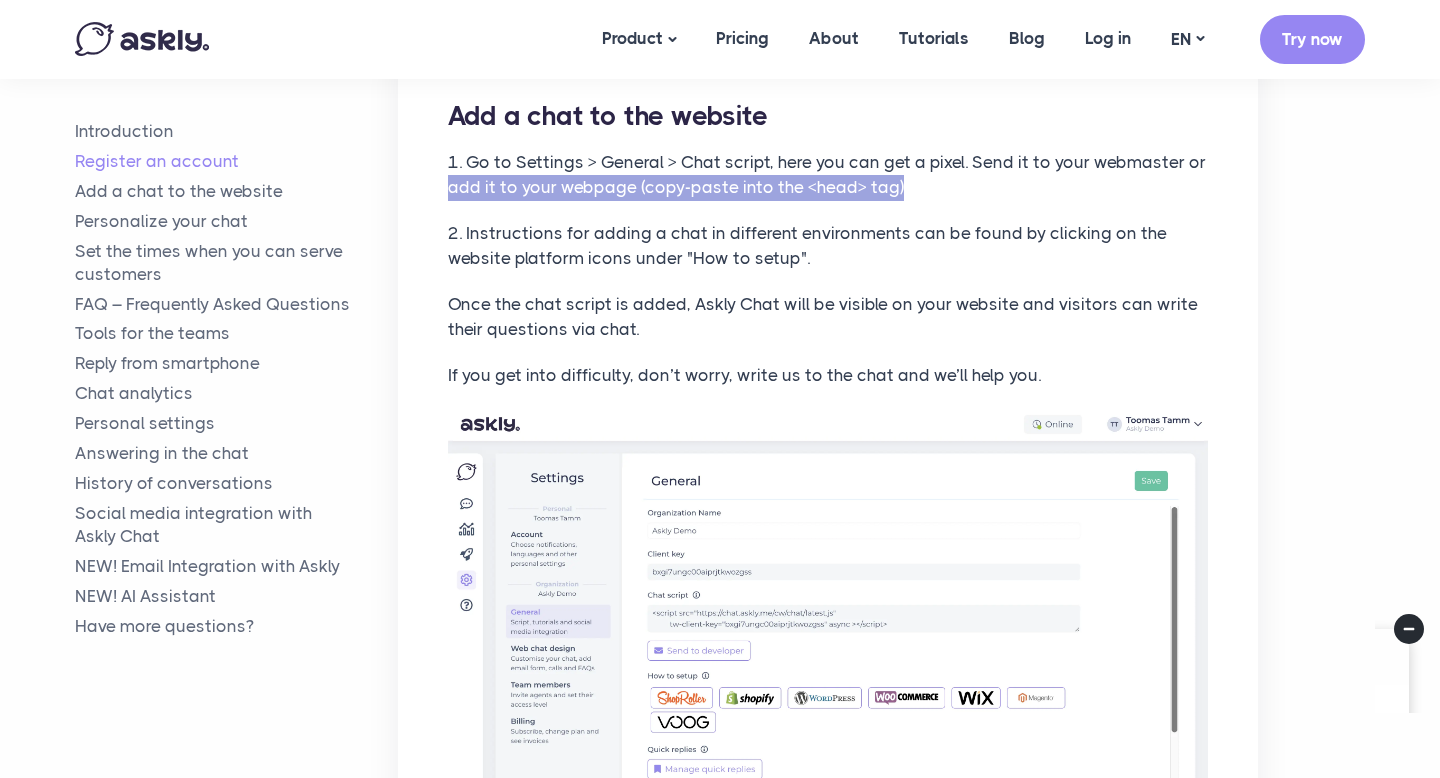 scroll, scrollTop: 0, scrollLeft: 0, axis: both 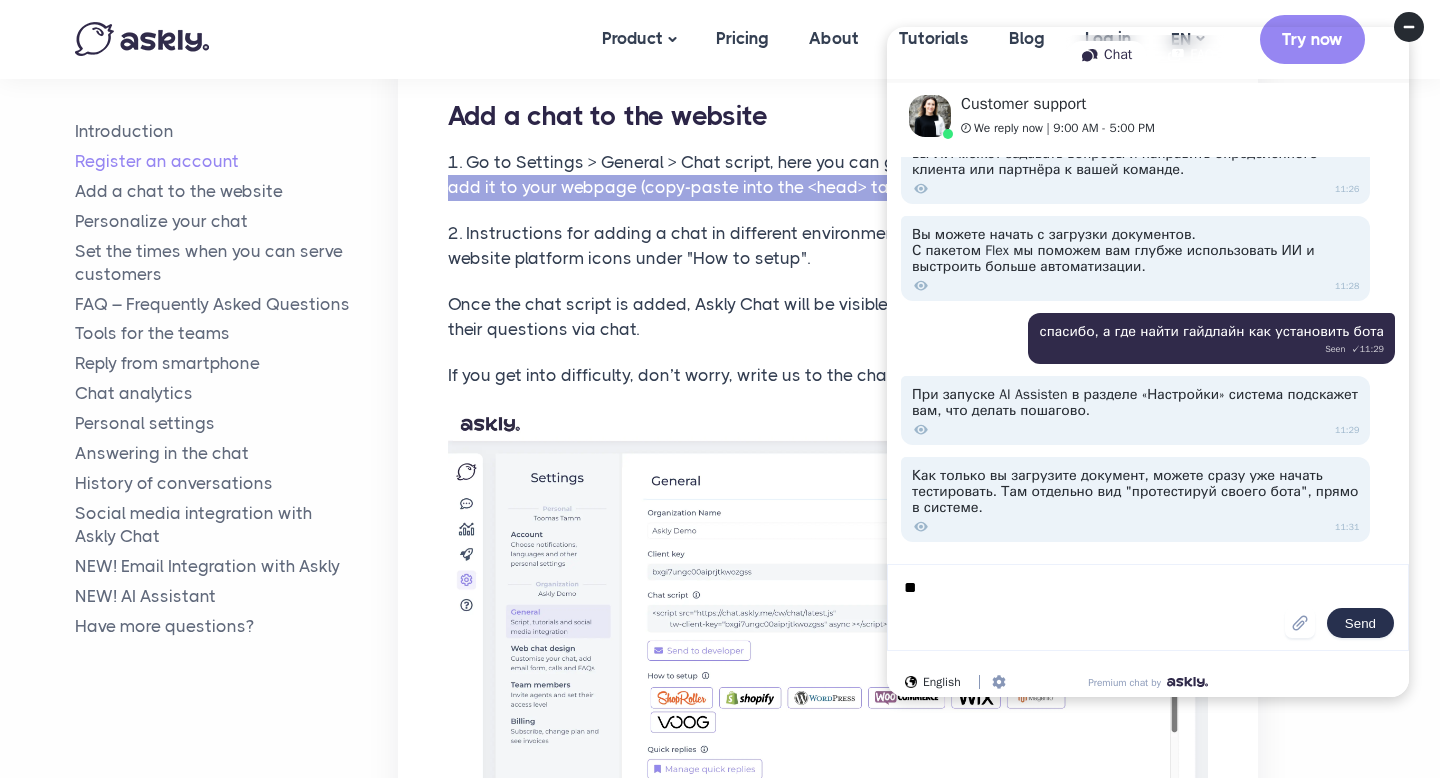 type on "*" 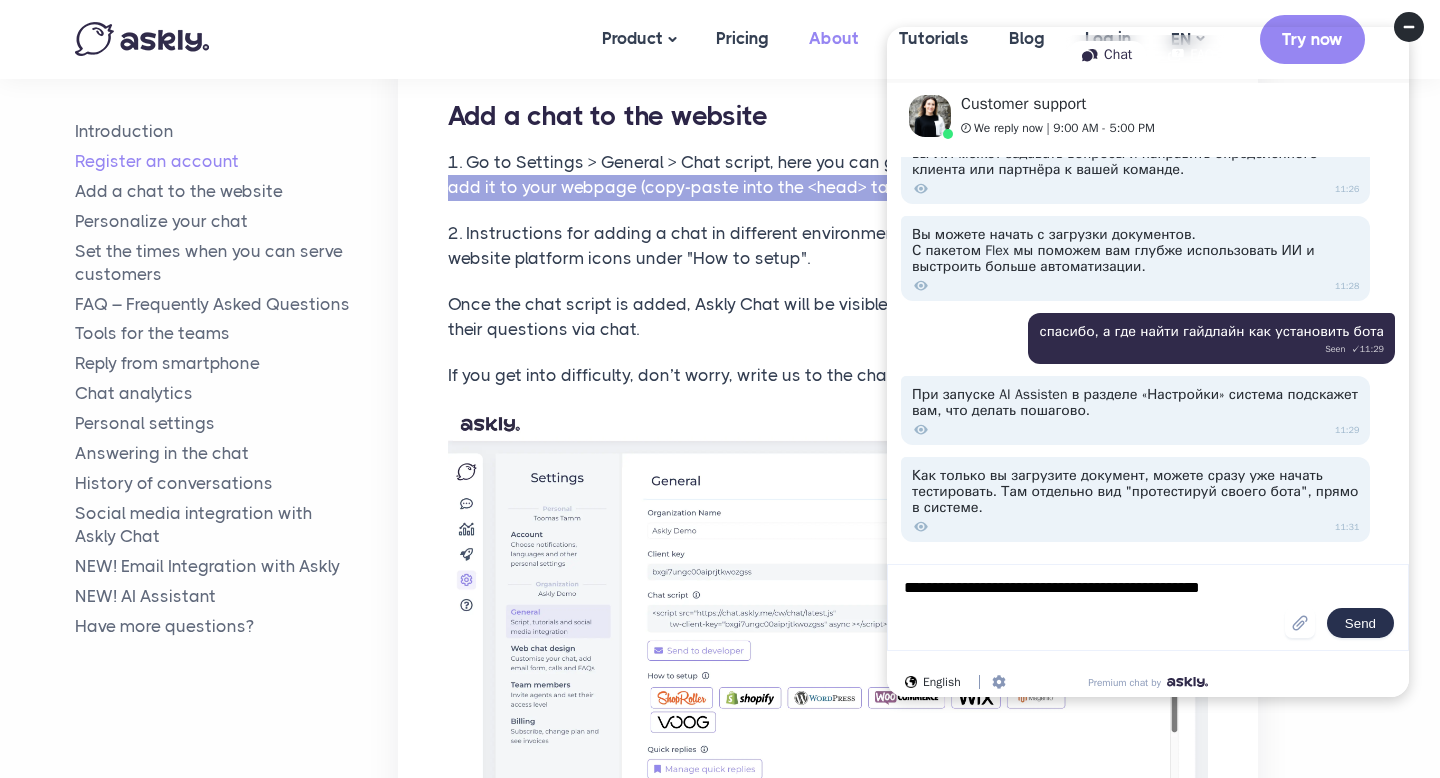type on "**********" 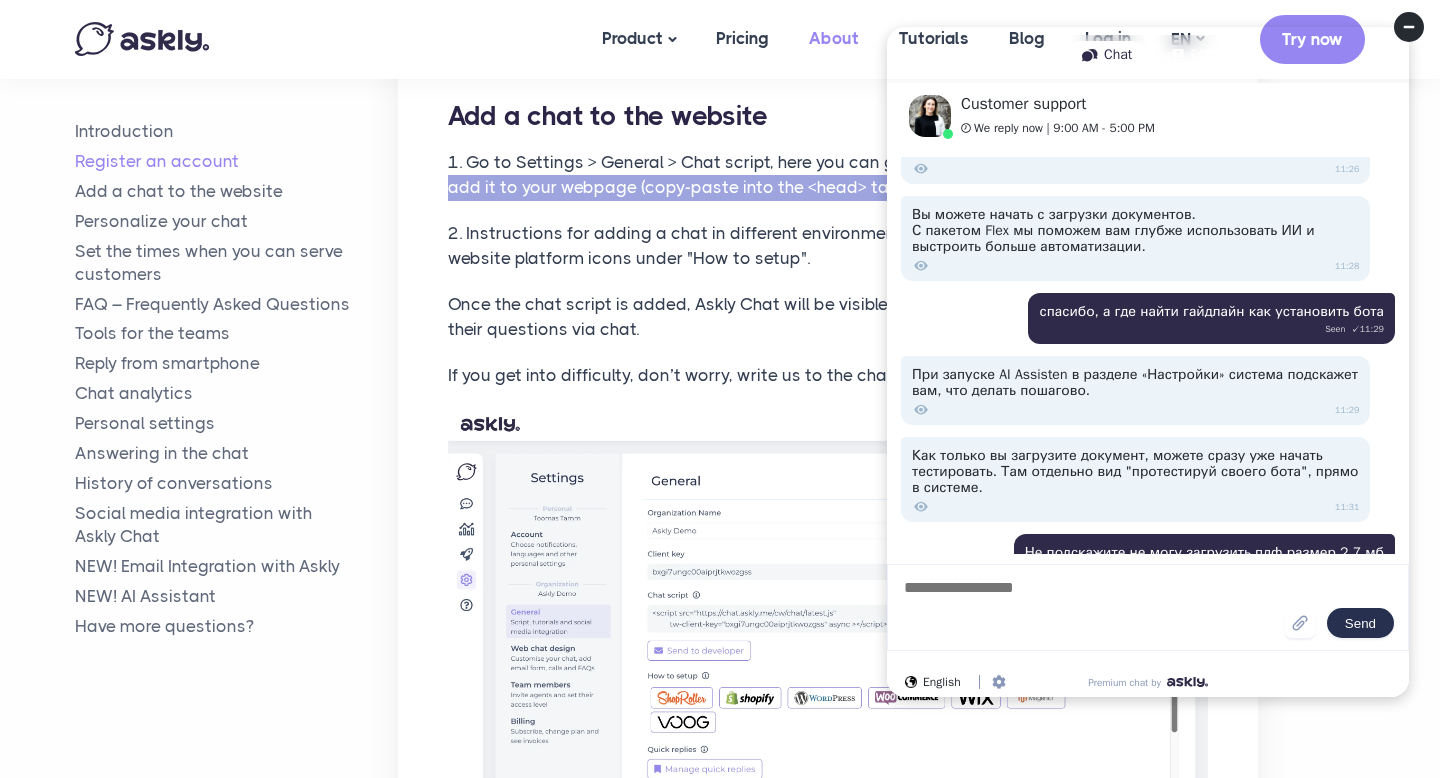 scroll, scrollTop: 2990, scrollLeft: 0, axis: vertical 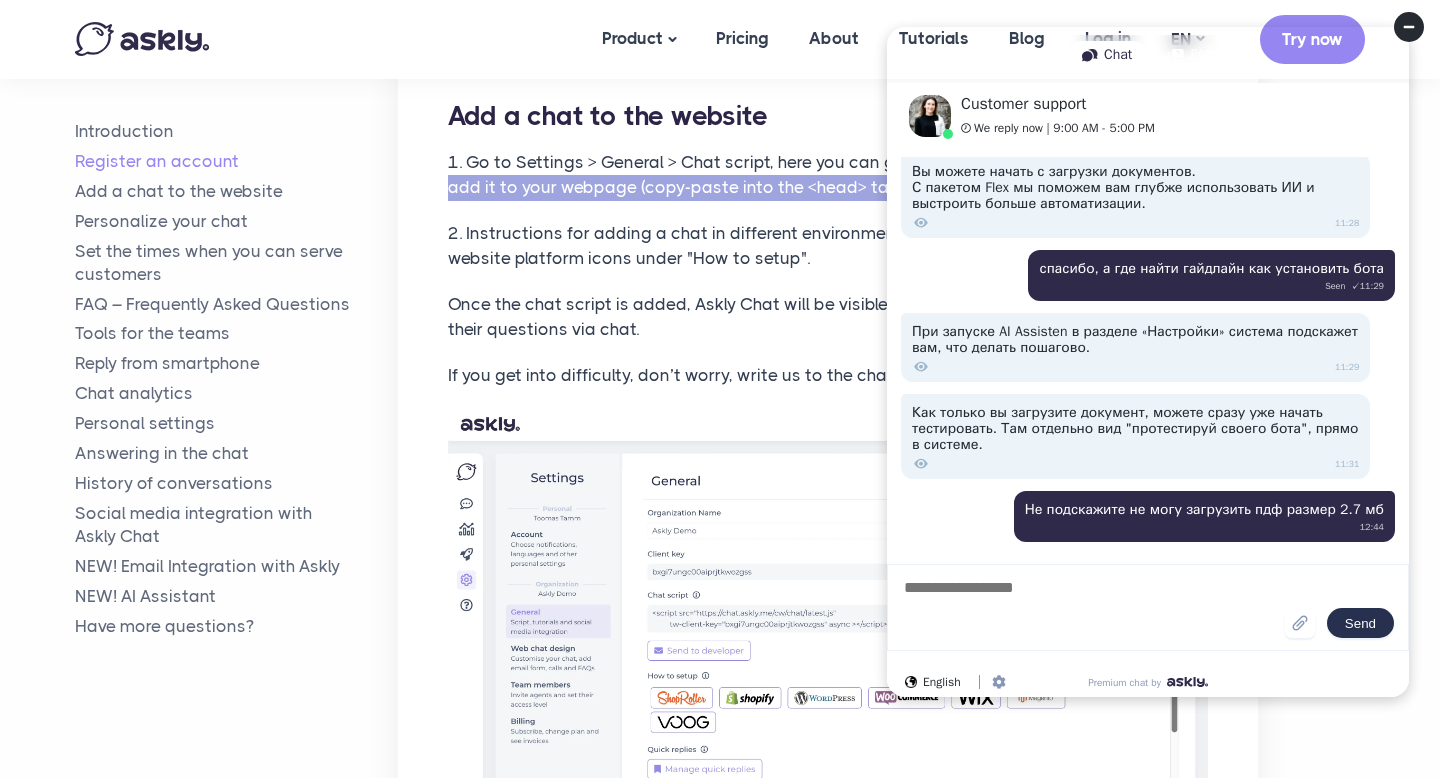 type on "*" 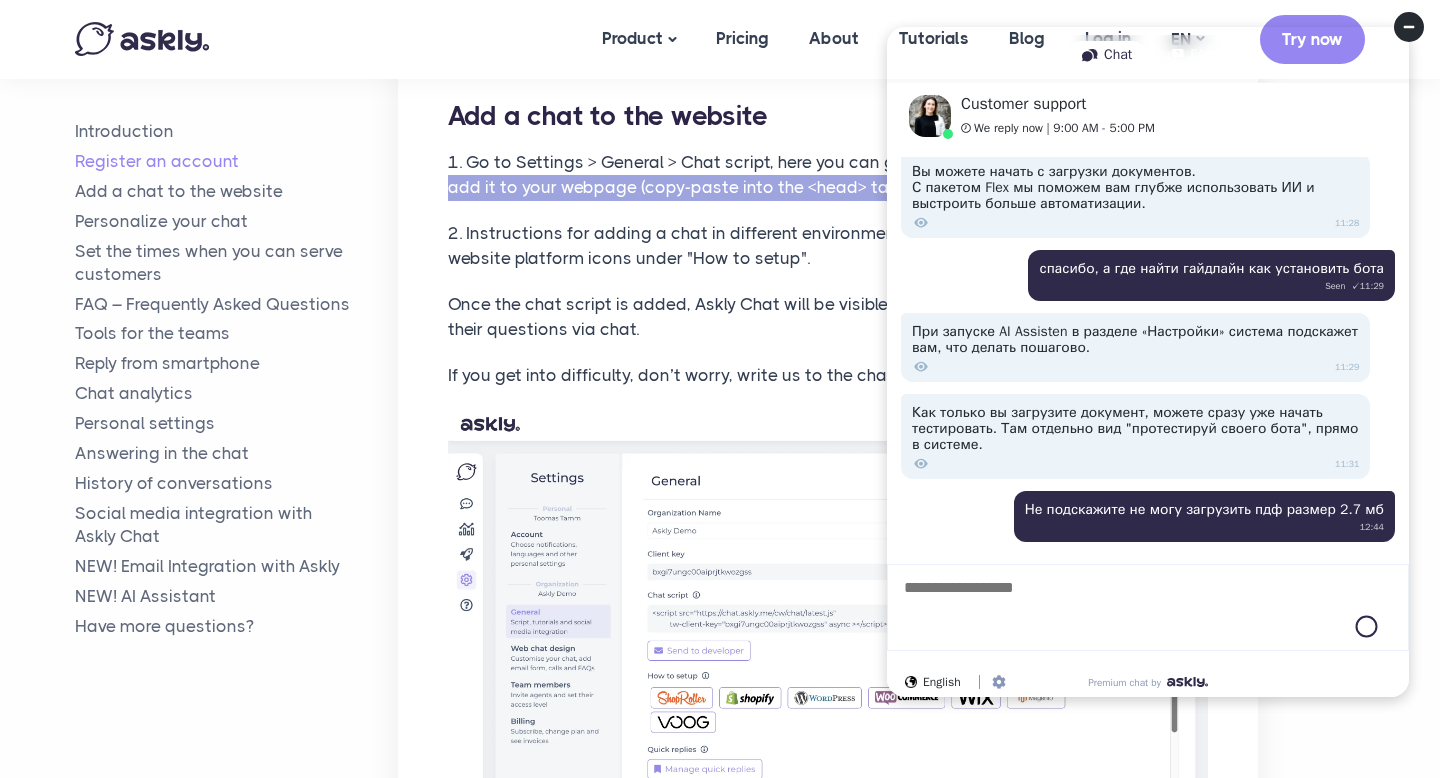 scroll, scrollTop: 3053, scrollLeft: 0, axis: vertical 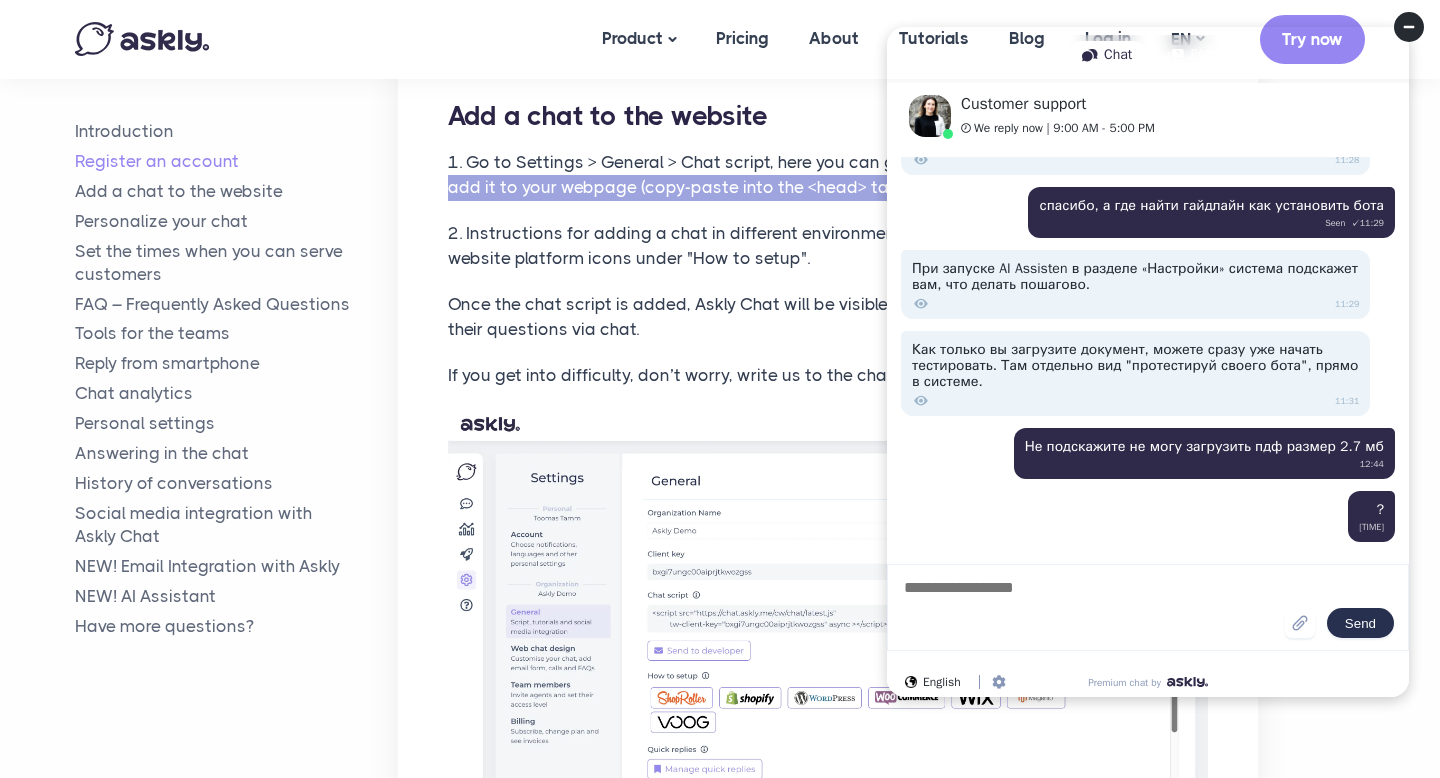 click at bounding box center (1093, 607) 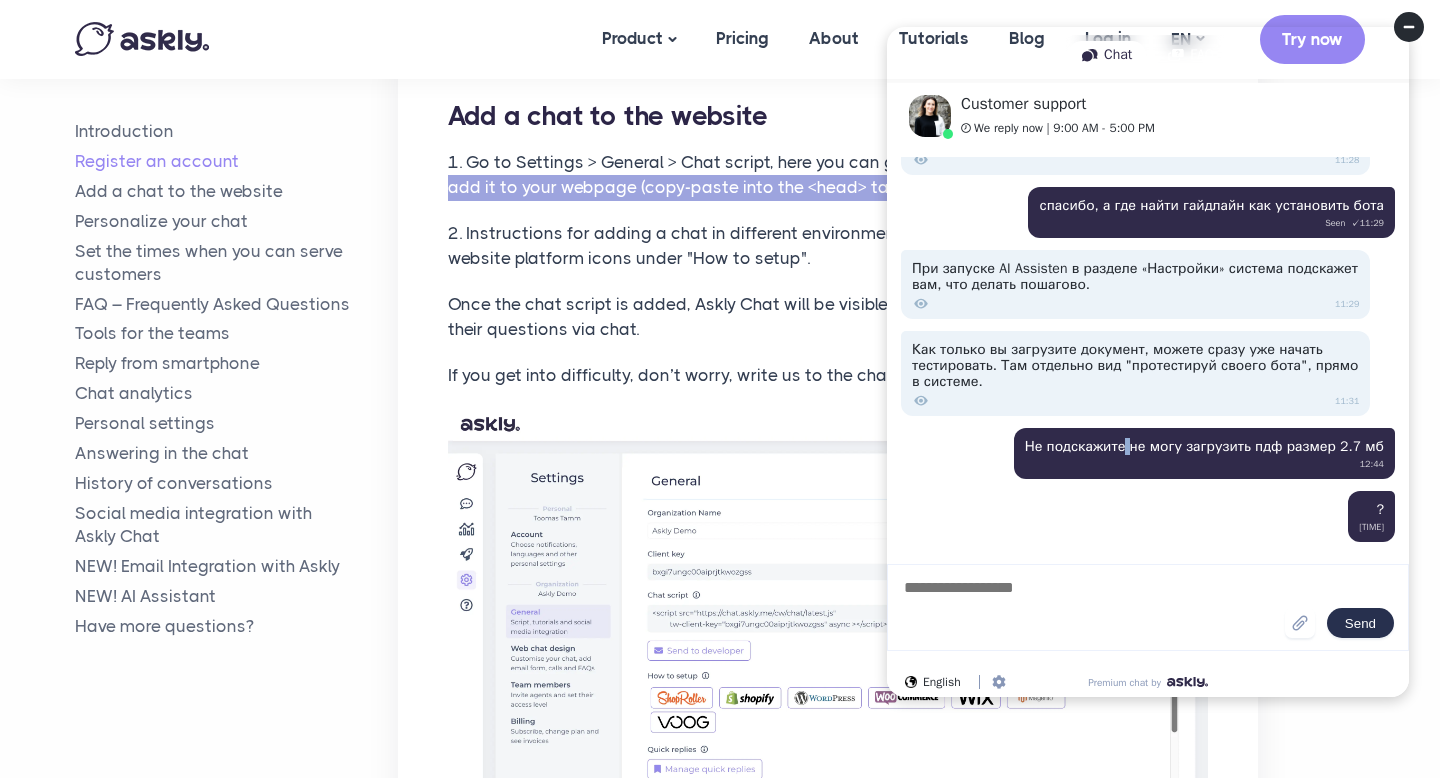 click on "Не подскажите не могу загрузить пдф размер 2.7 мб [TIME]" at bounding box center (1204, 453) 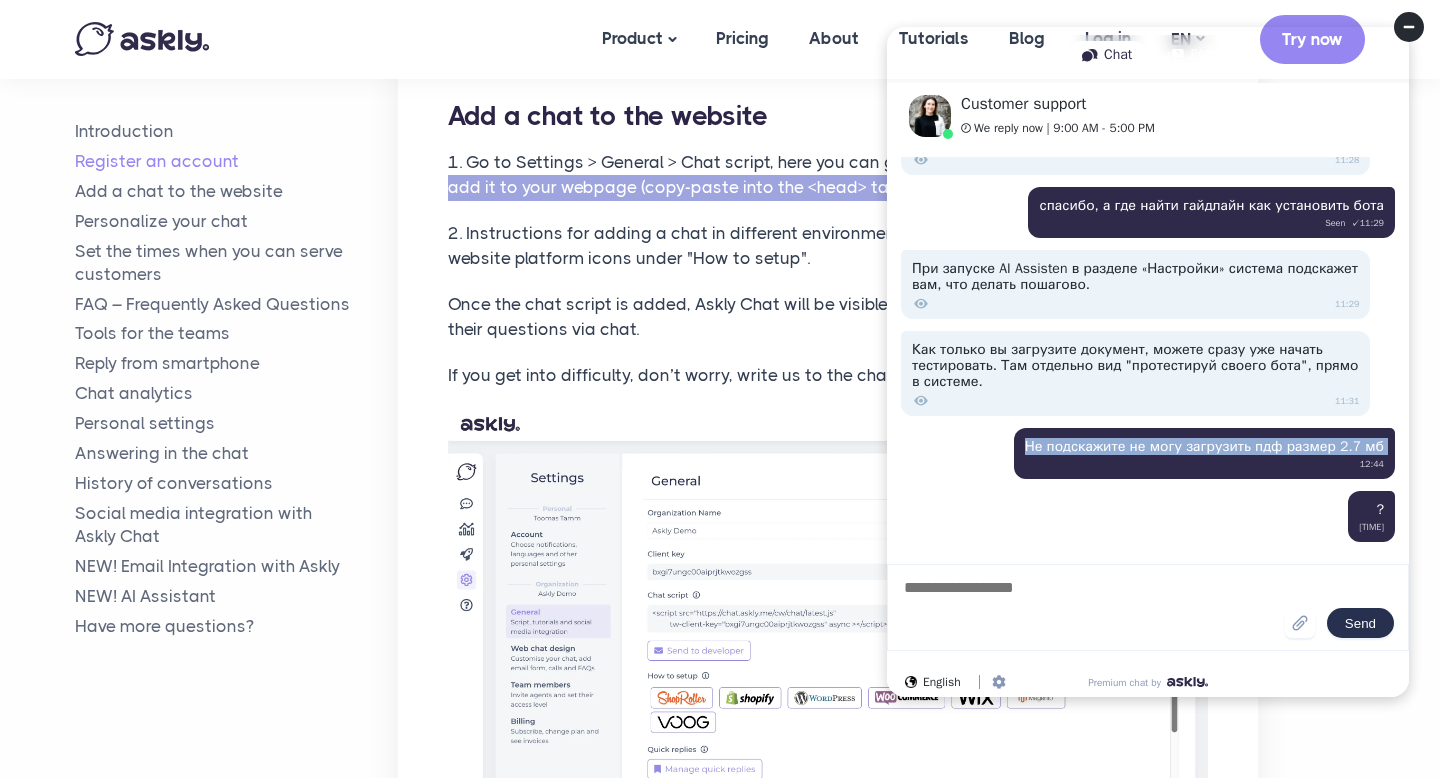 click on "Не подскажите не могу загрузить пдф размер 2.7 мб [TIME]" at bounding box center [1204, 453] 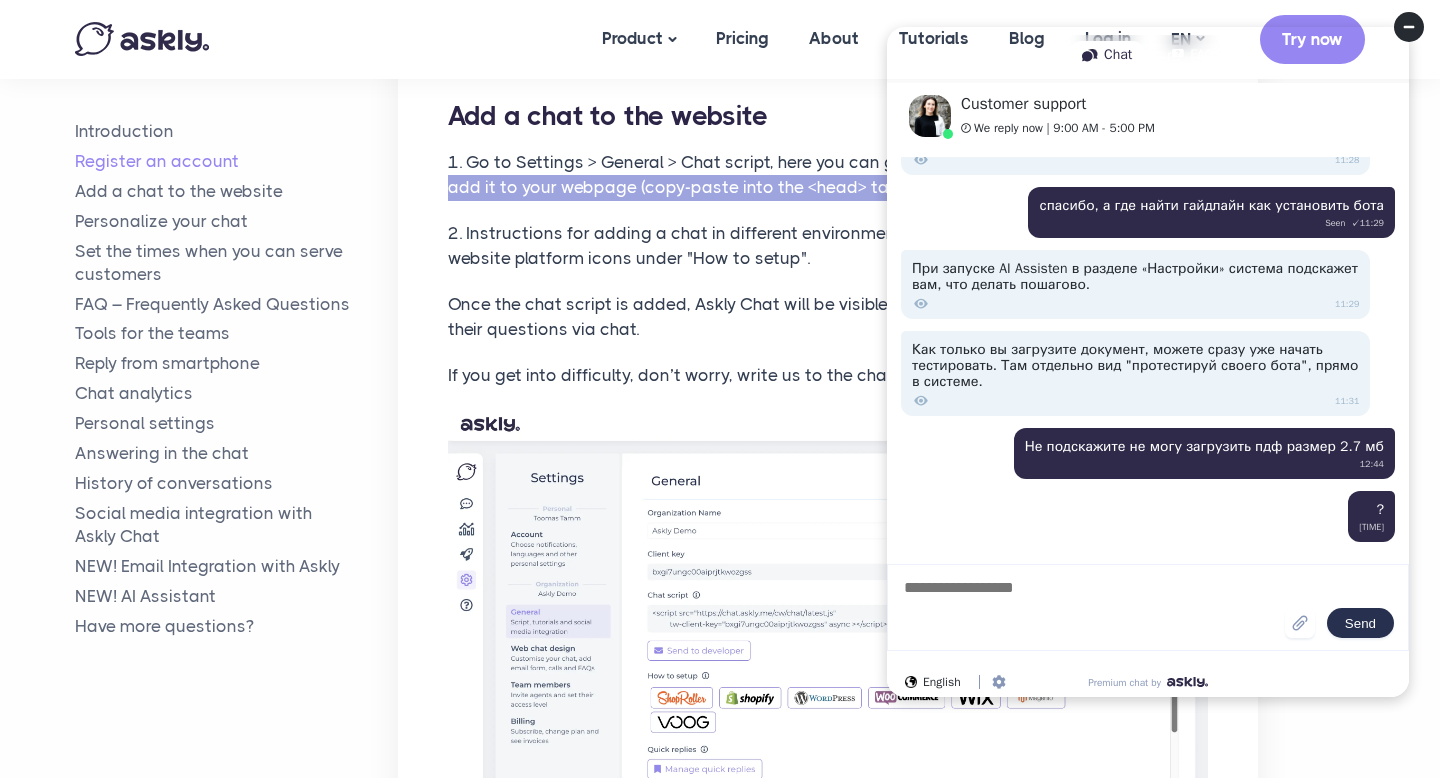 click at bounding box center [1093, 607] 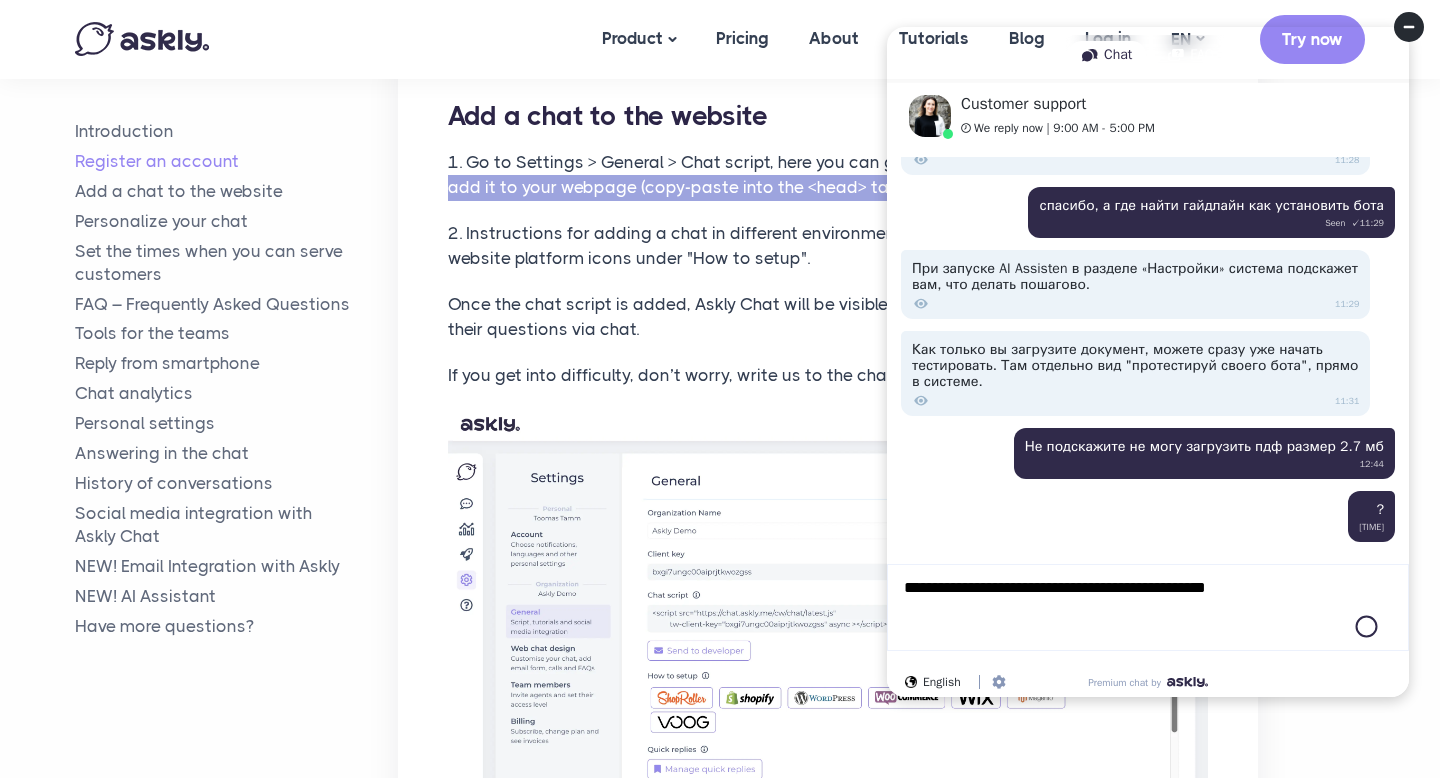type 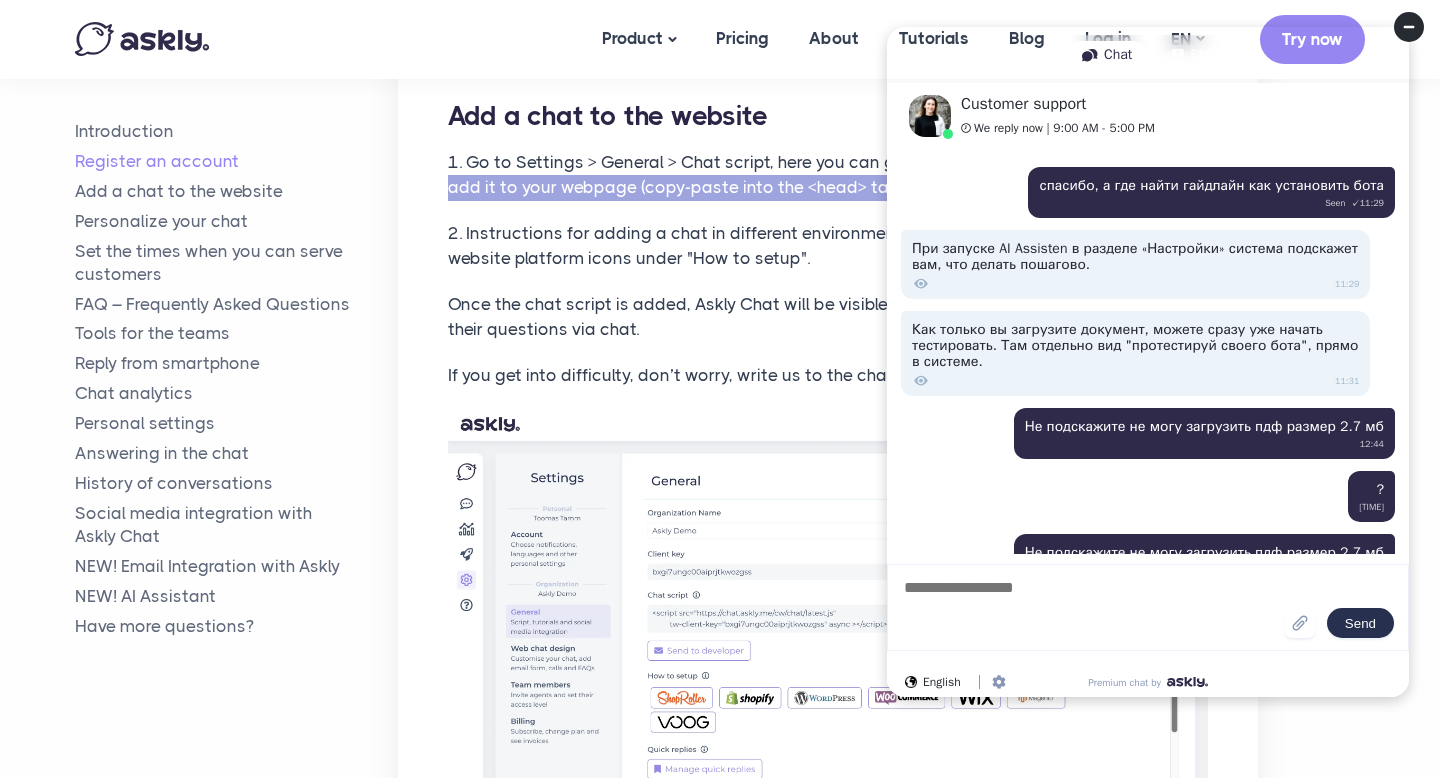 scroll, scrollTop: 3116, scrollLeft: 0, axis: vertical 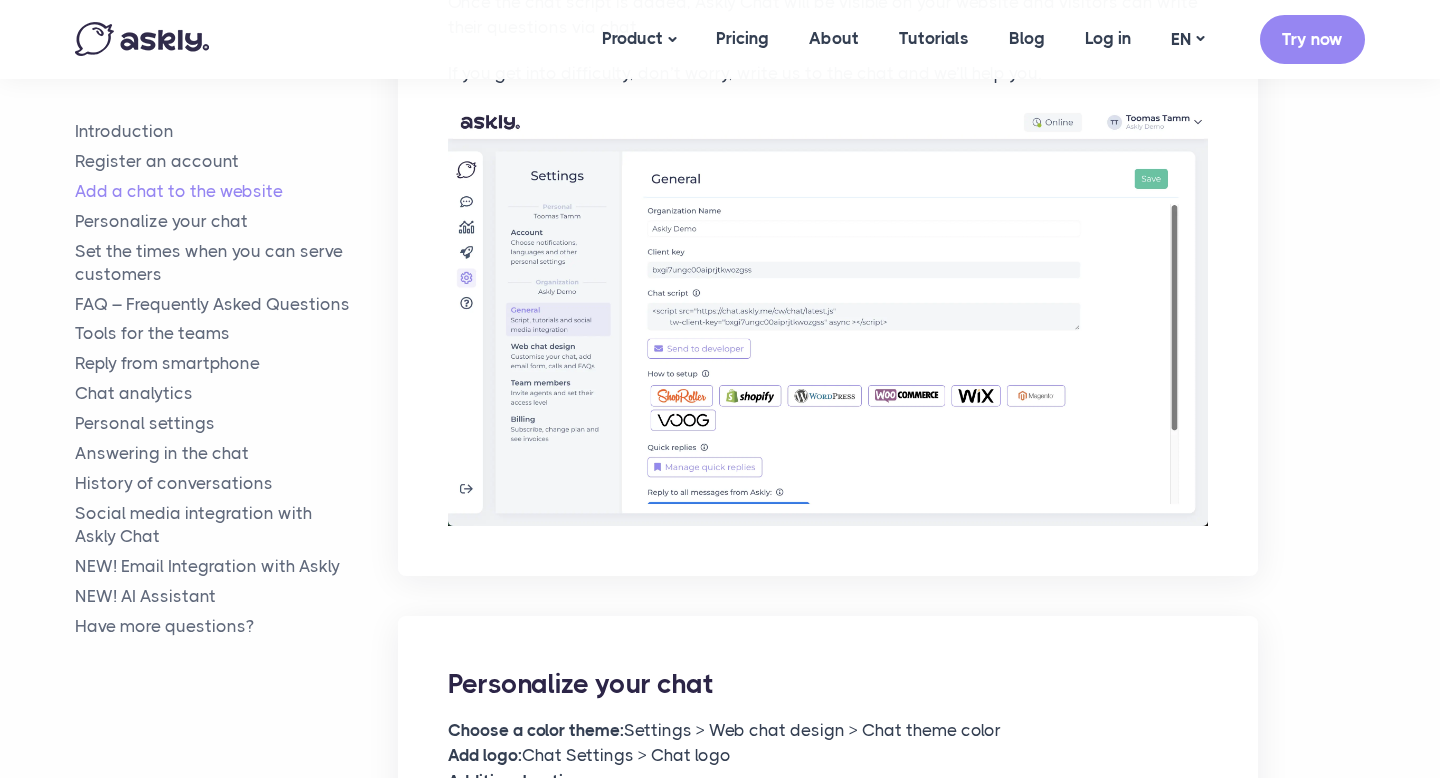 select on "**" 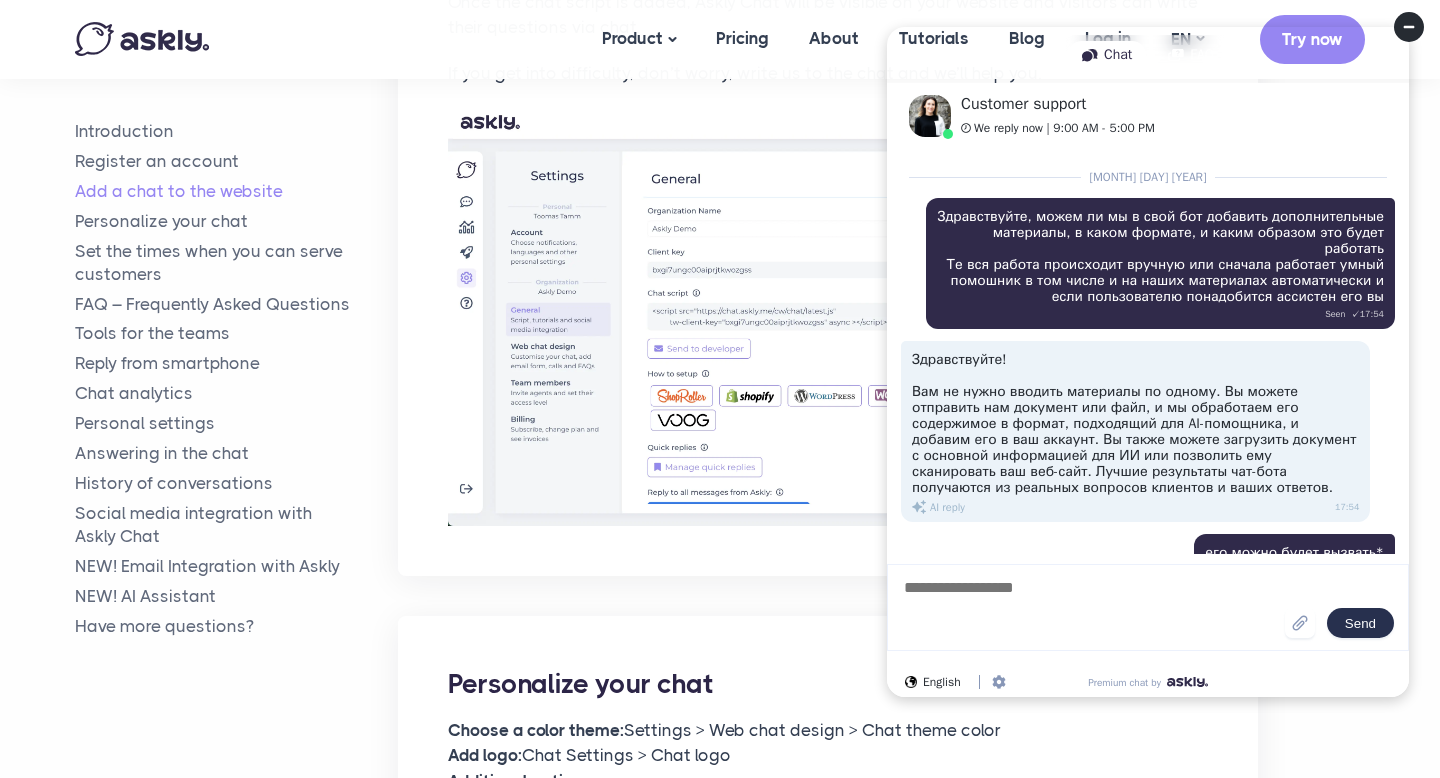 scroll, scrollTop: 0, scrollLeft: 0, axis: both 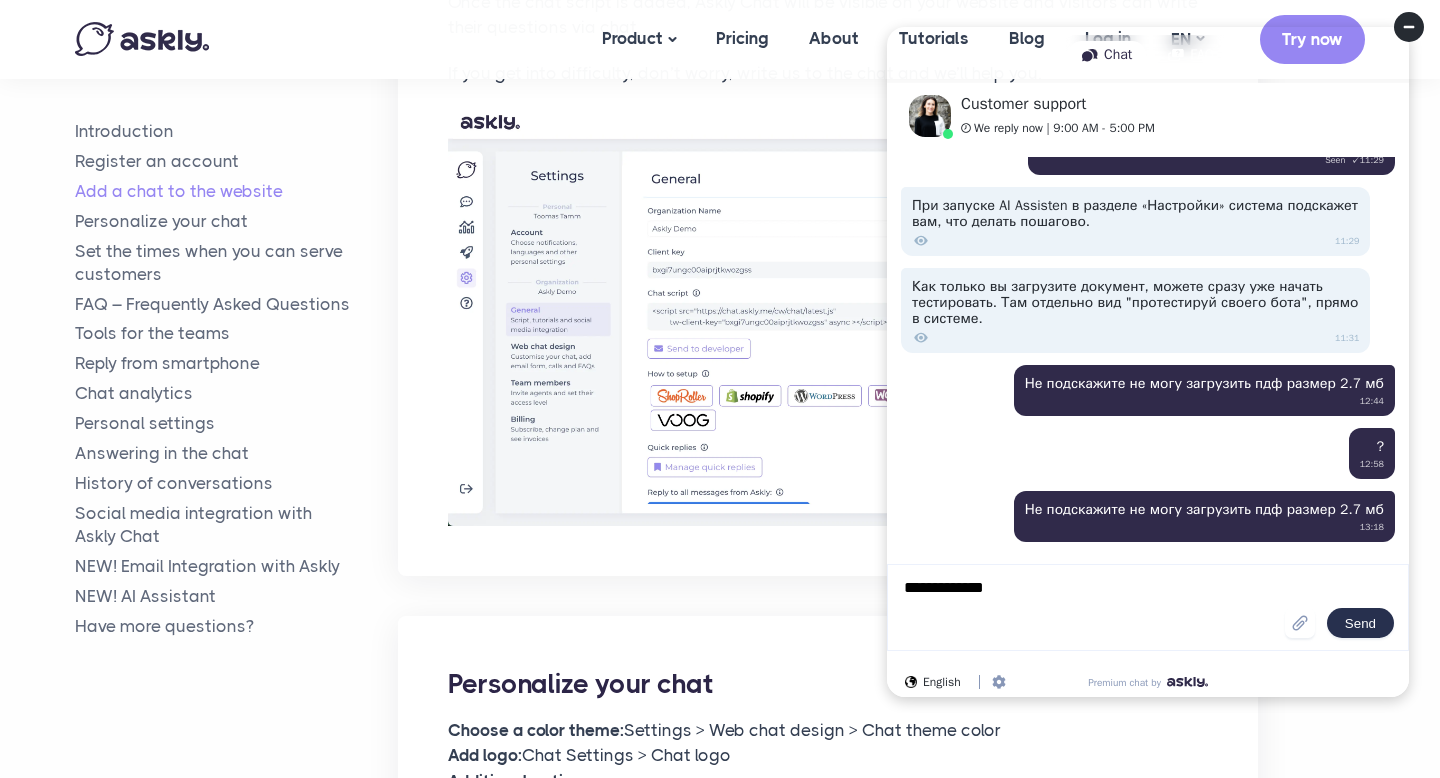 click on "Не подскажите не могу загрузить пдф размер 2.7 мб [TIME]" at bounding box center (1204, 390) 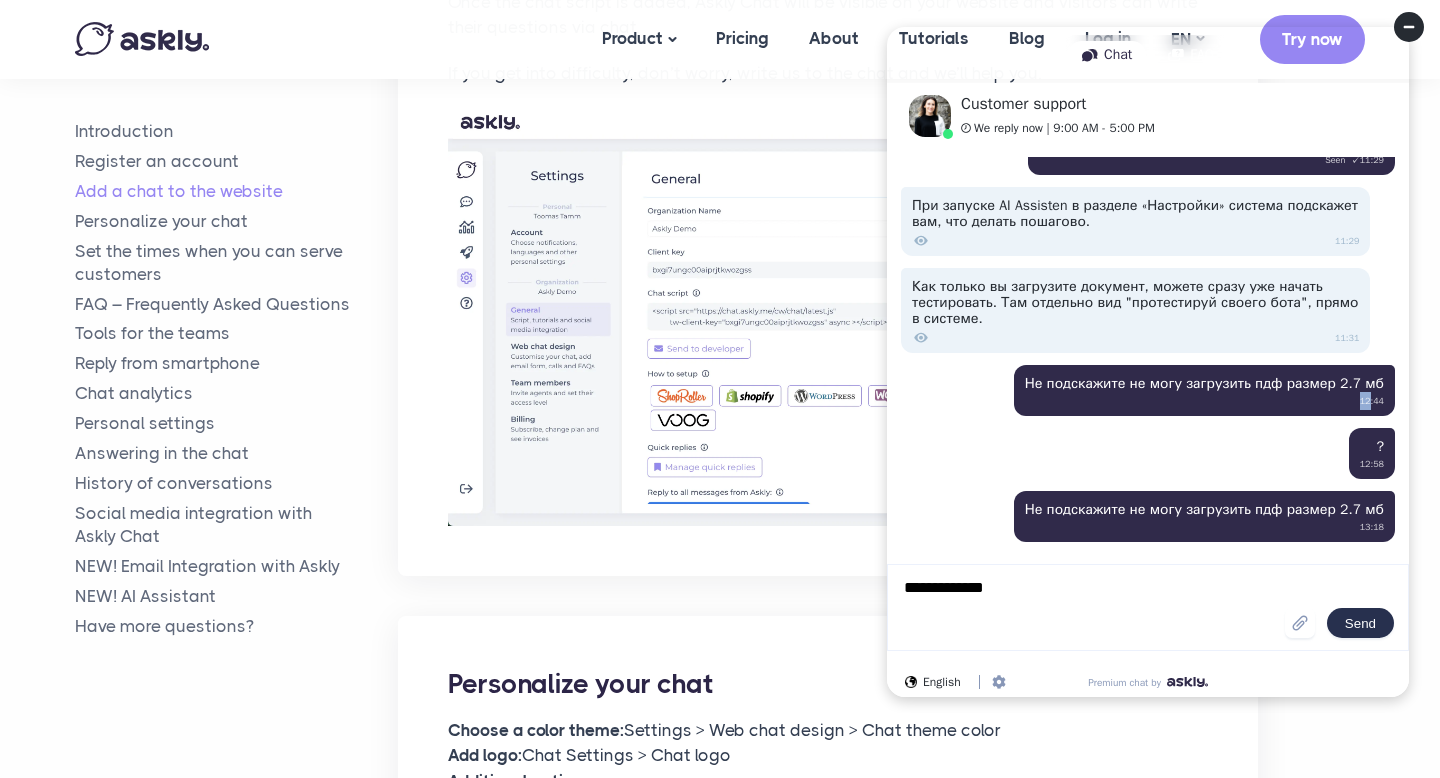 click on "Не подскажите не могу загрузить пдф размер 2.7 мб [TIME]" at bounding box center (1204, 390) 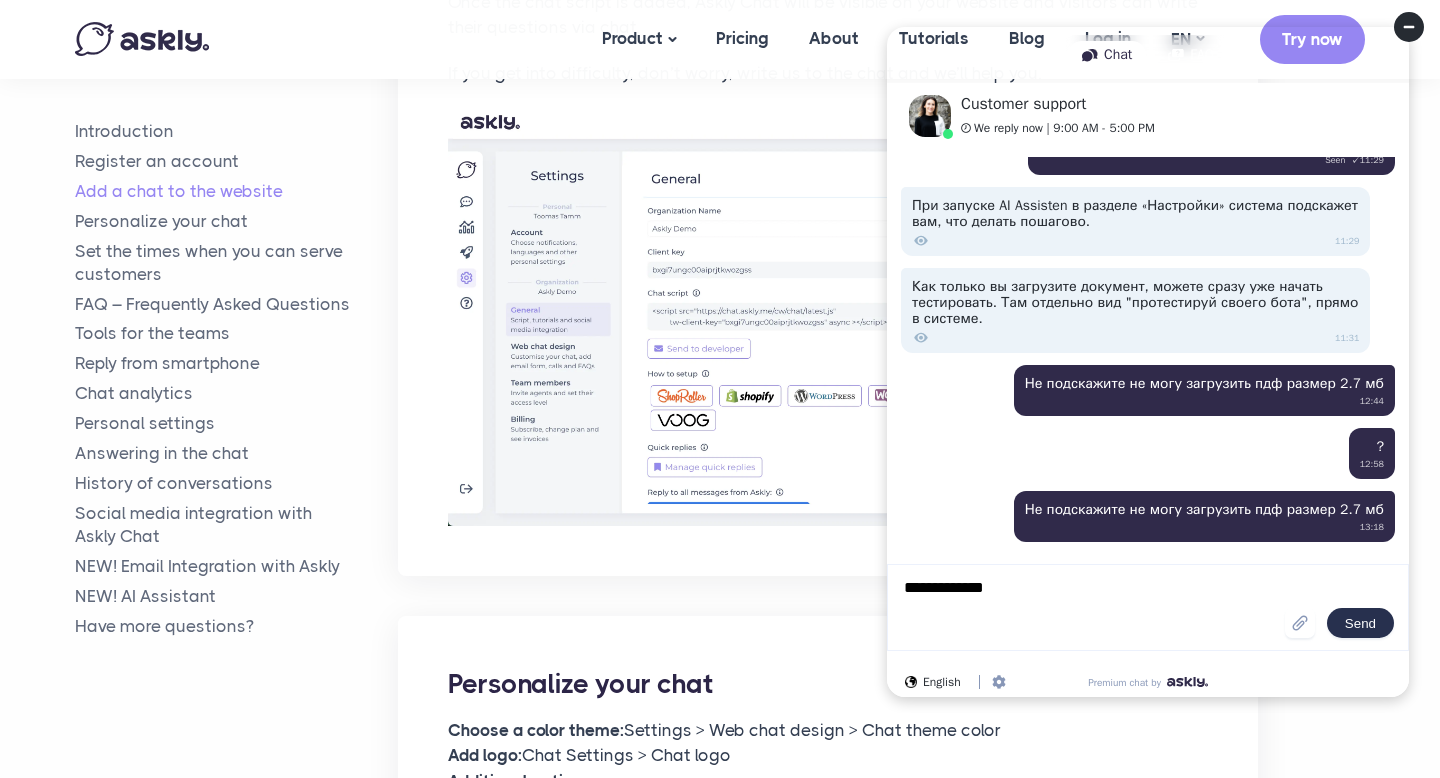 click on "Не подскажите не могу загрузить пдф размер 2.7 мб [TIME]" at bounding box center [1204, 390] 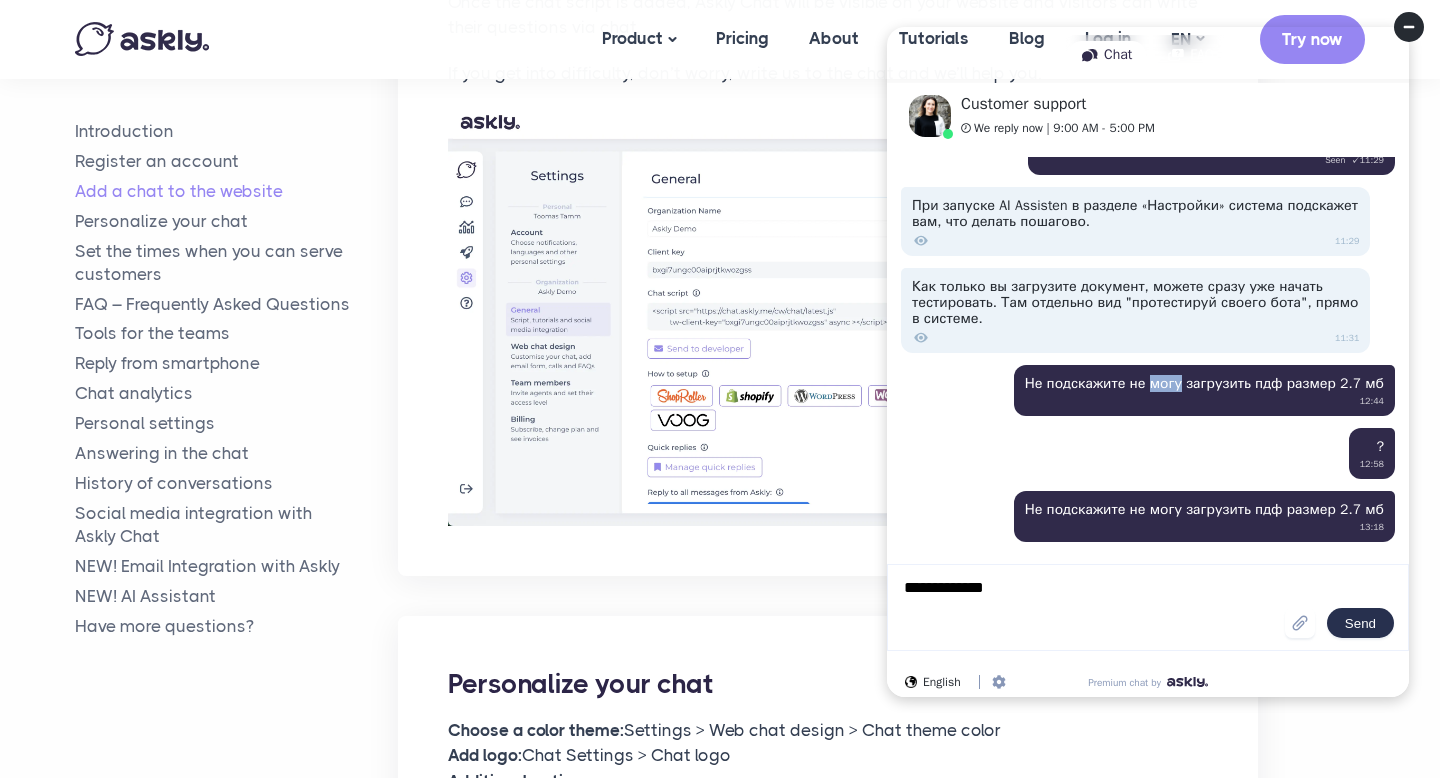 click on "Не подскажите не могу загрузить пдф размер 2.7 мб [TIME]" at bounding box center [1204, 390] 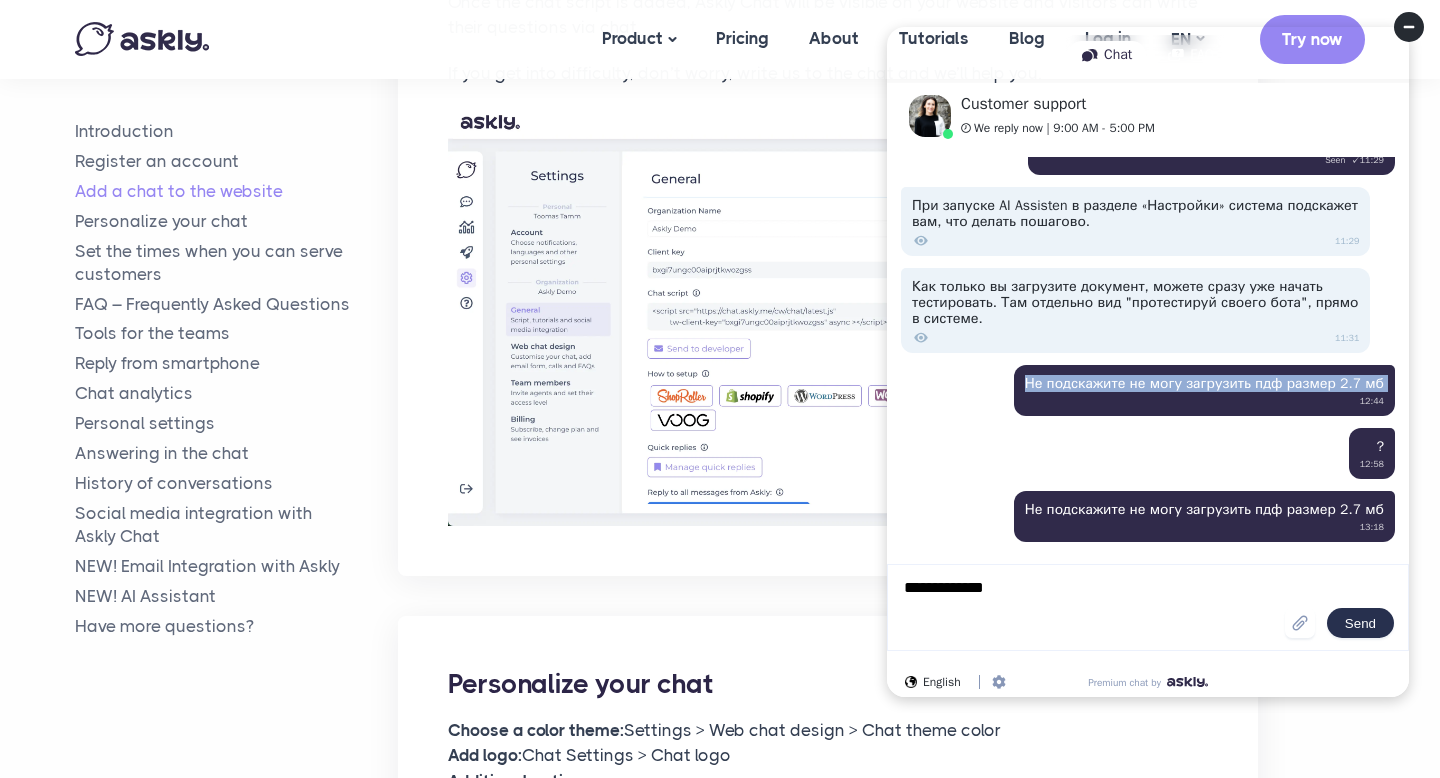 click on "Не подскажите не могу загрузить пдф размер 2.7 мб [TIME]" at bounding box center [1204, 390] 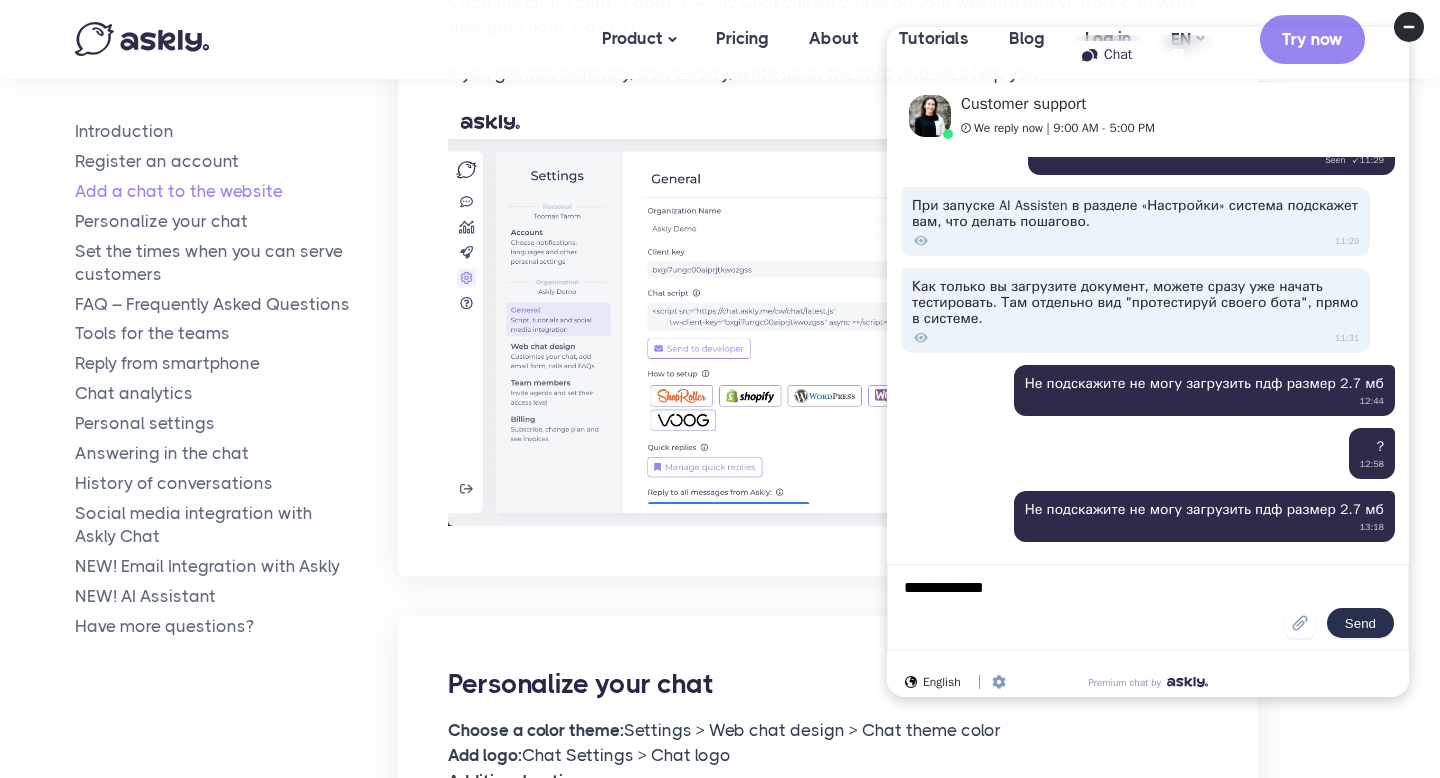 click on "**********" at bounding box center (1093, 607) 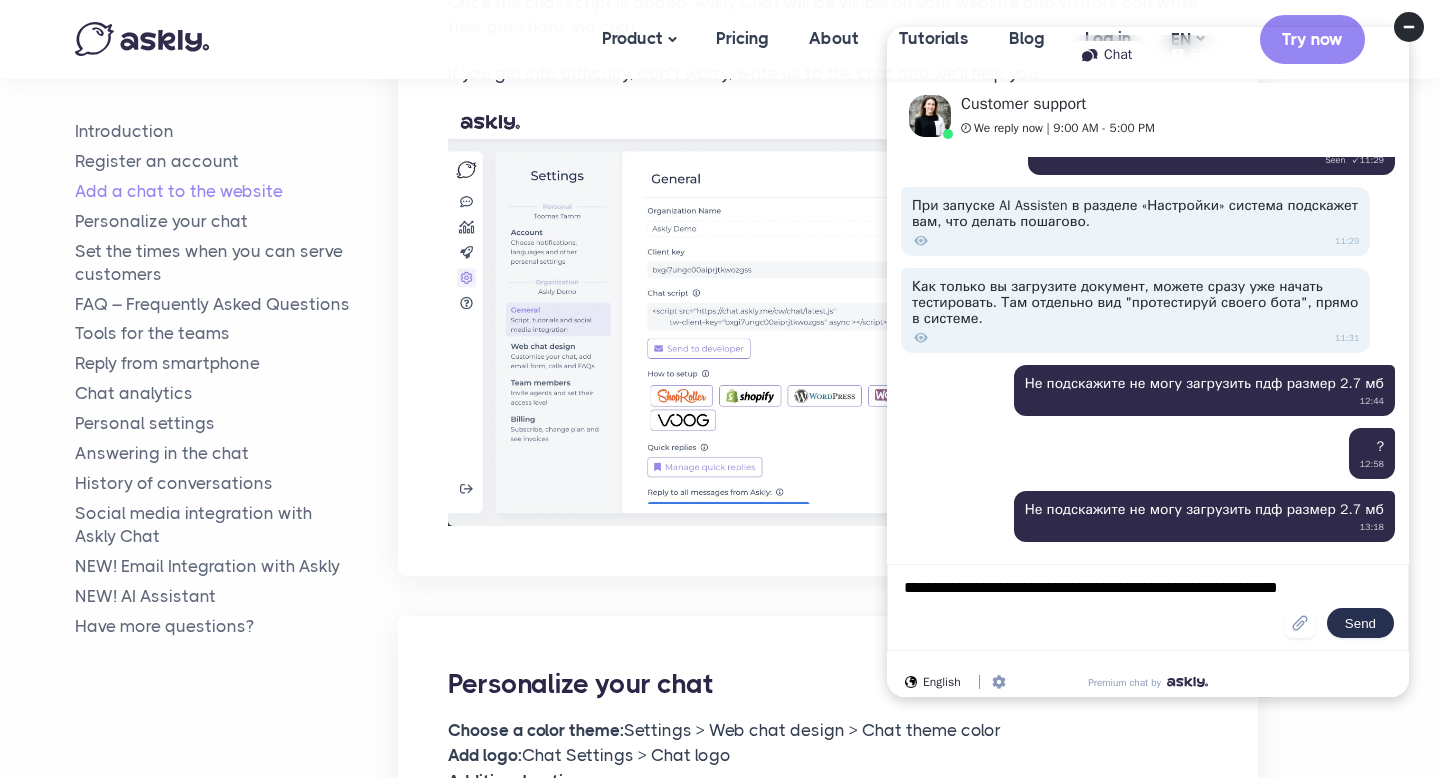 type on "**********" 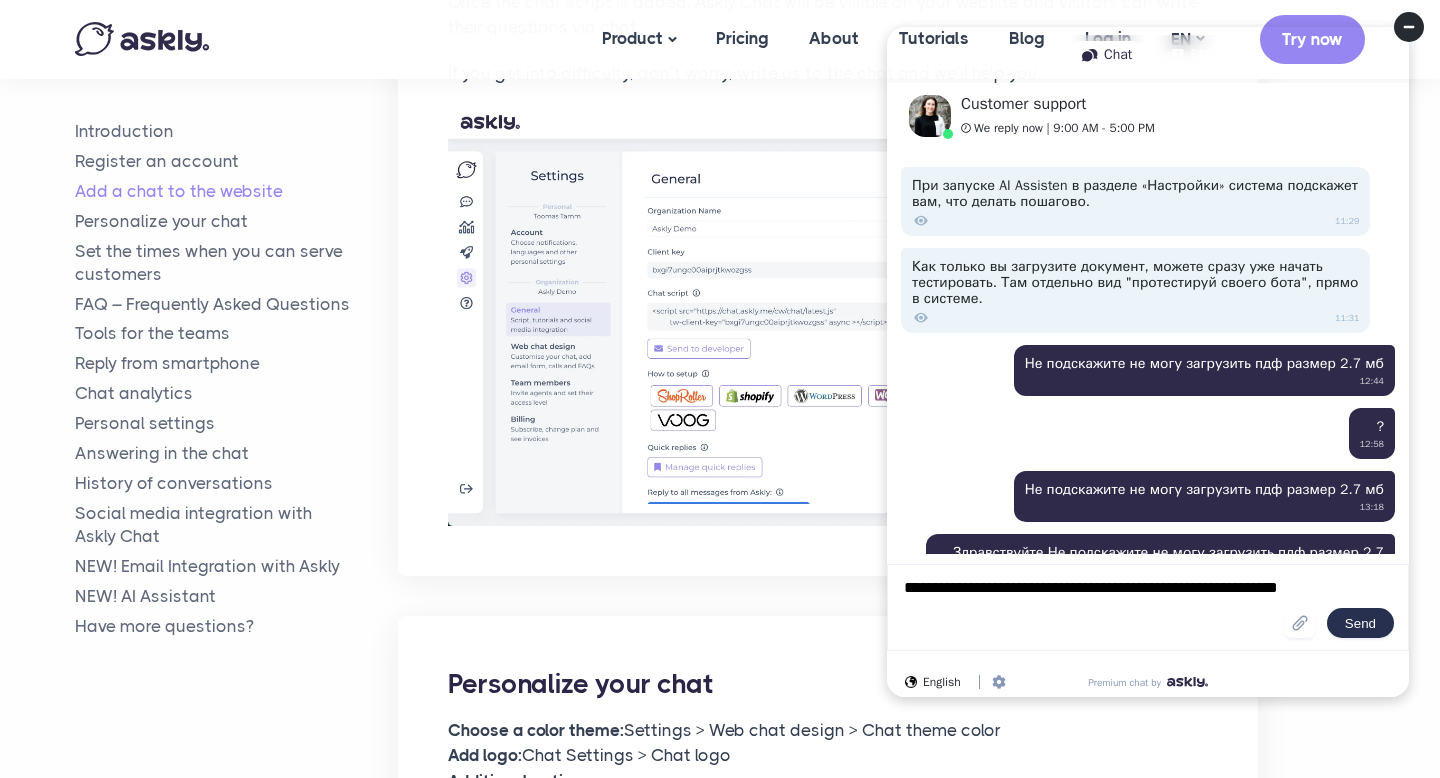scroll, scrollTop: 3195, scrollLeft: 0, axis: vertical 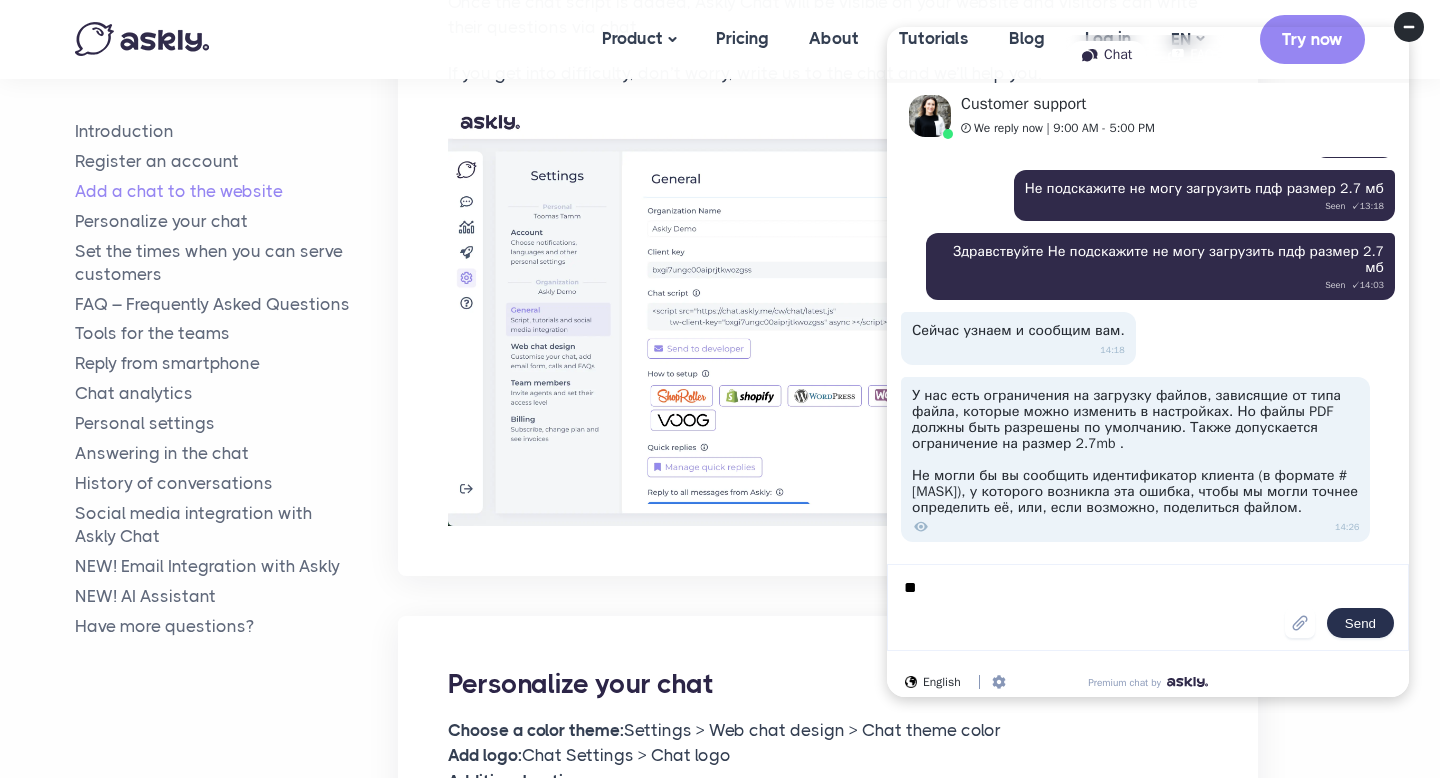 type on "*" 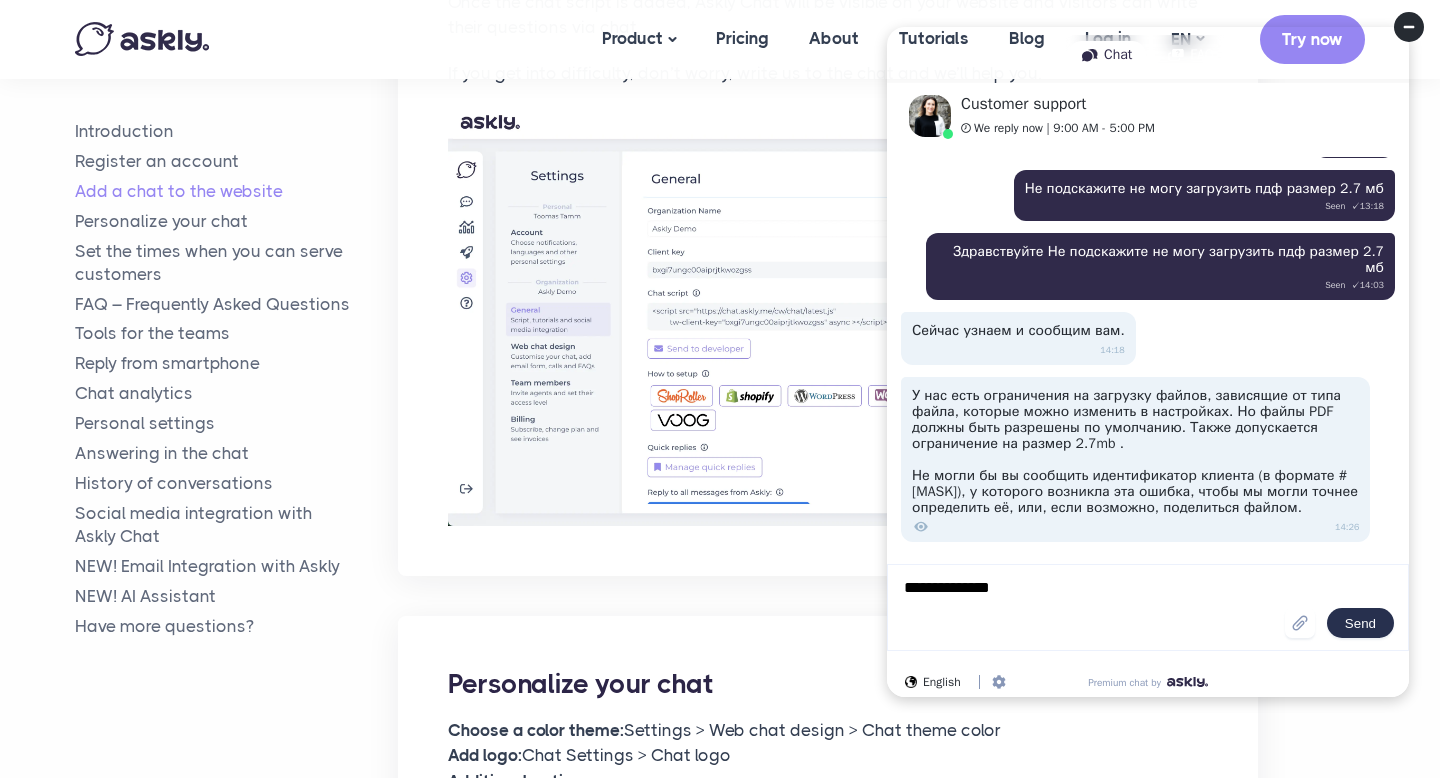 click on "**********" at bounding box center [1093, 607] 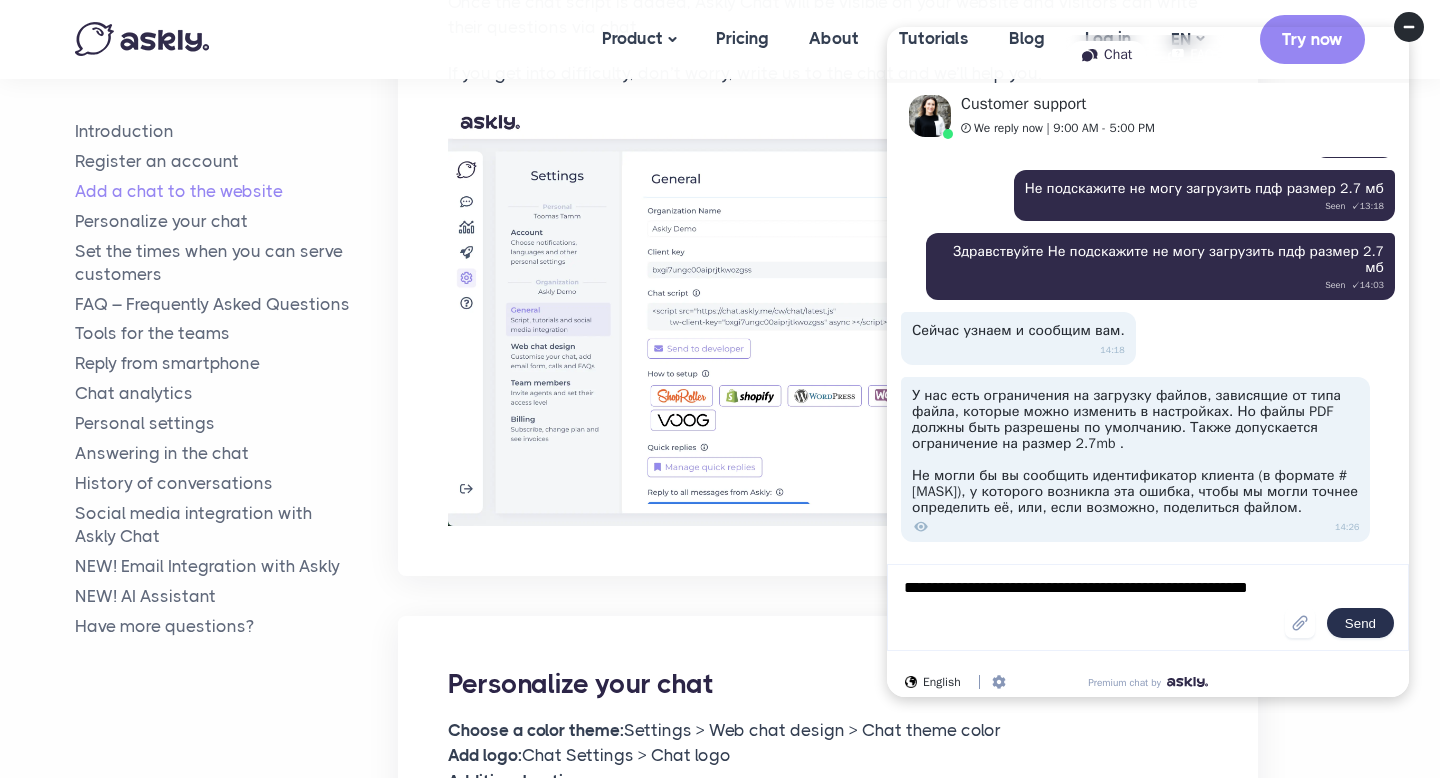 type on "**********" 